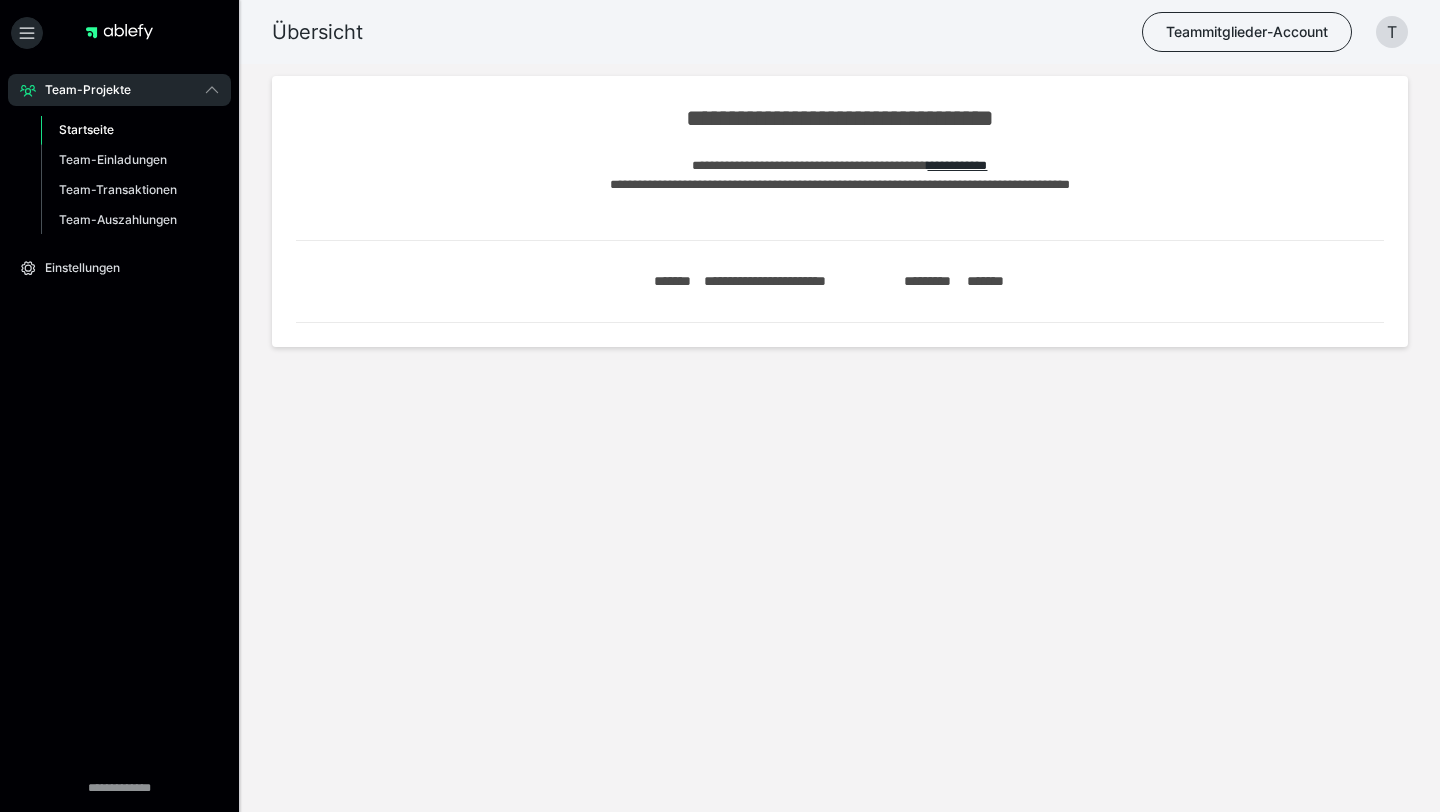 scroll, scrollTop: 0, scrollLeft: 0, axis: both 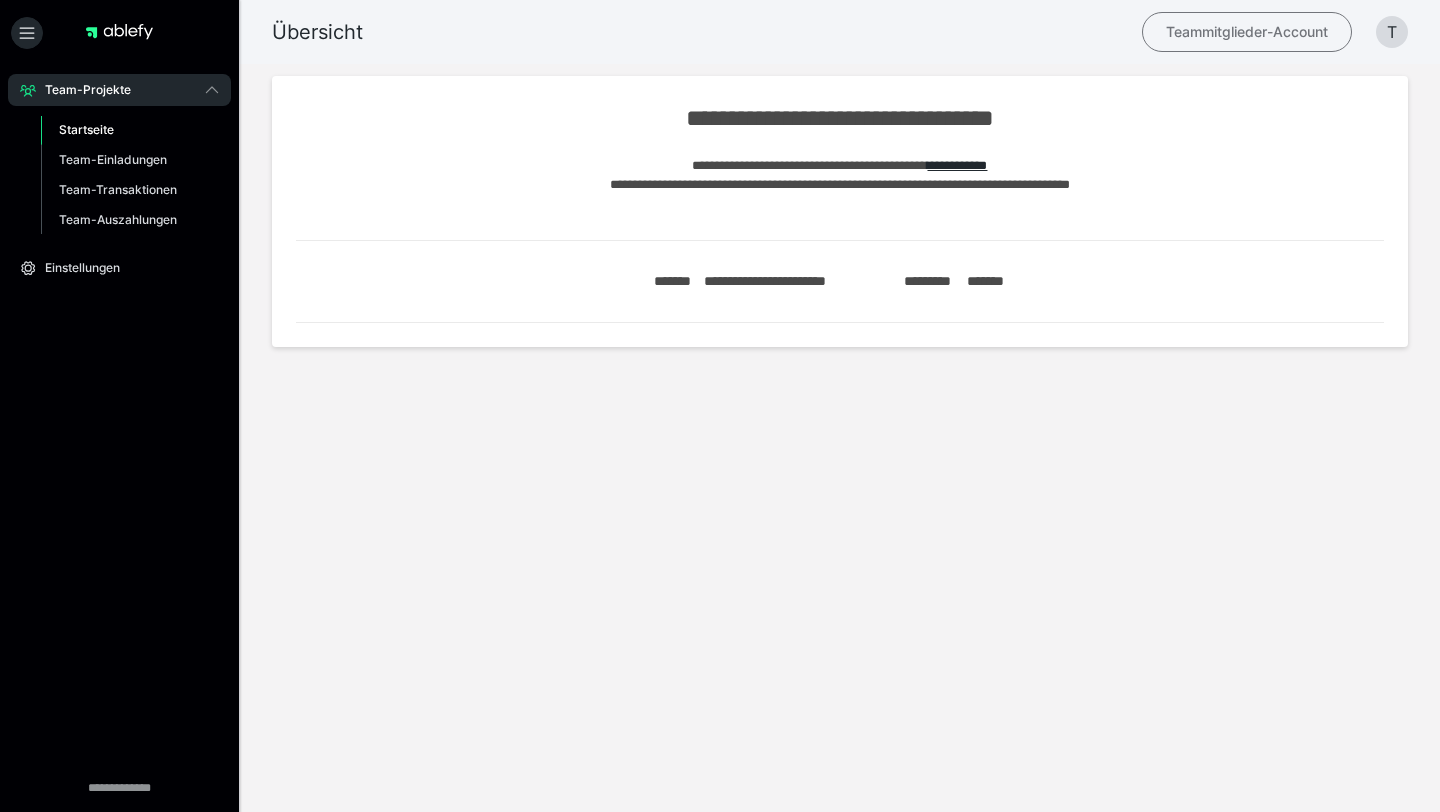 click on "Teammitglieder-Account" at bounding box center [1247, 32] 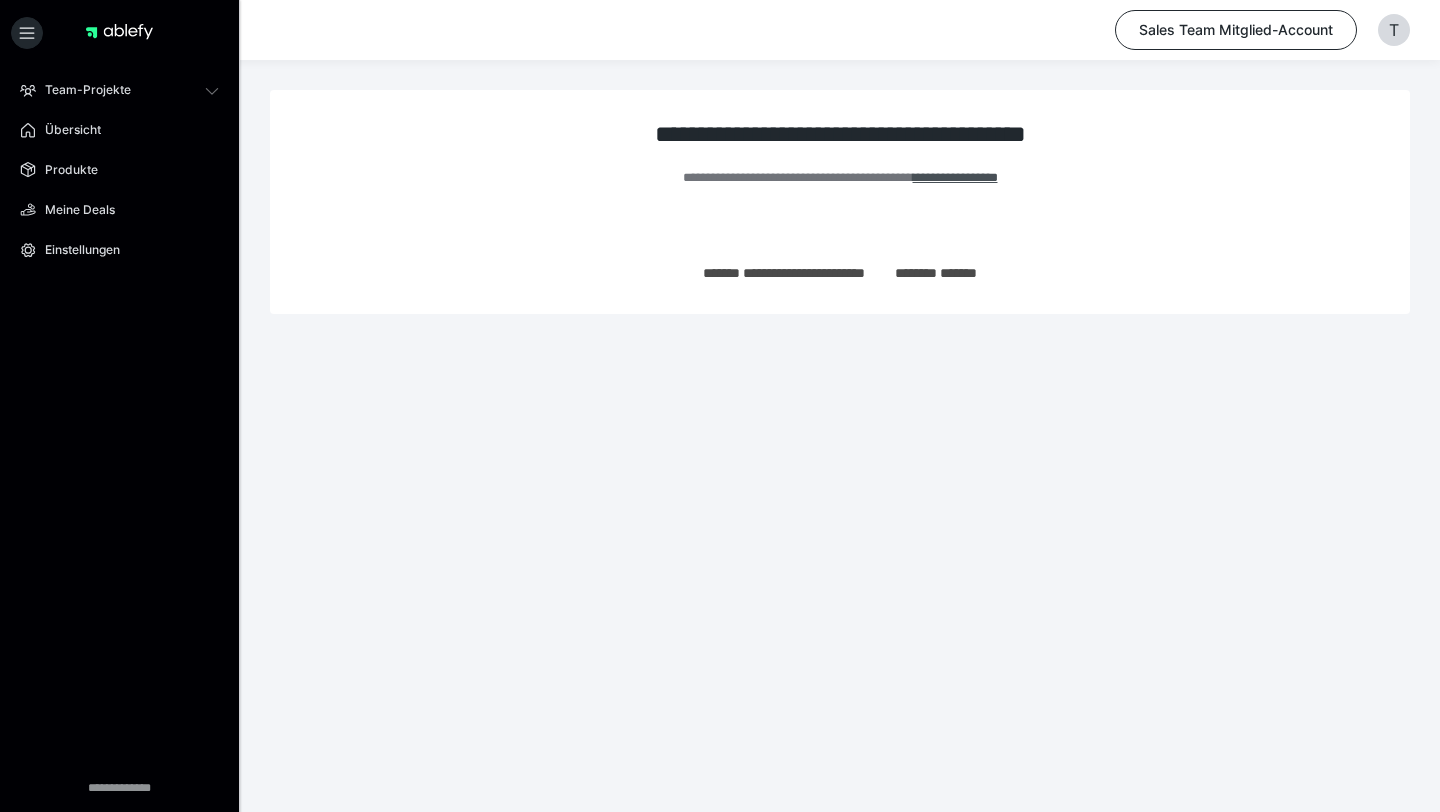 scroll, scrollTop: 0, scrollLeft: 0, axis: both 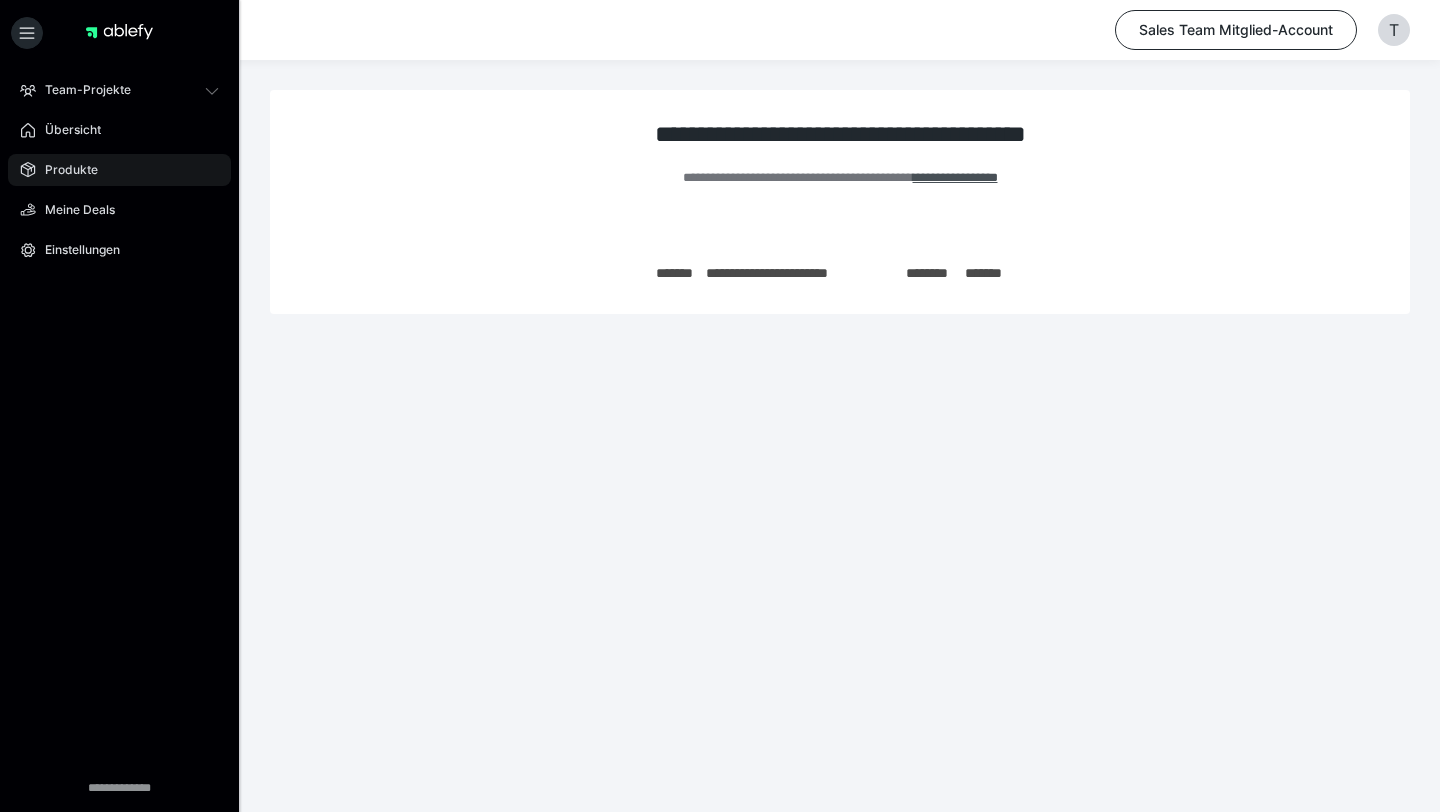 click on "Produkte" at bounding box center (64, 170) 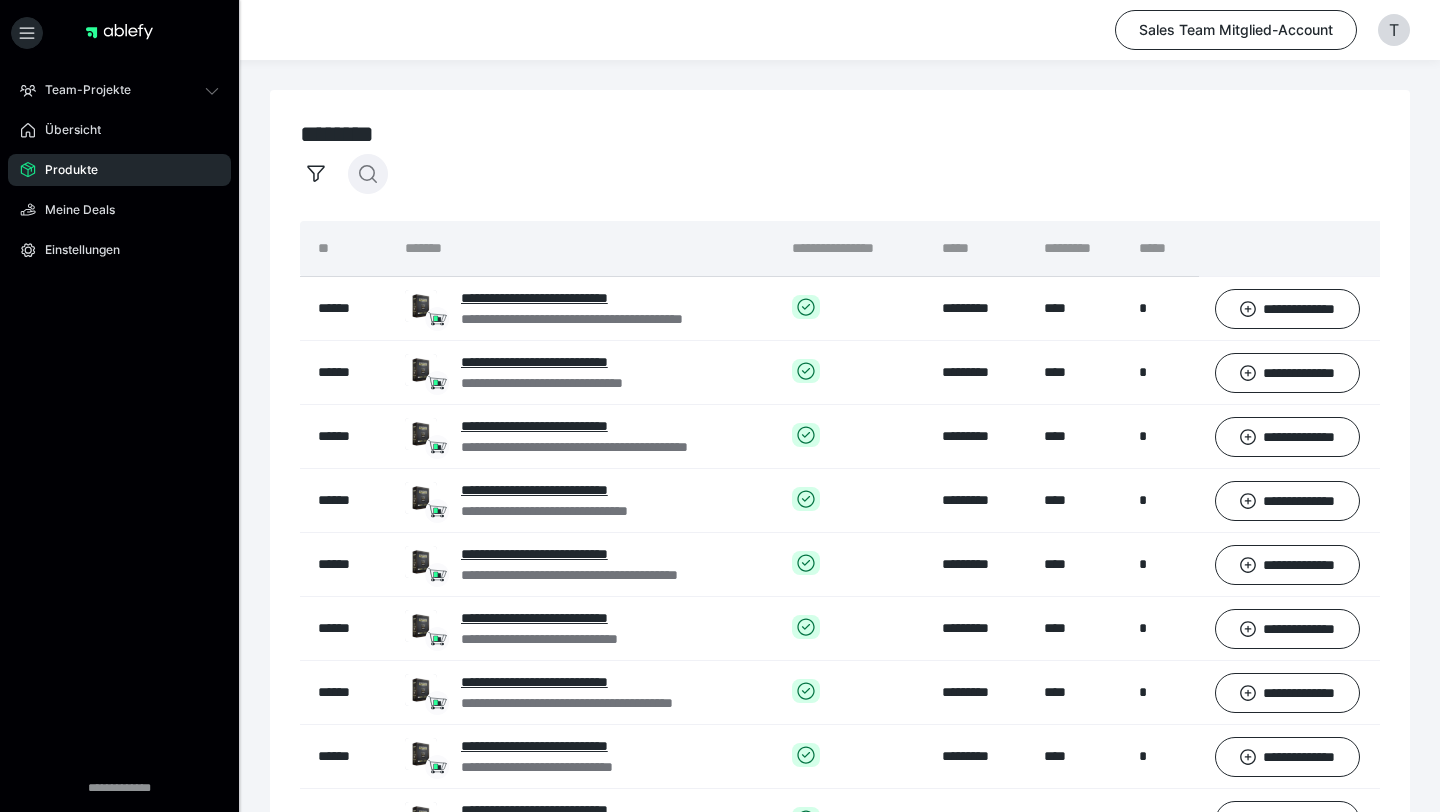 click at bounding box center (368, 174) 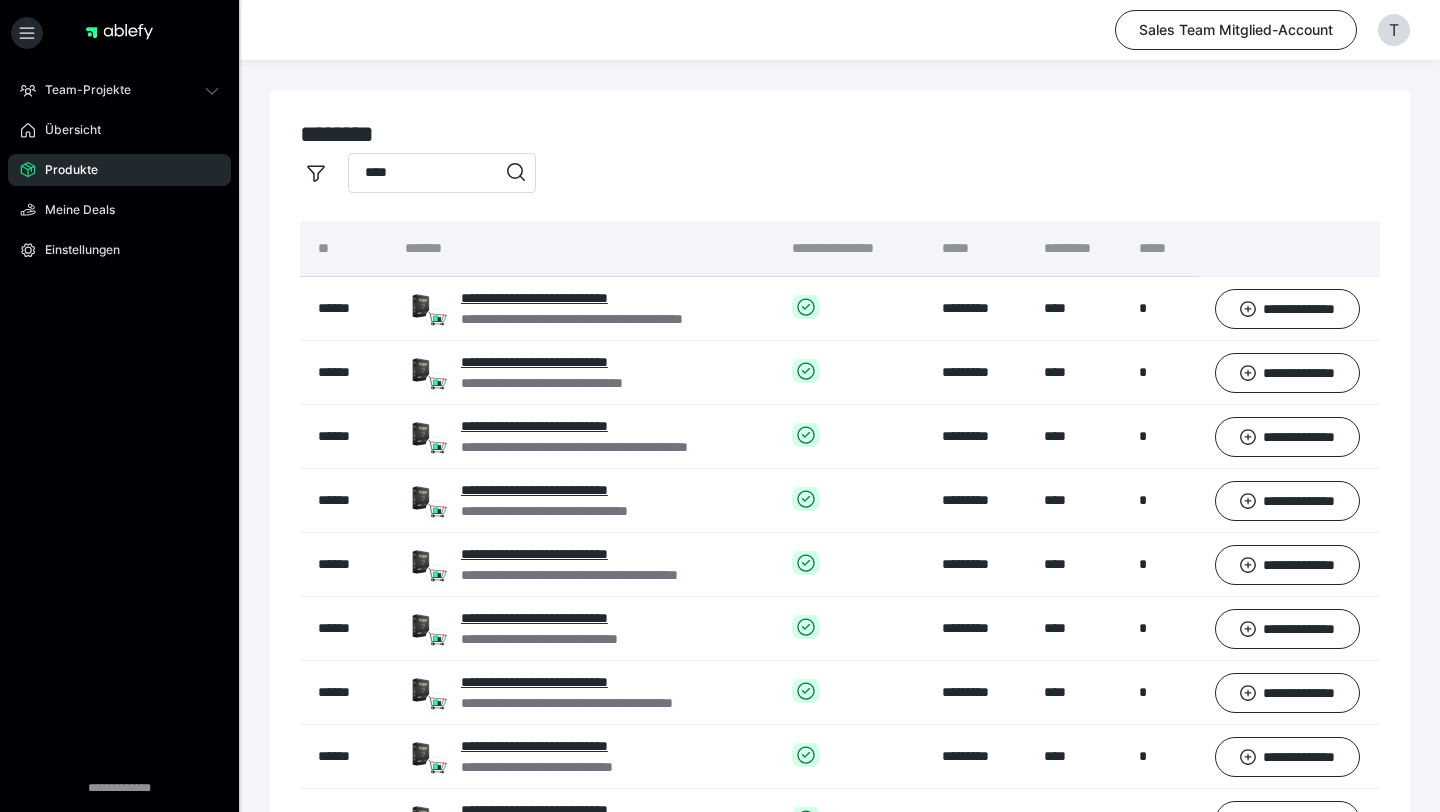type on "****" 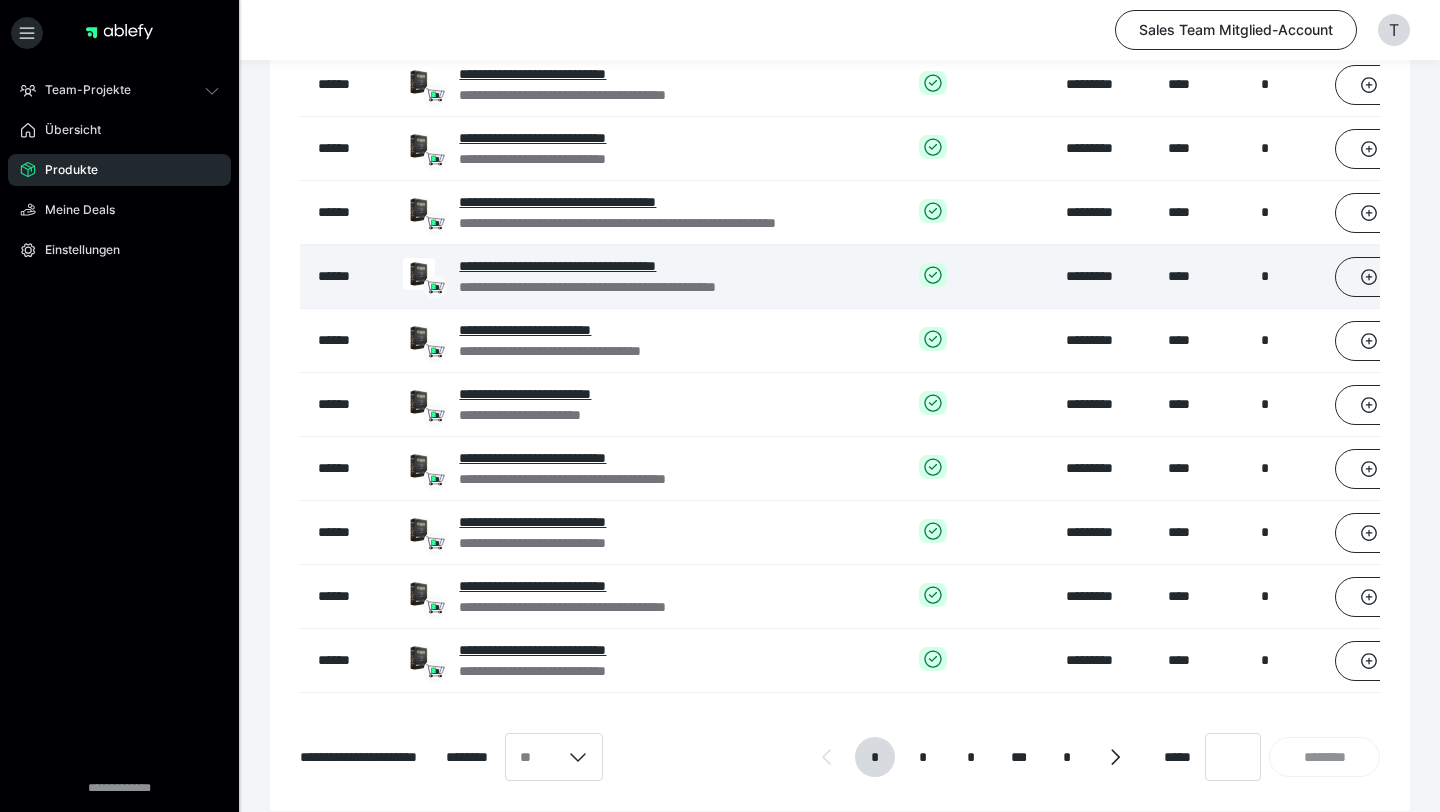 scroll, scrollTop: 353, scrollLeft: 0, axis: vertical 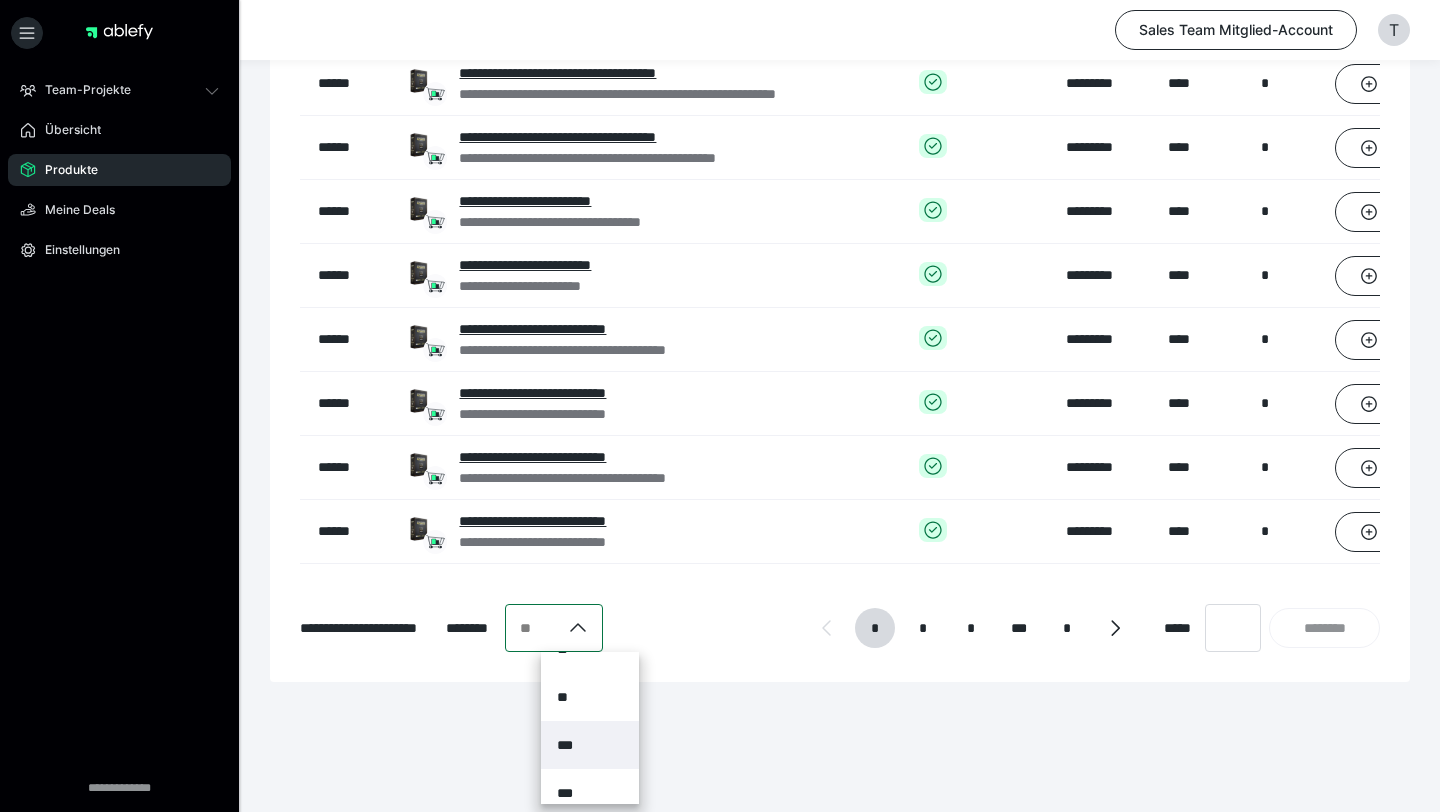 click on "***" at bounding box center [590, 745] 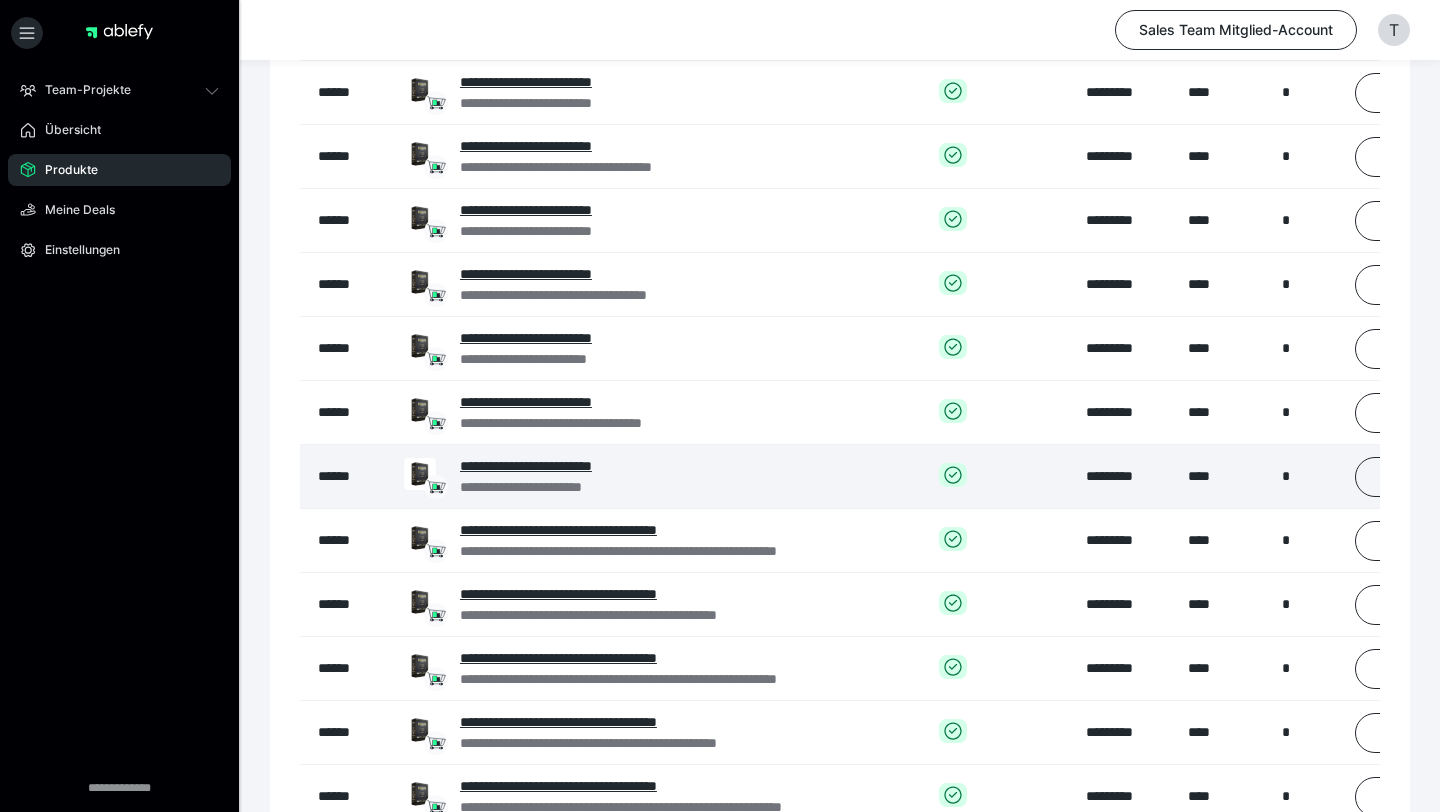 scroll, scrollTop: 1843, scrollLeft: 0, axis: vertical 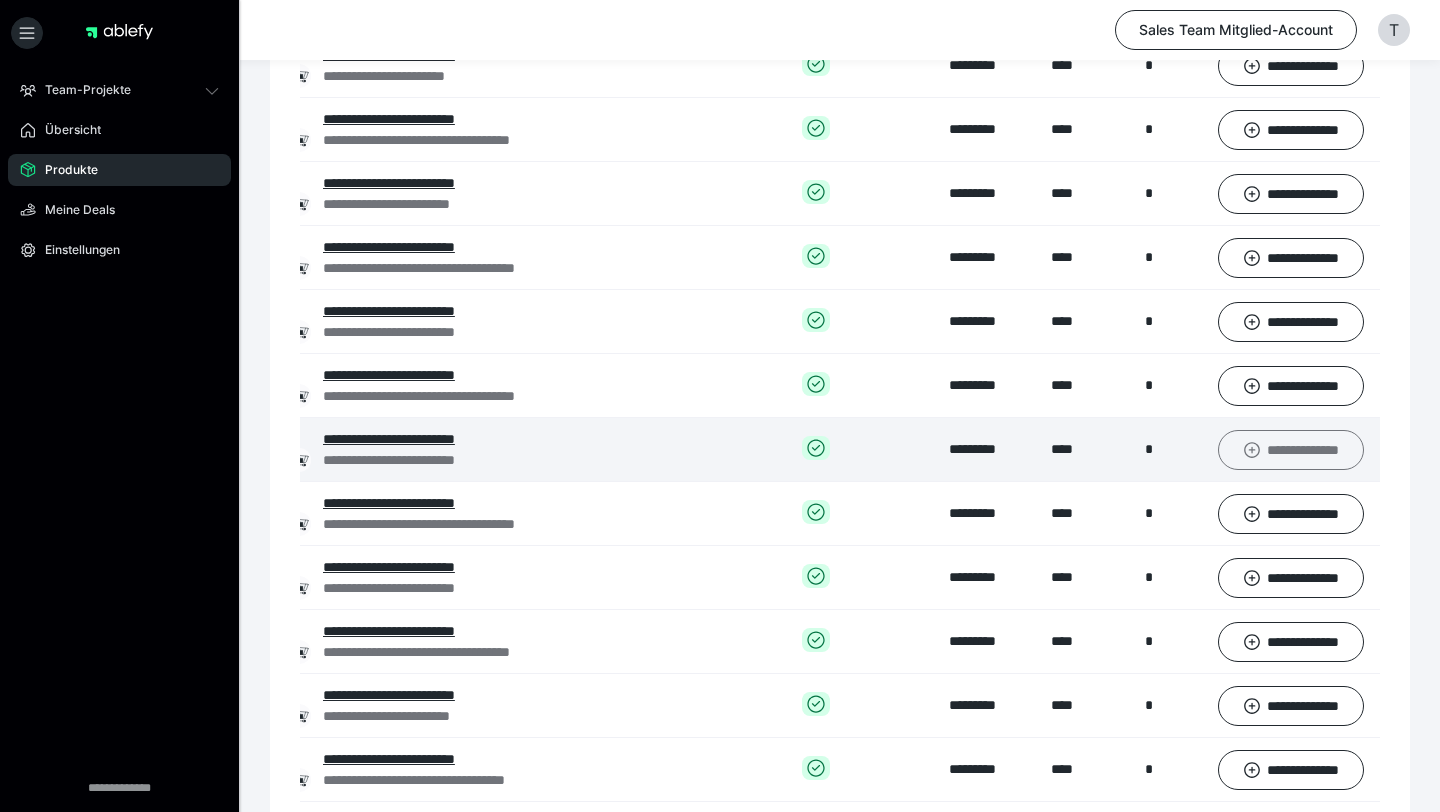 click on "**********" at bounding box center (1291, 450) 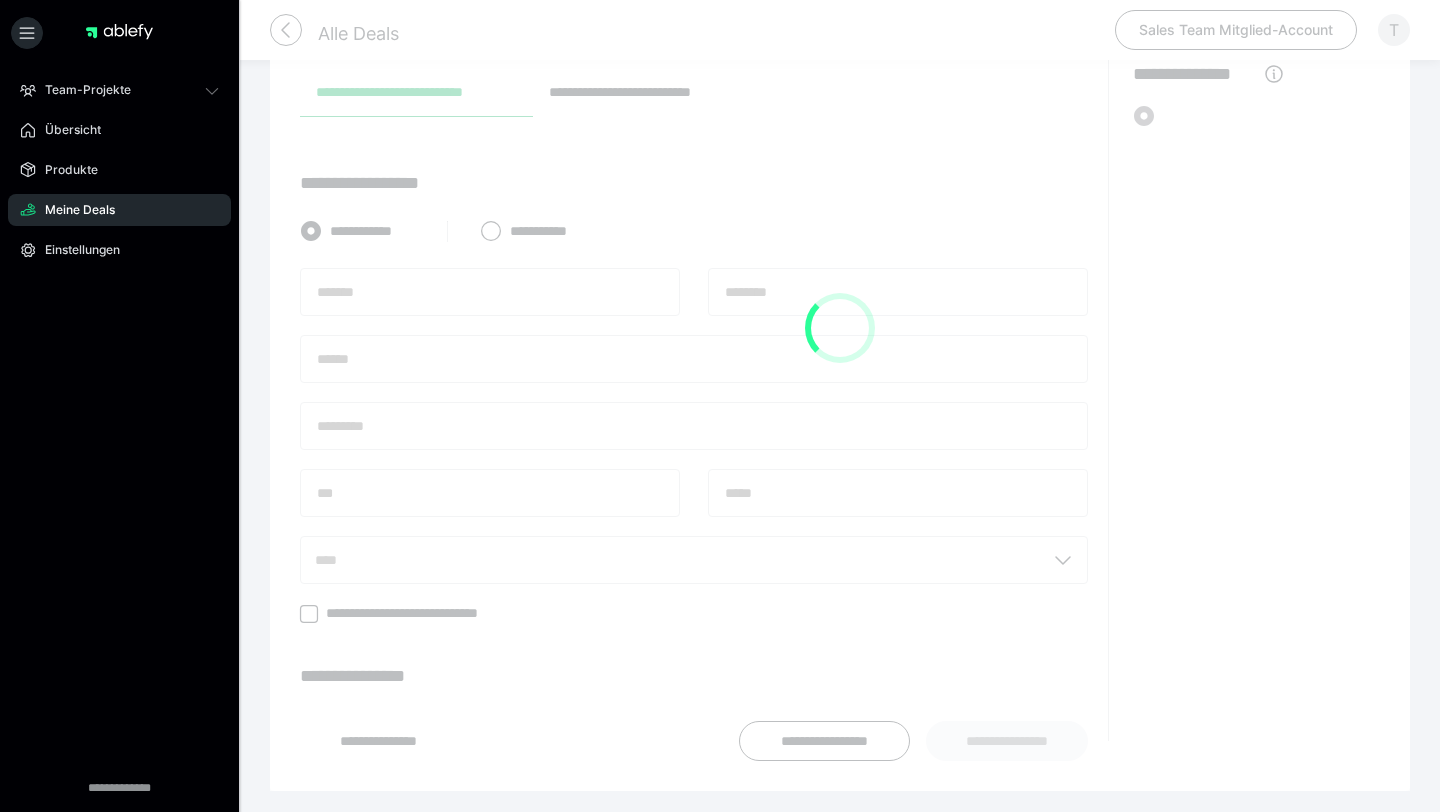scroll, scrollTop: 211, scrollLeft: 0, axis: vertical 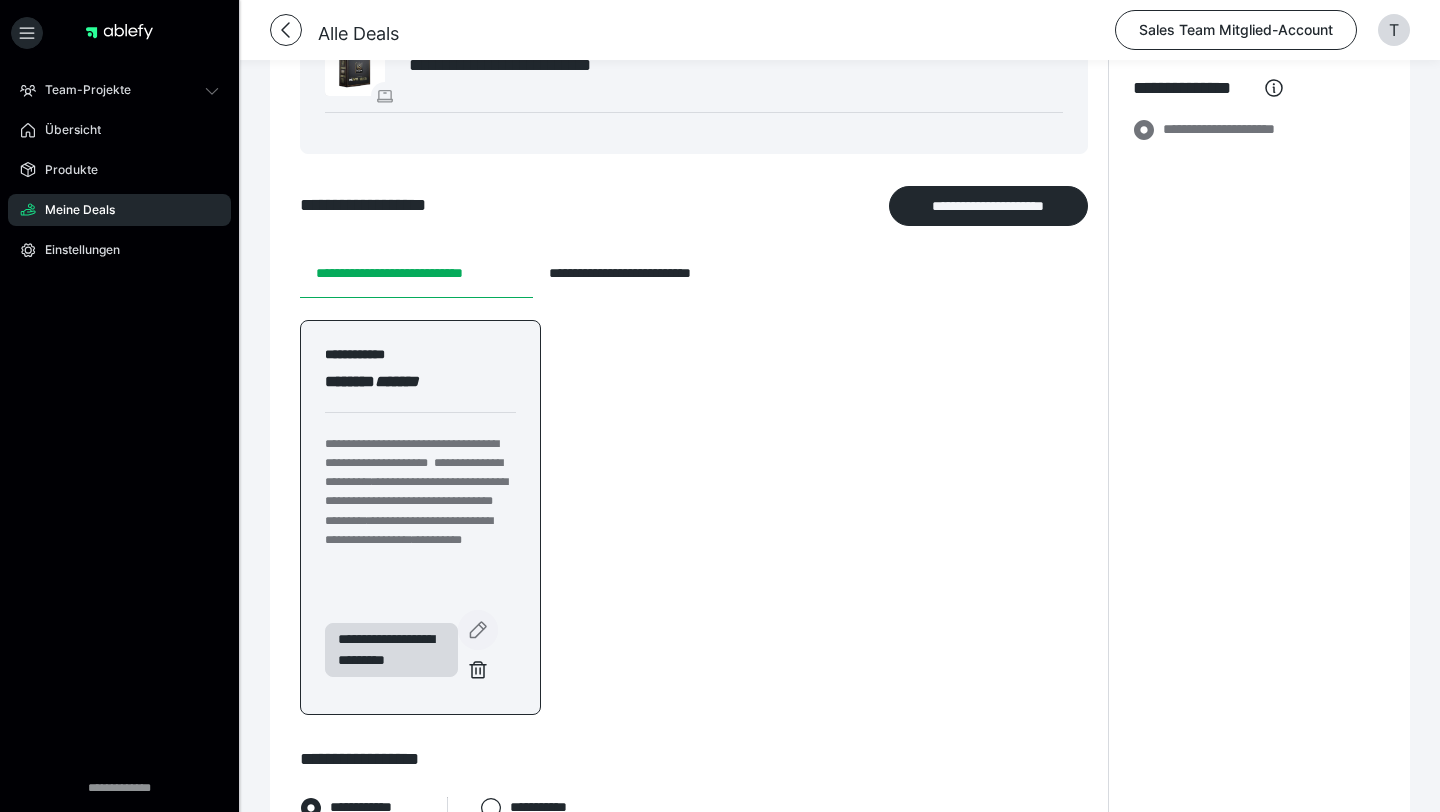 click 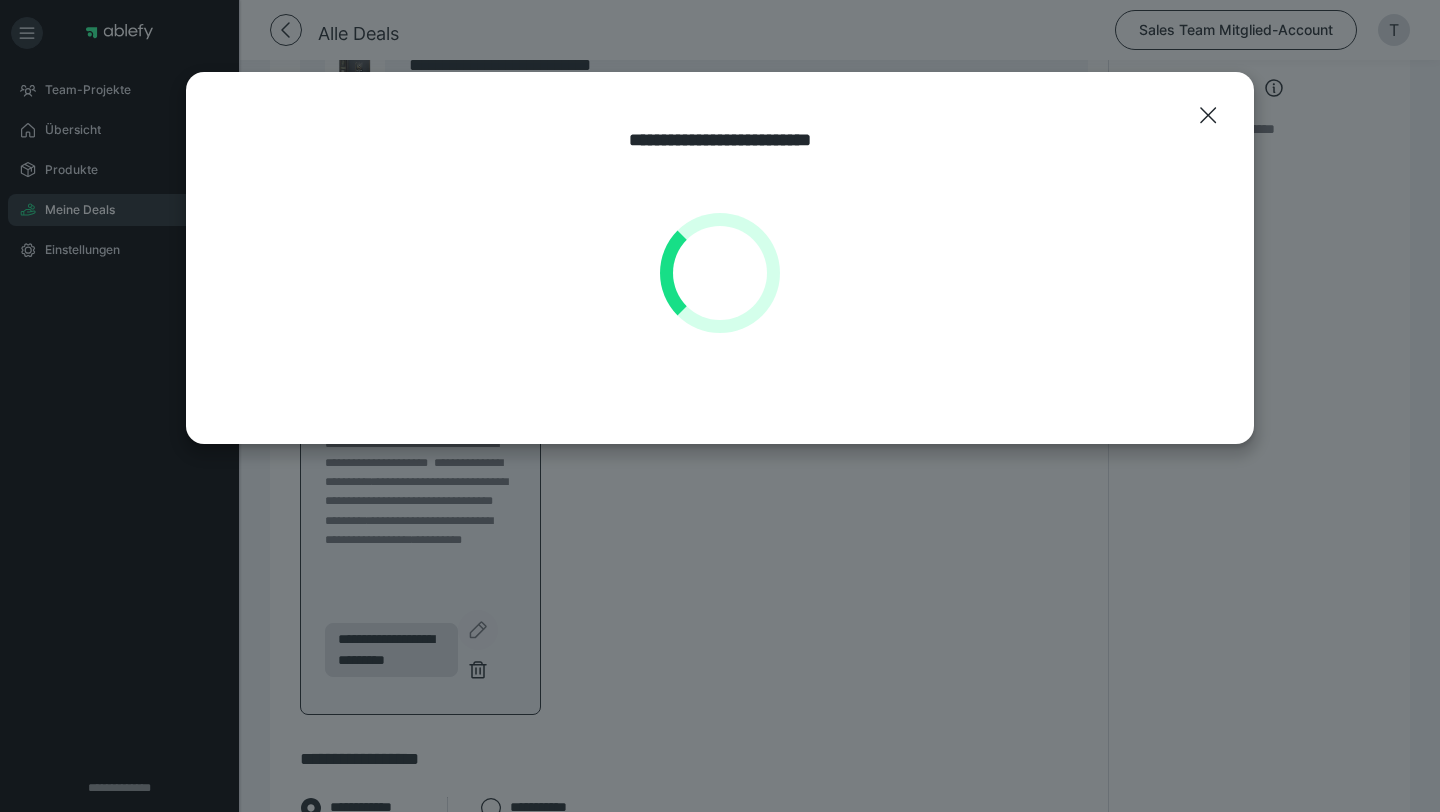 select on "**" 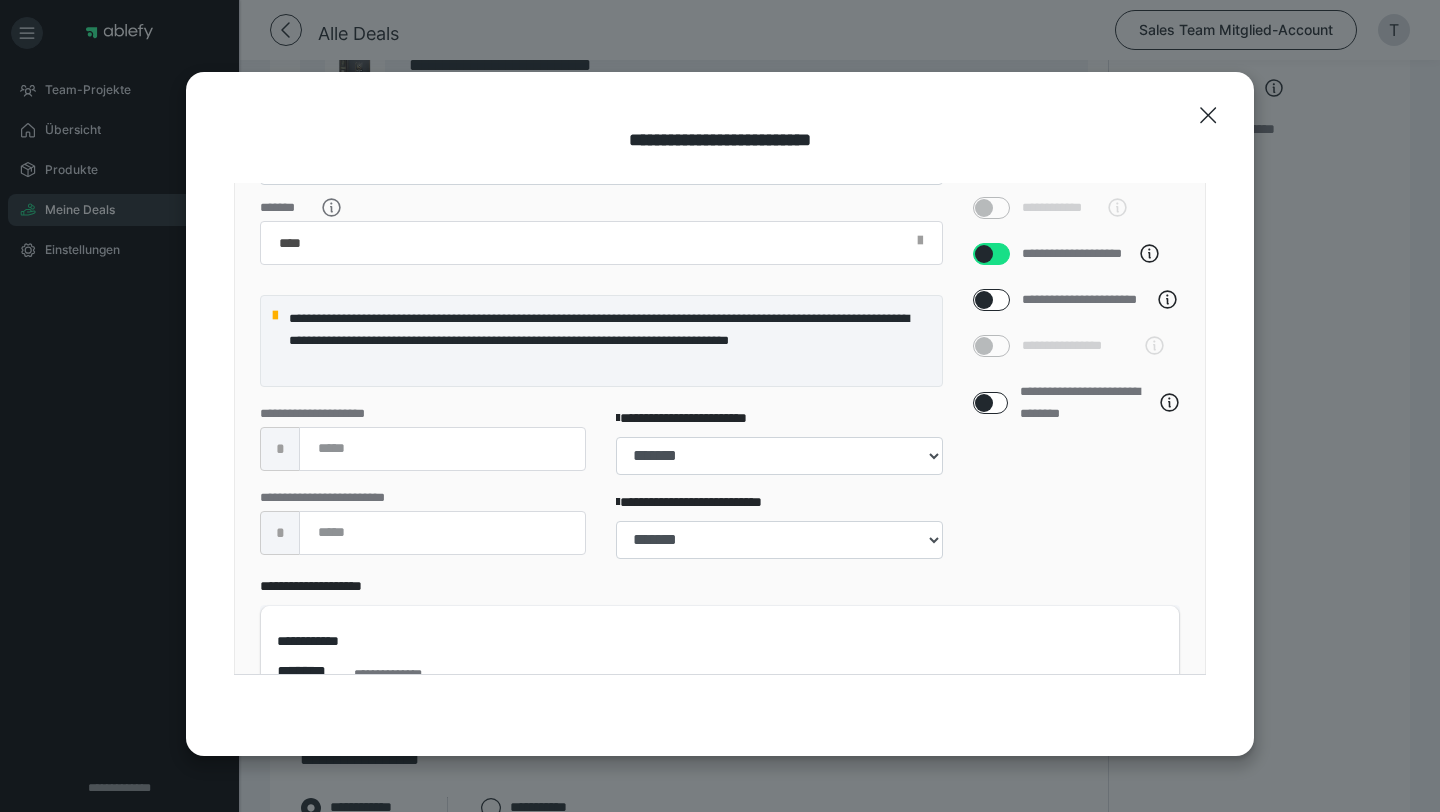 scroll, scrollTop: 543, scrollLeft: 0, axis: vertical 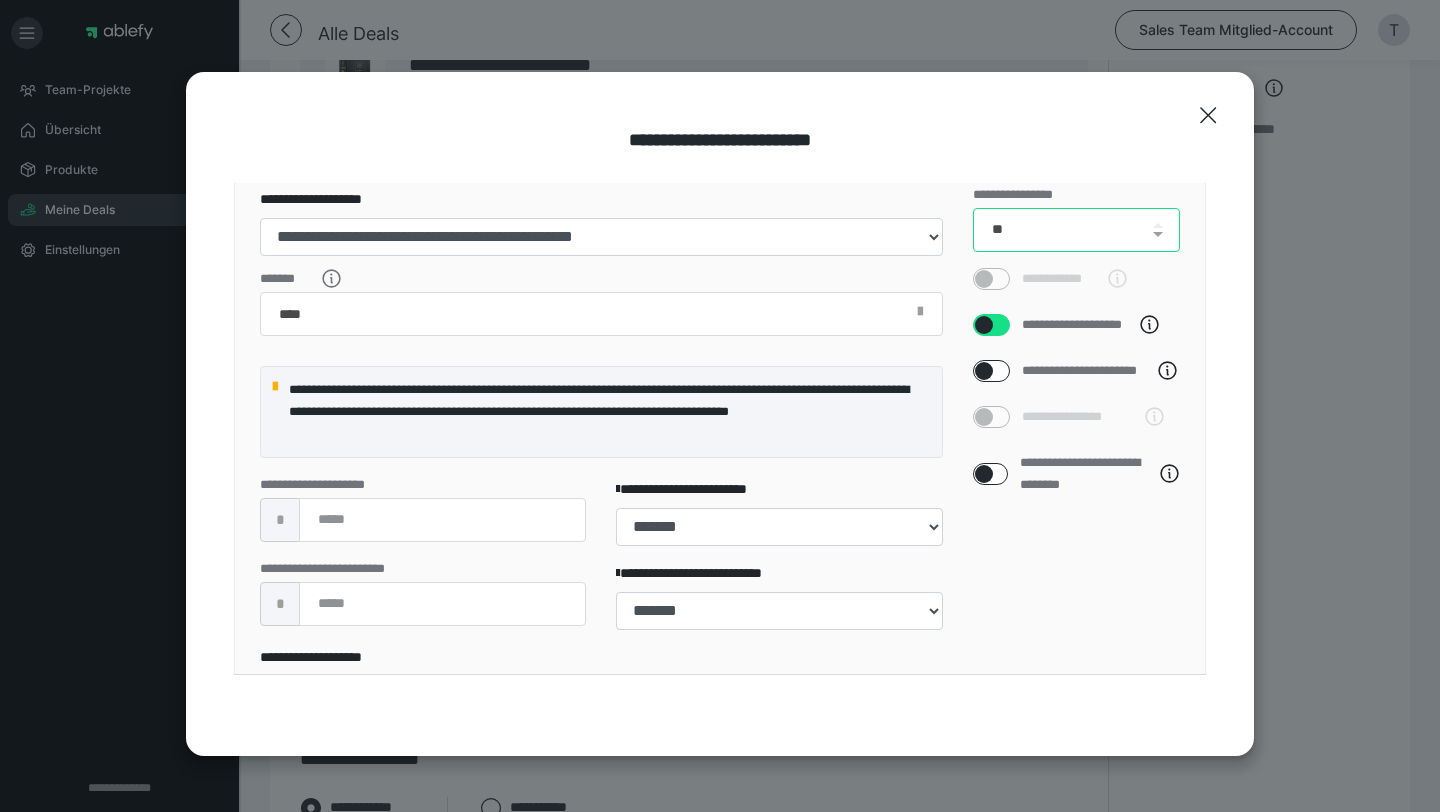click on "**" at bounding box center (1077, 230) 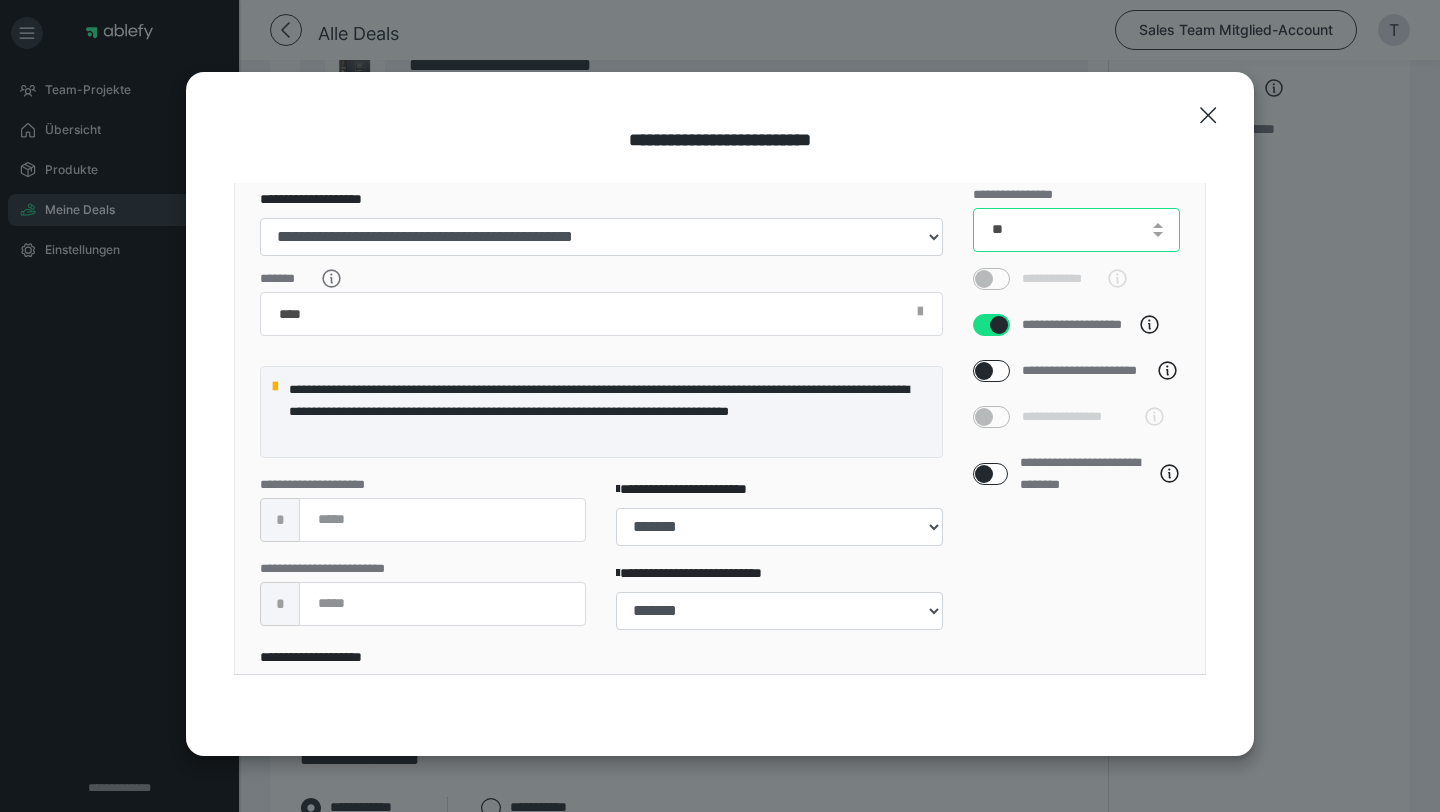 type on "**" 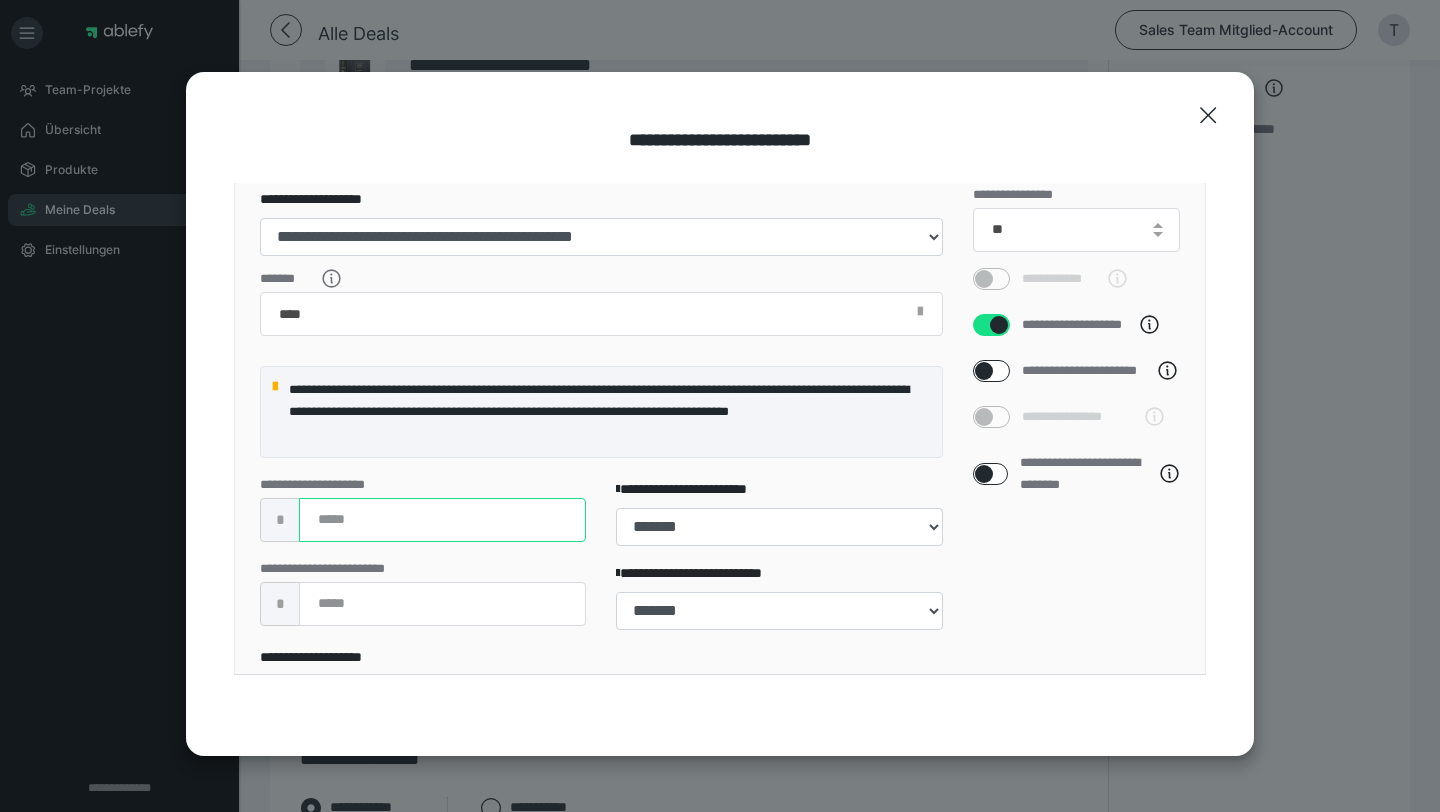 click on "******" at bounding box center (442, 520) 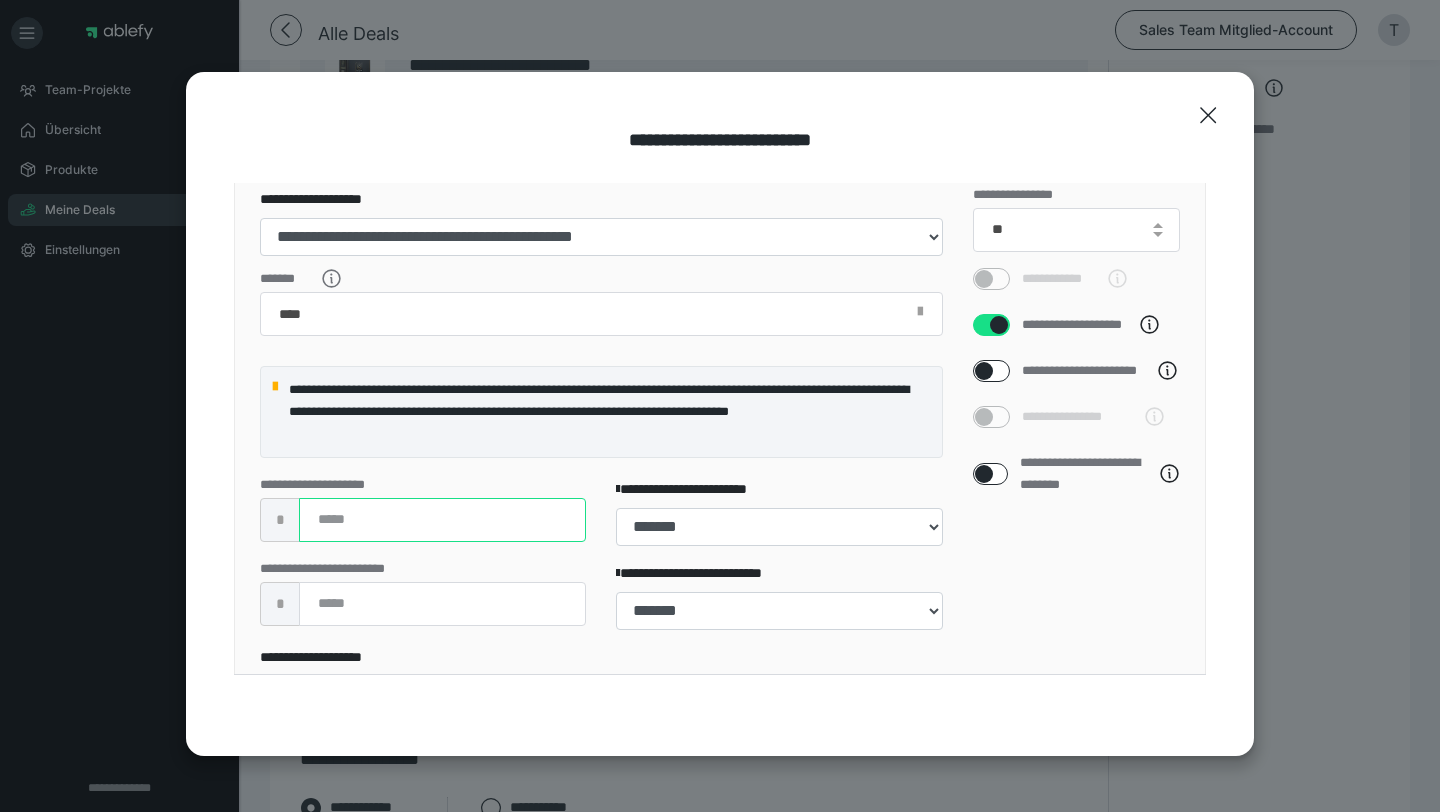 type on "******" 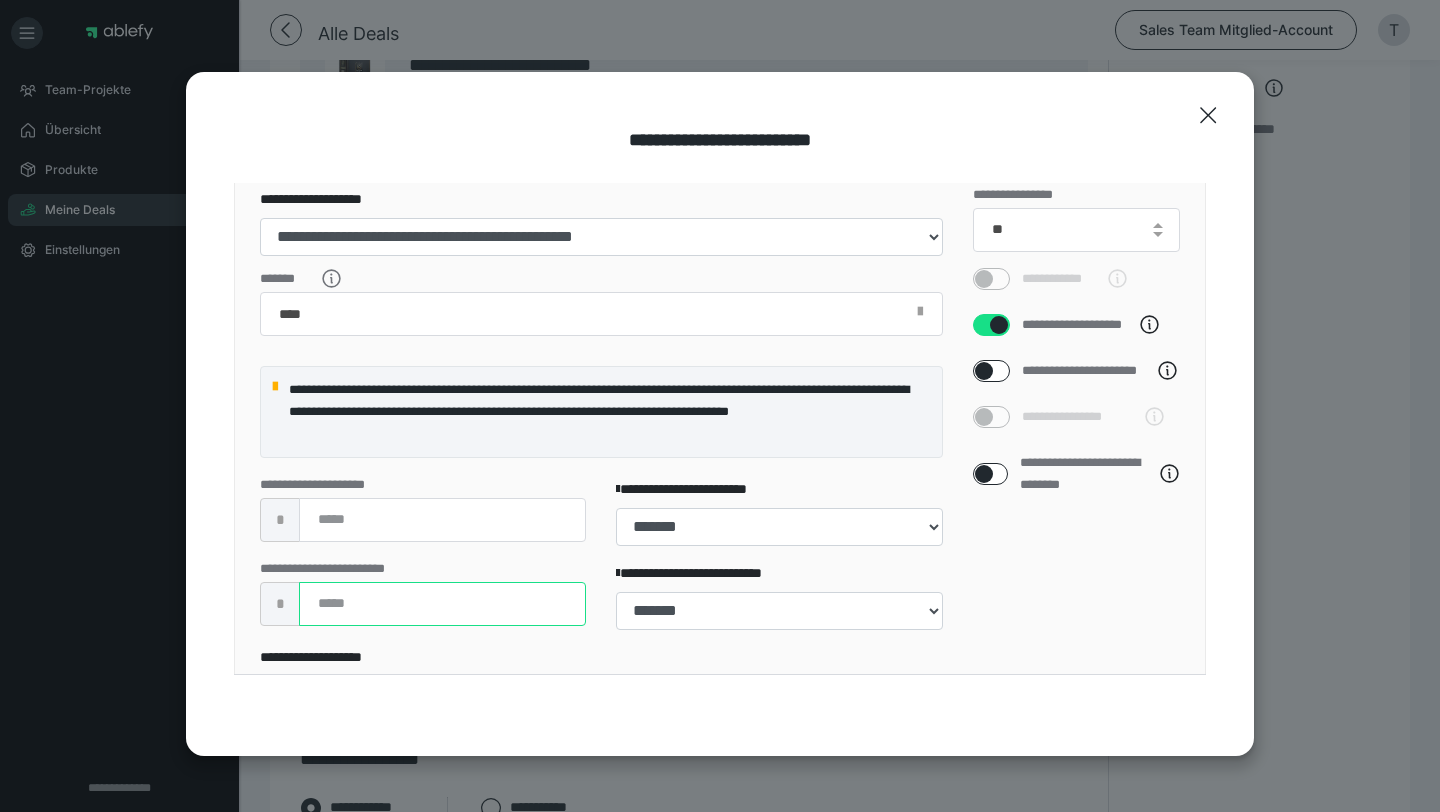 click on "******" at bounding box center (442, 604) 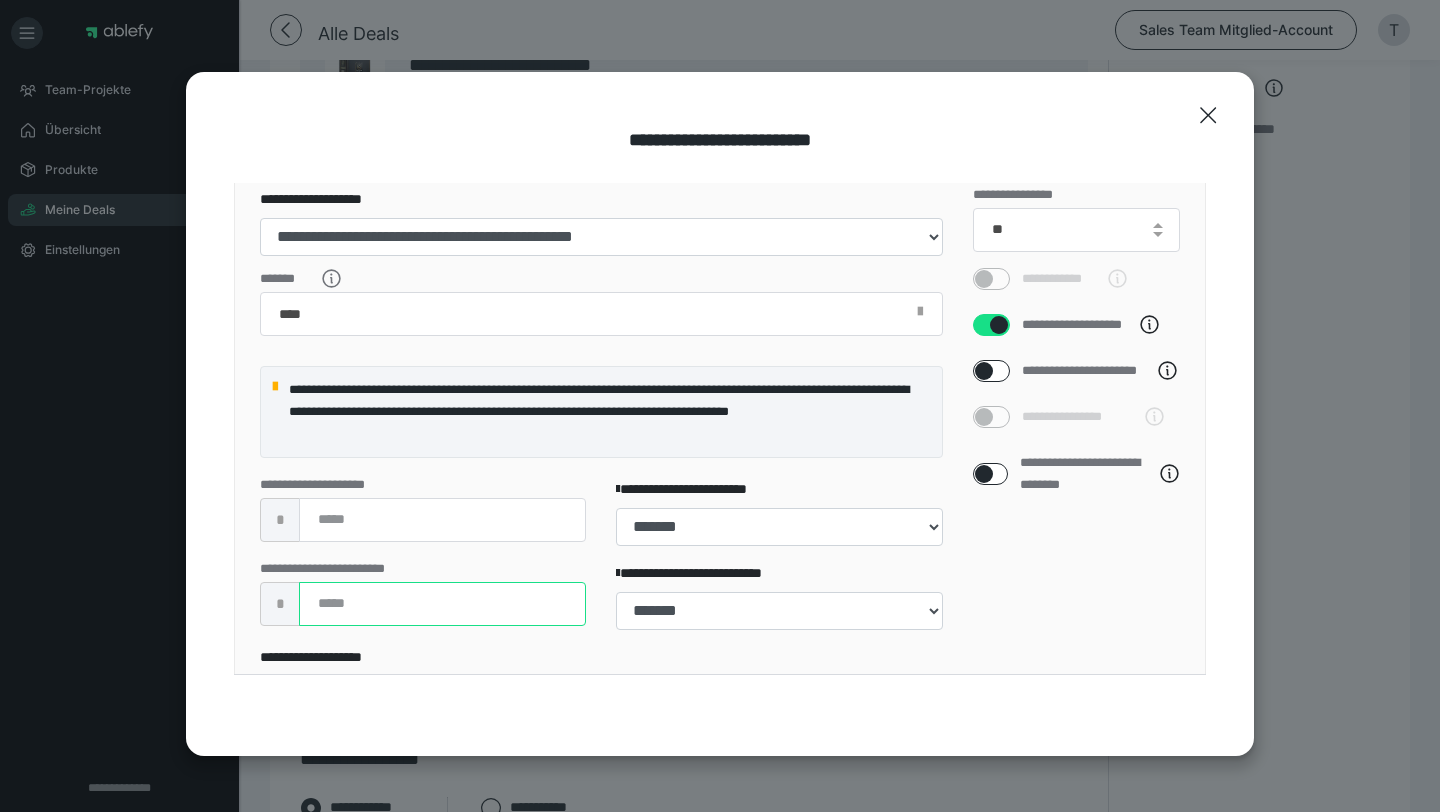paste 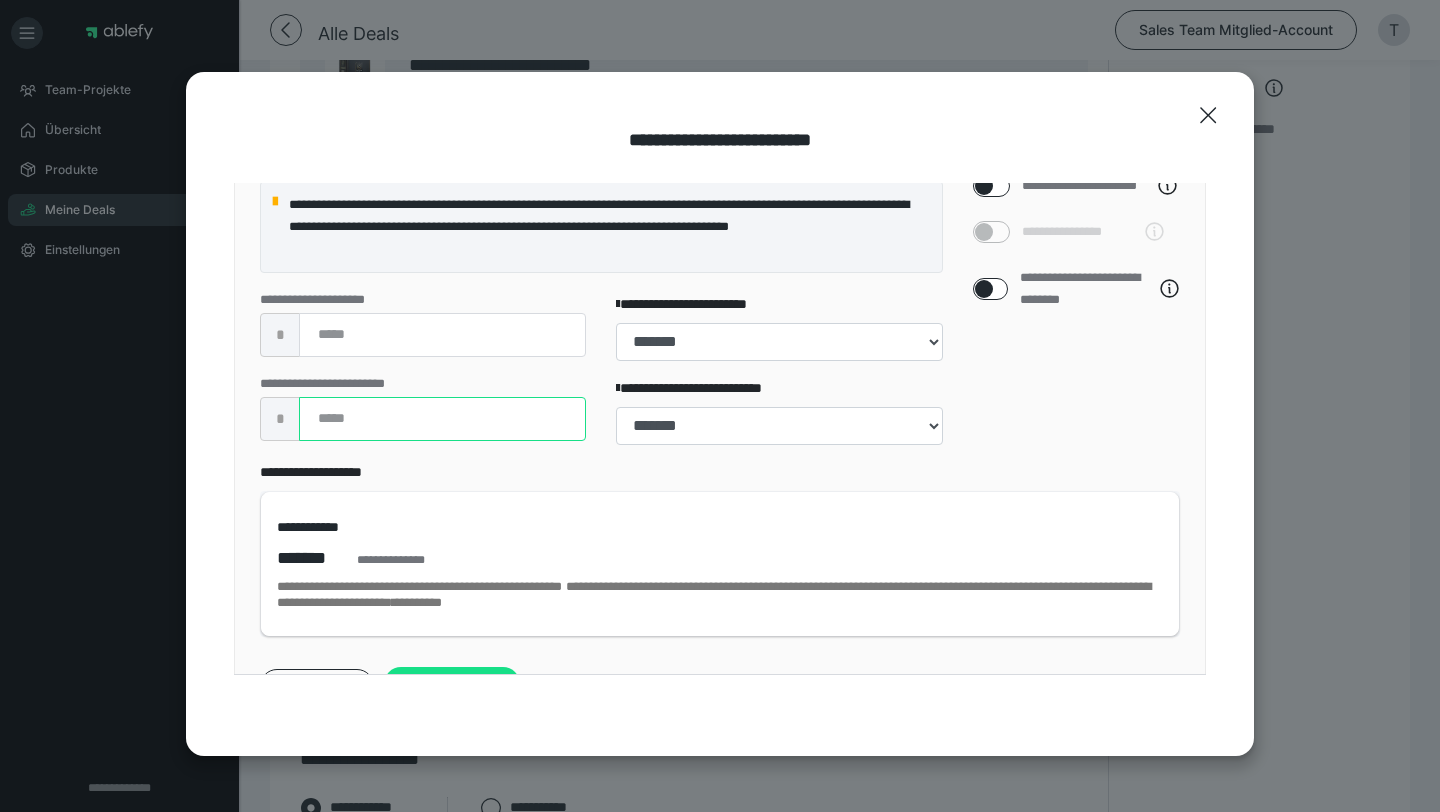 scroll, scrollTop: 790, scrollLeft: 0, axis: vertical 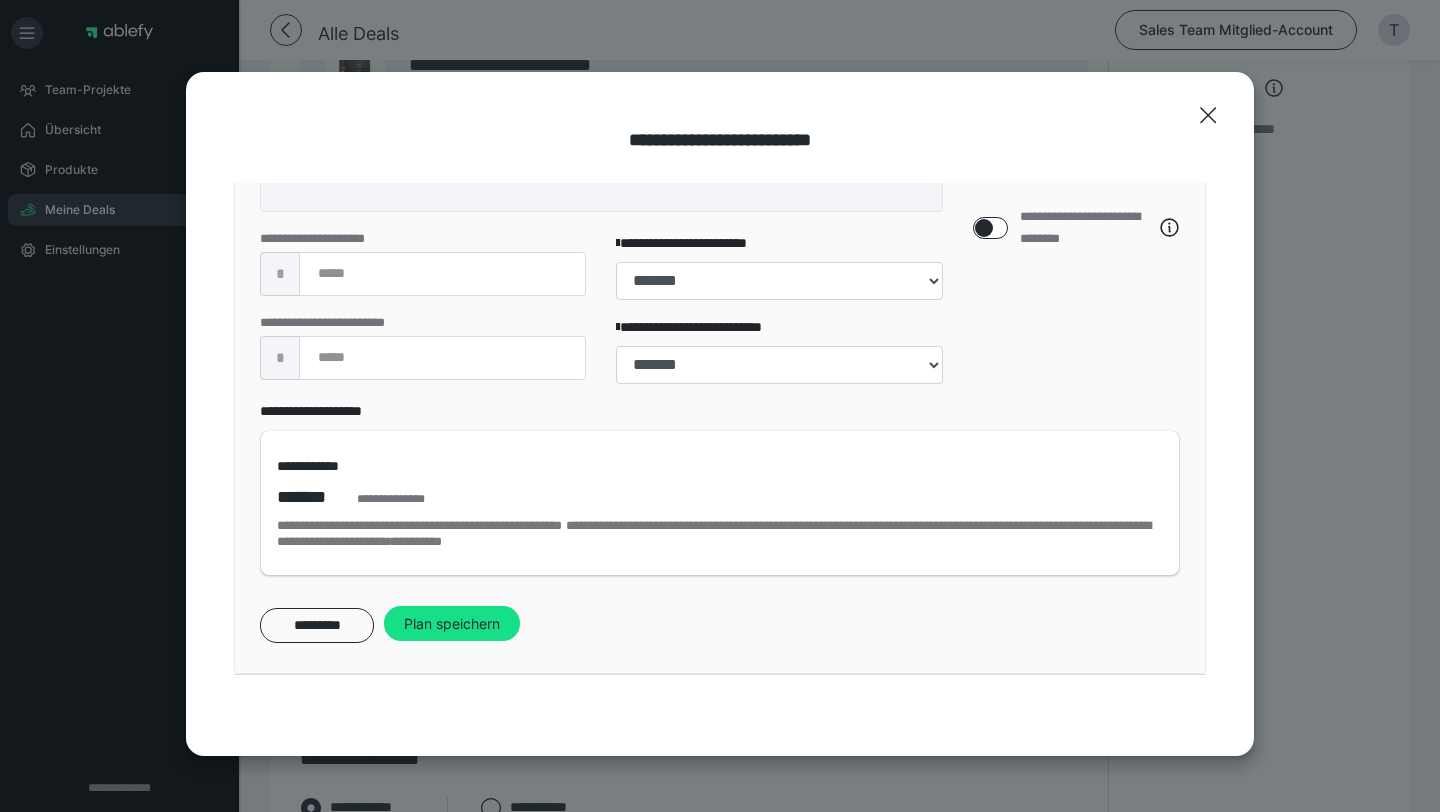 click on "**********" at bounding box center (720, 73) 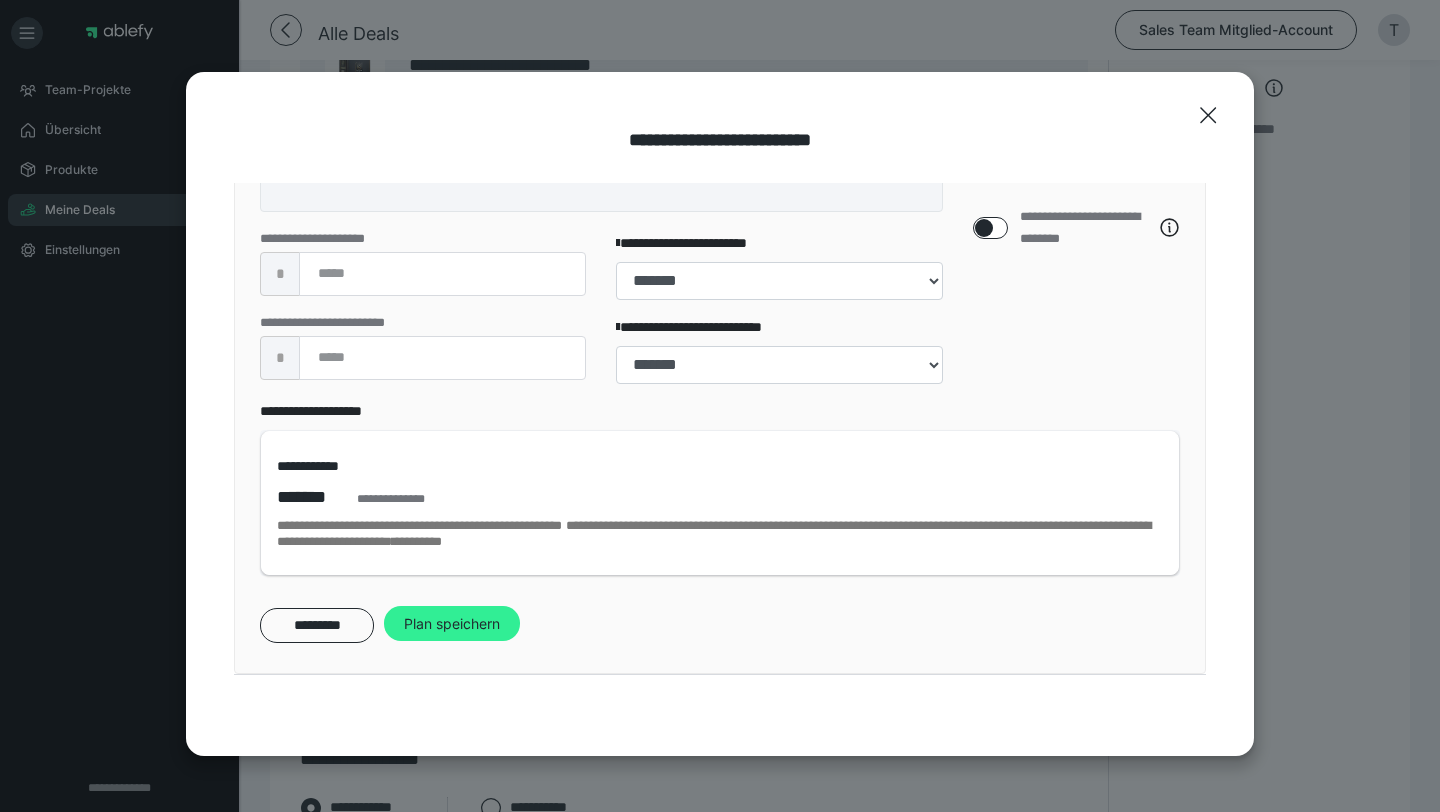 click on "Plan speichern" at bounding box center (452, 624) 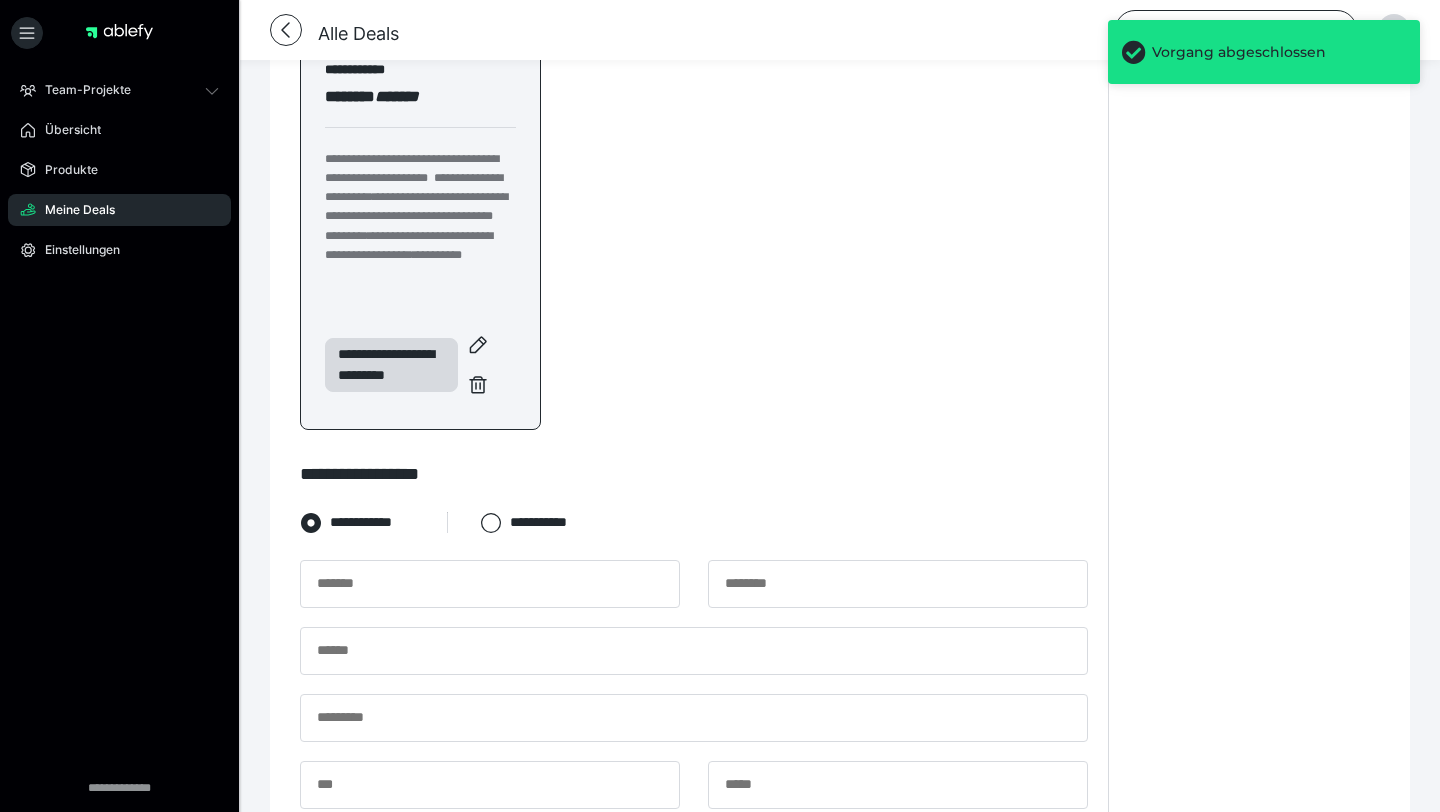 scroll, scrollTop: 492, scrollLeft: 0, axis: vertical 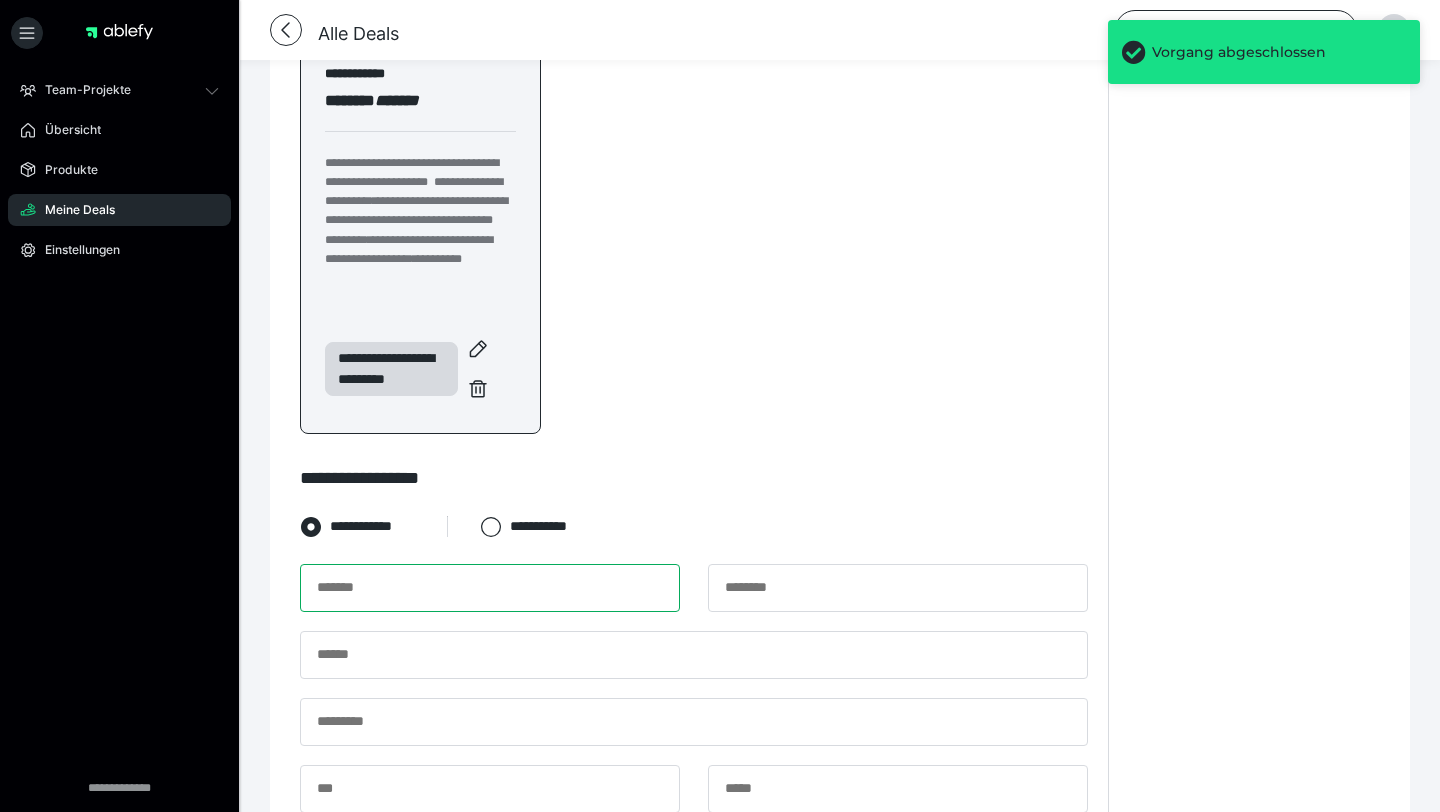 click at bounding box center [490, 588] 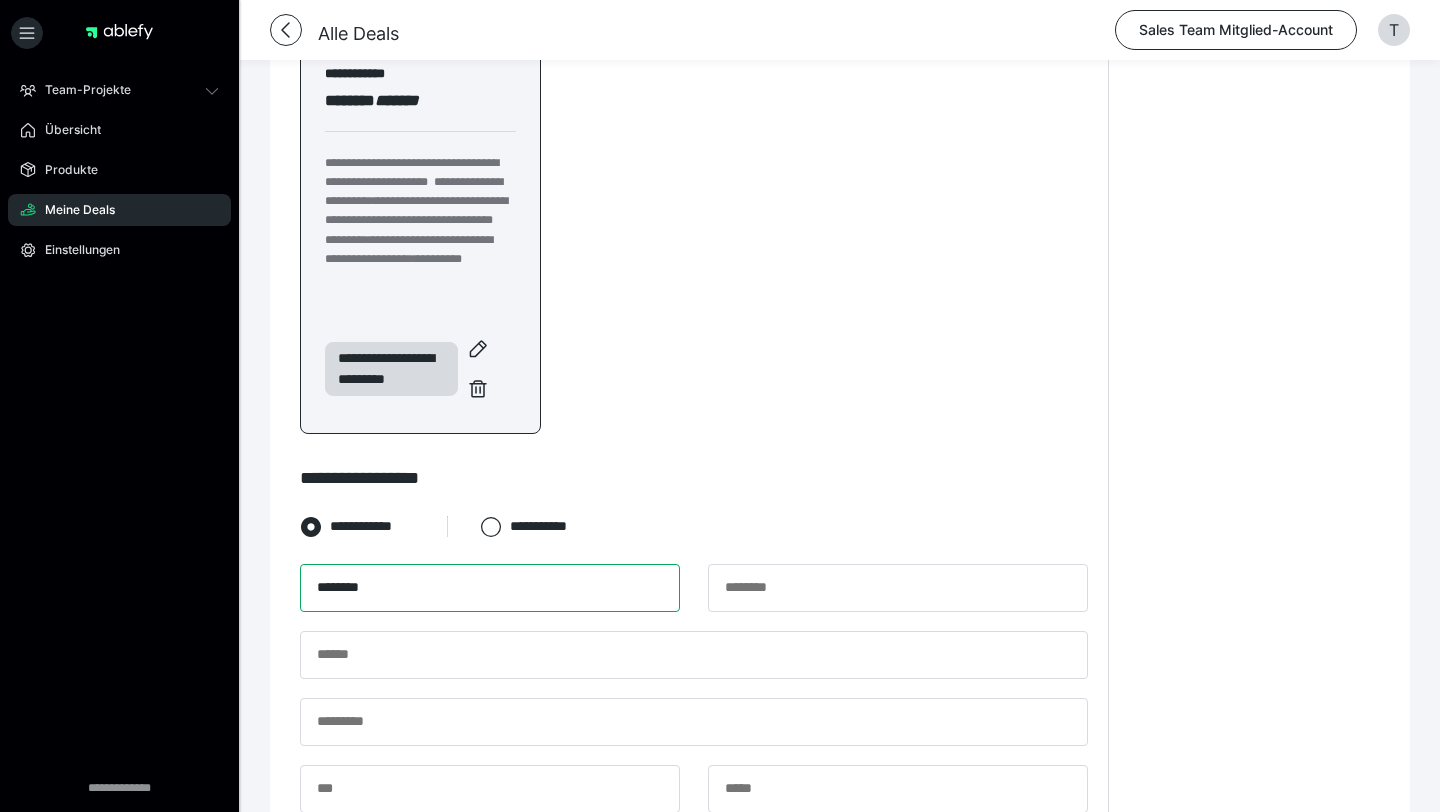 type on "********" 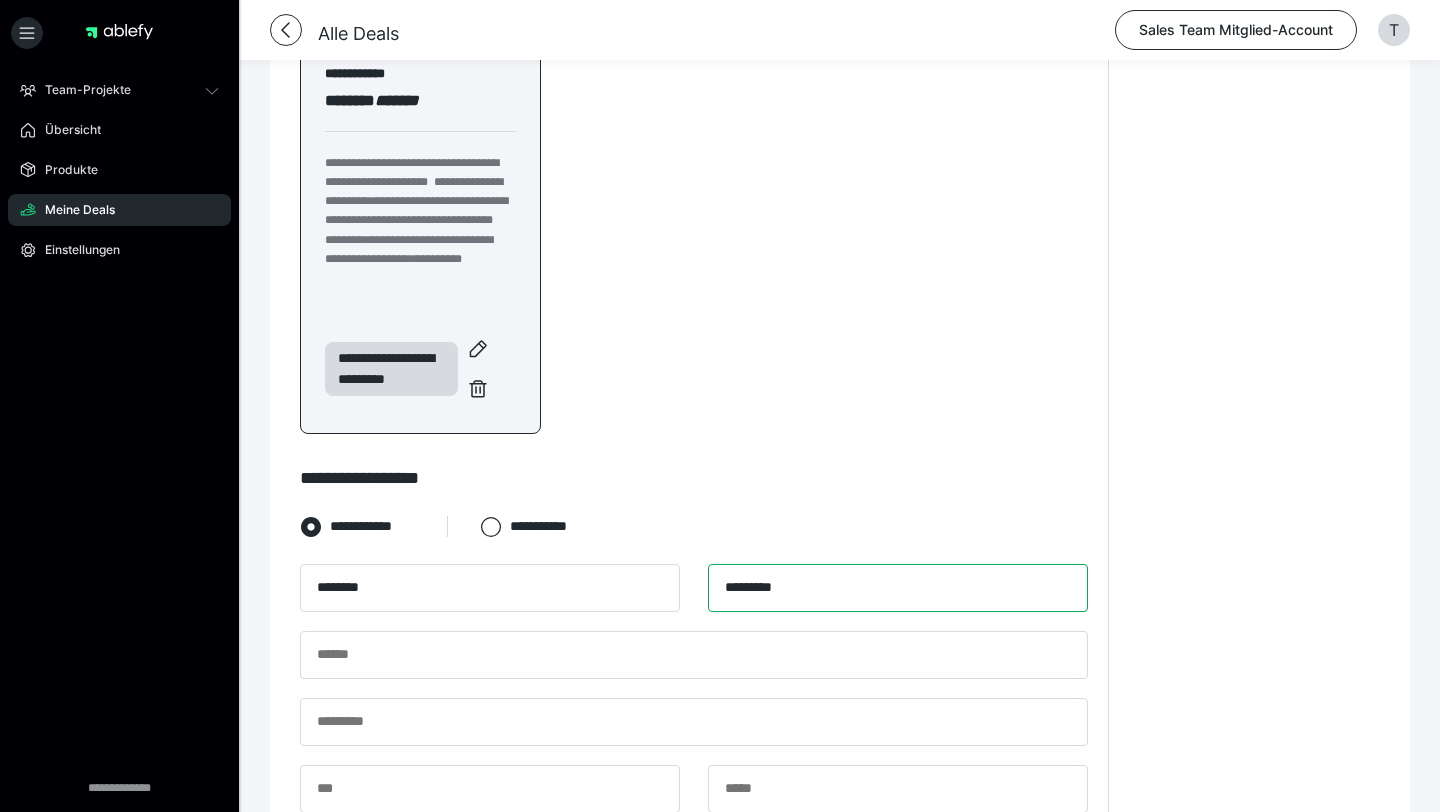 type on "*********" 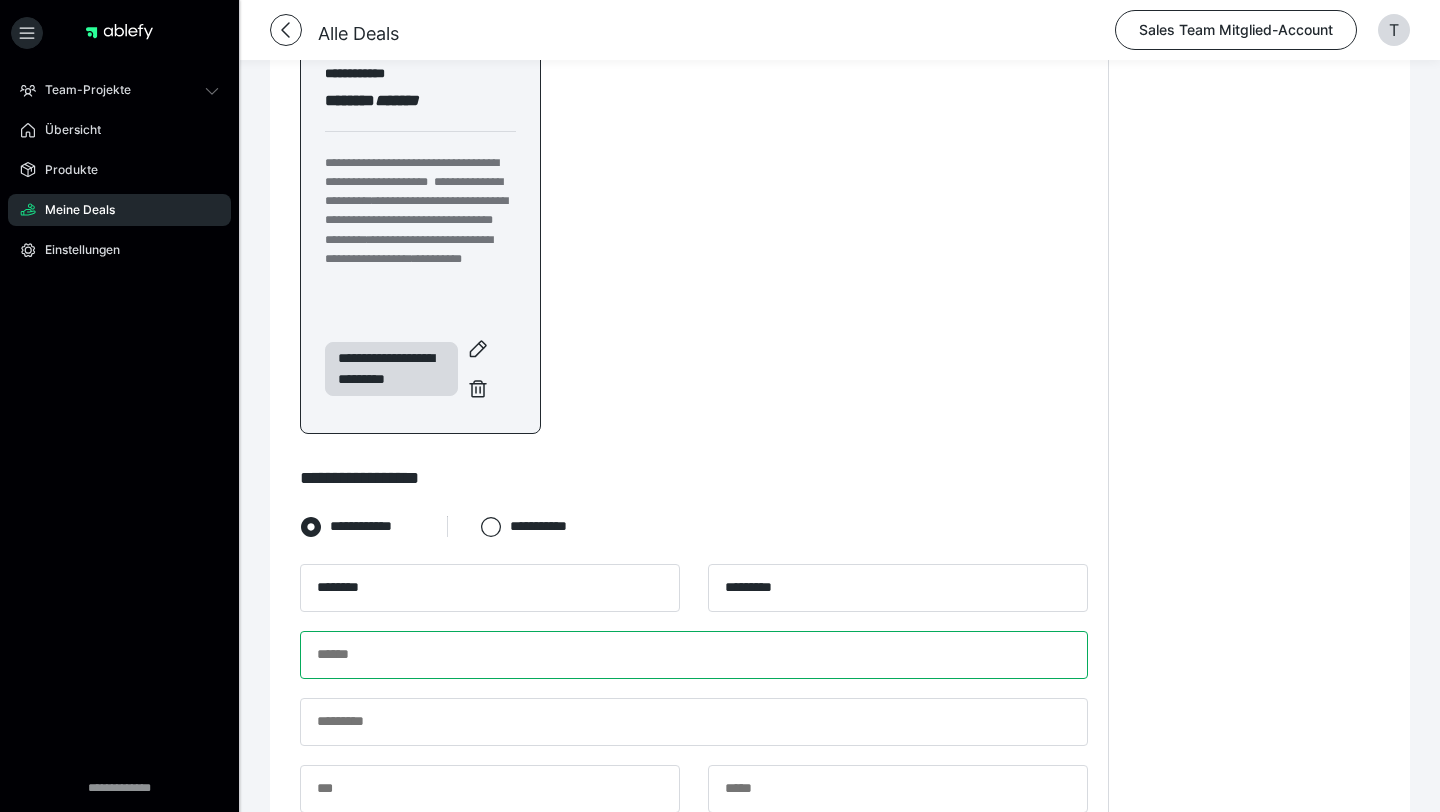 click at bounding box center (694, 655) 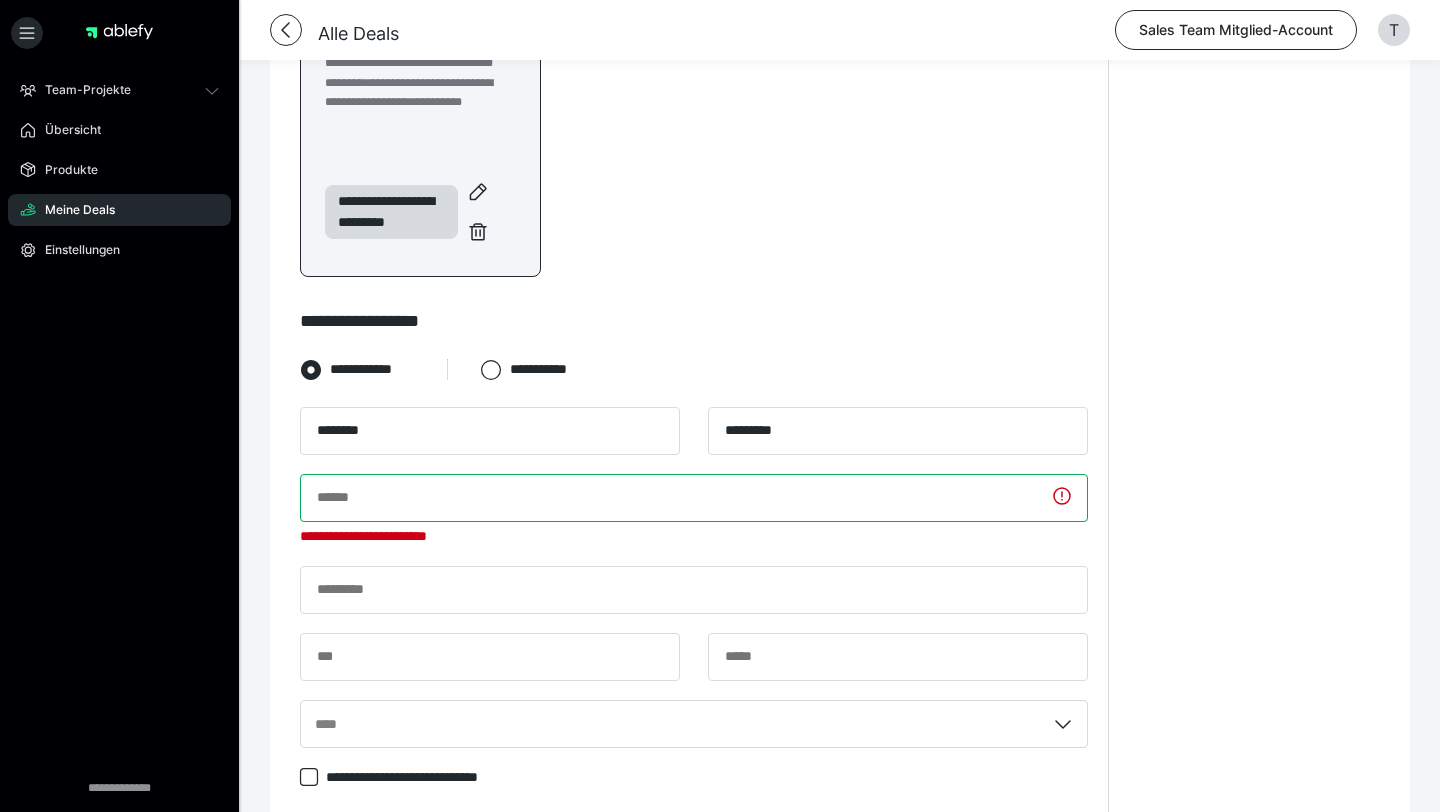 scroll, scrollTop: 647, scrollLeft: 0, axis: vertical 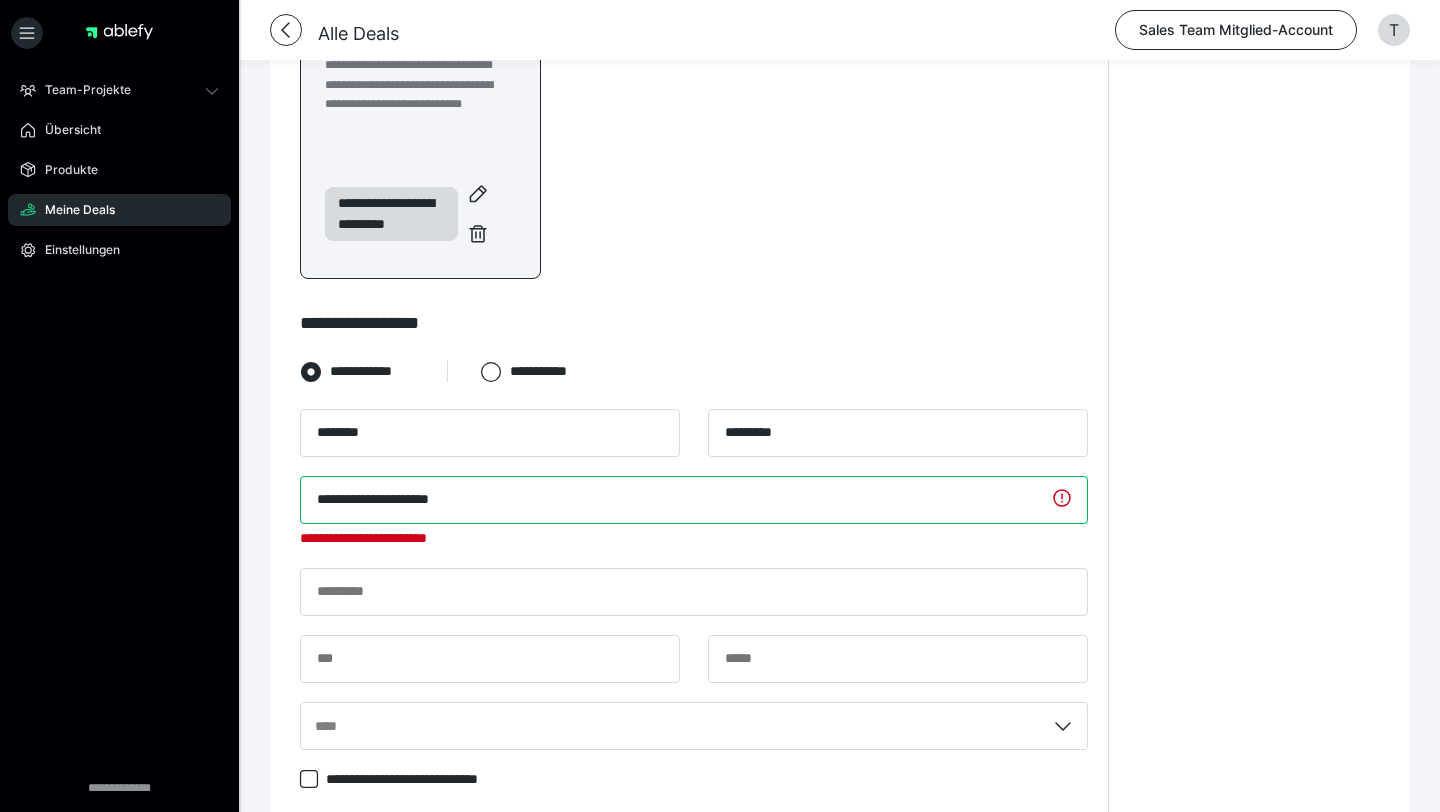 type on "**********" 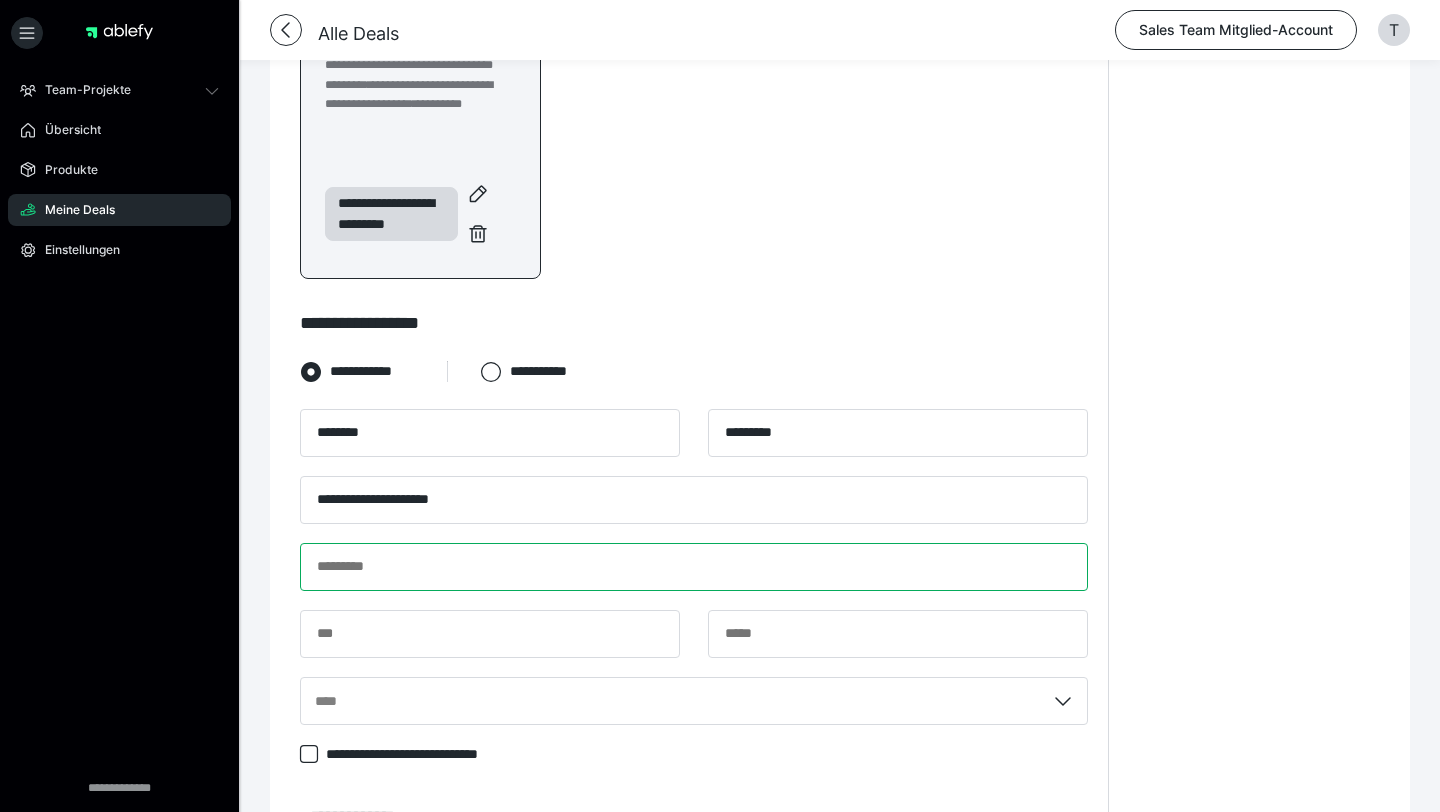 type on "*" 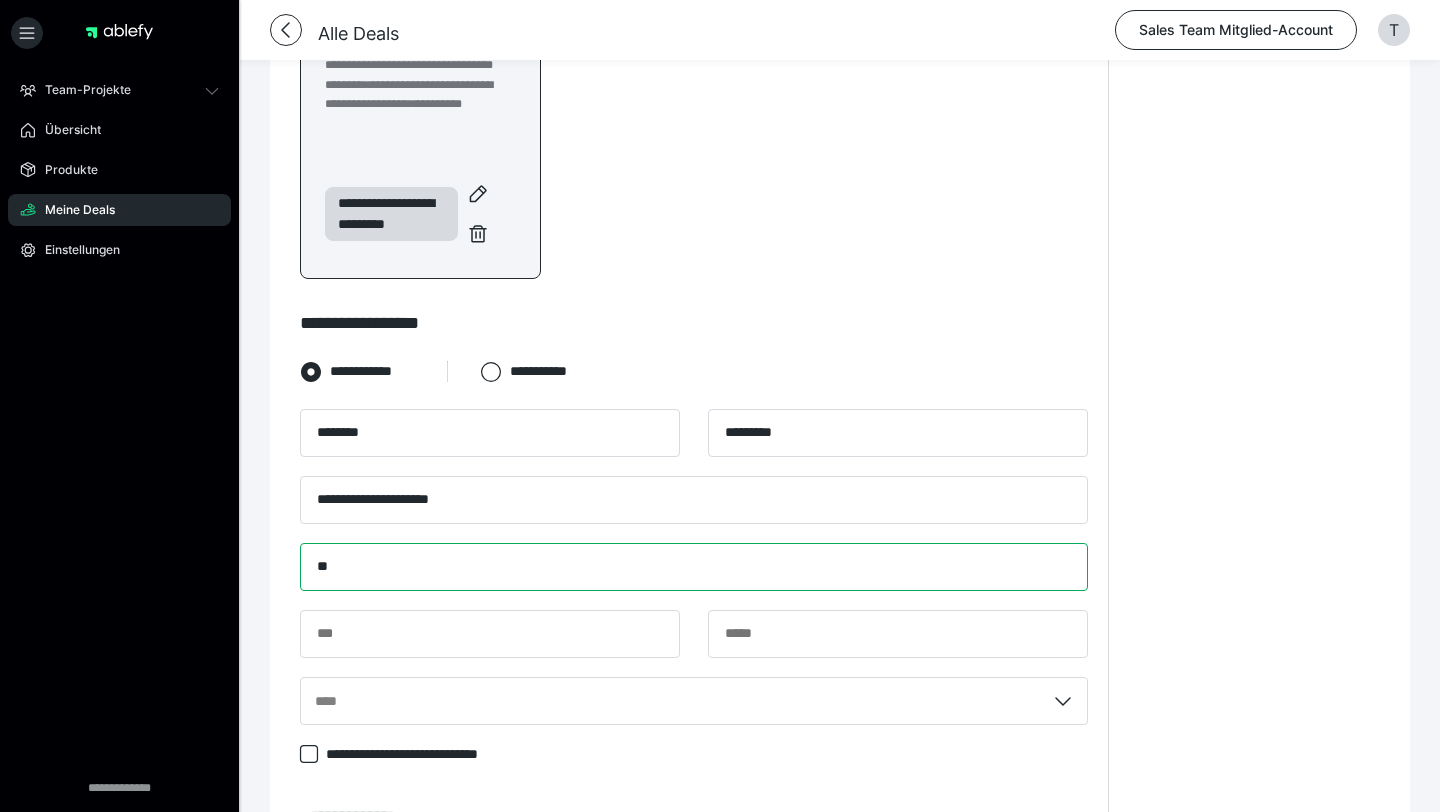 type on "*" 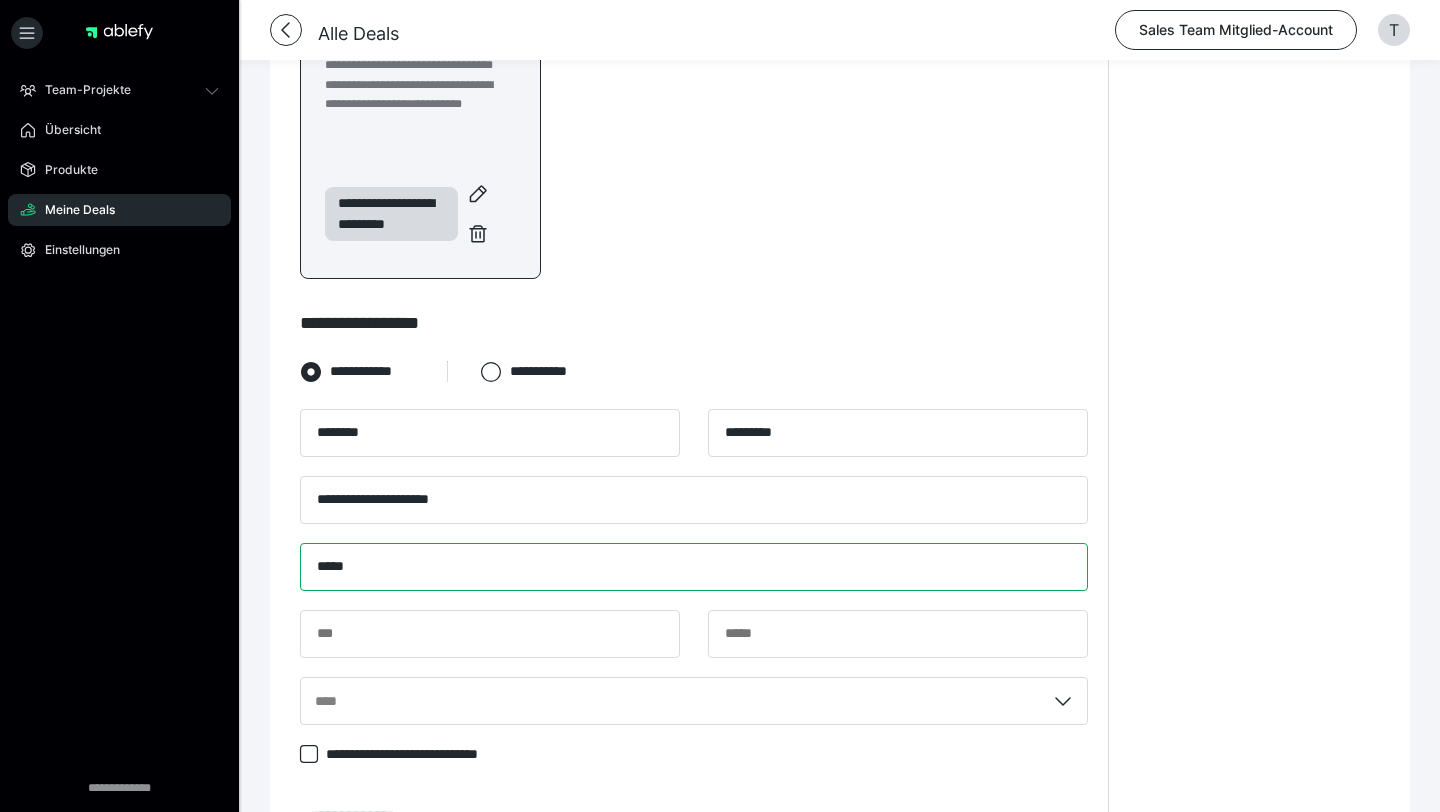 type on "*****" 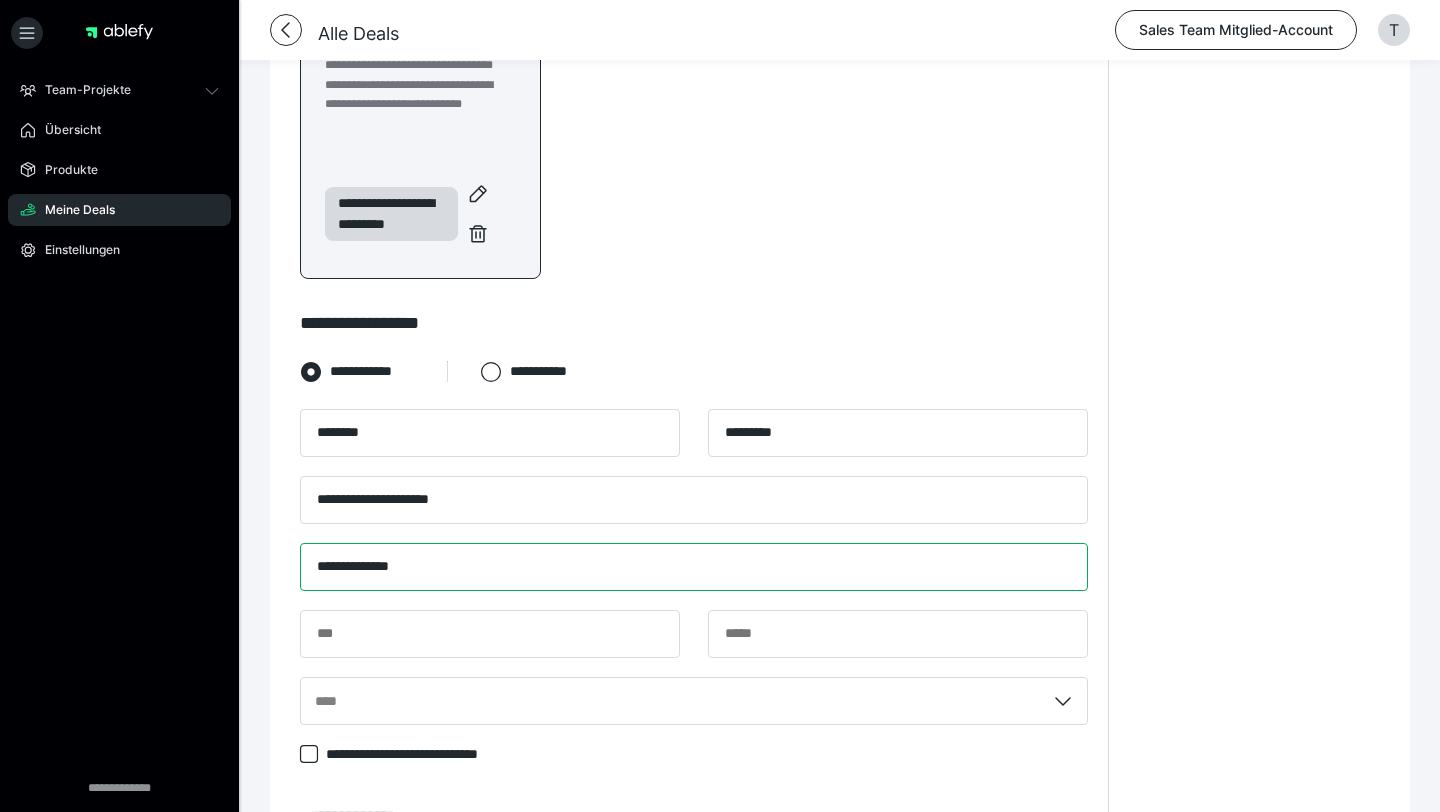 scroll, scrollTop: 733, scrollLeft: 0, axis: vertical 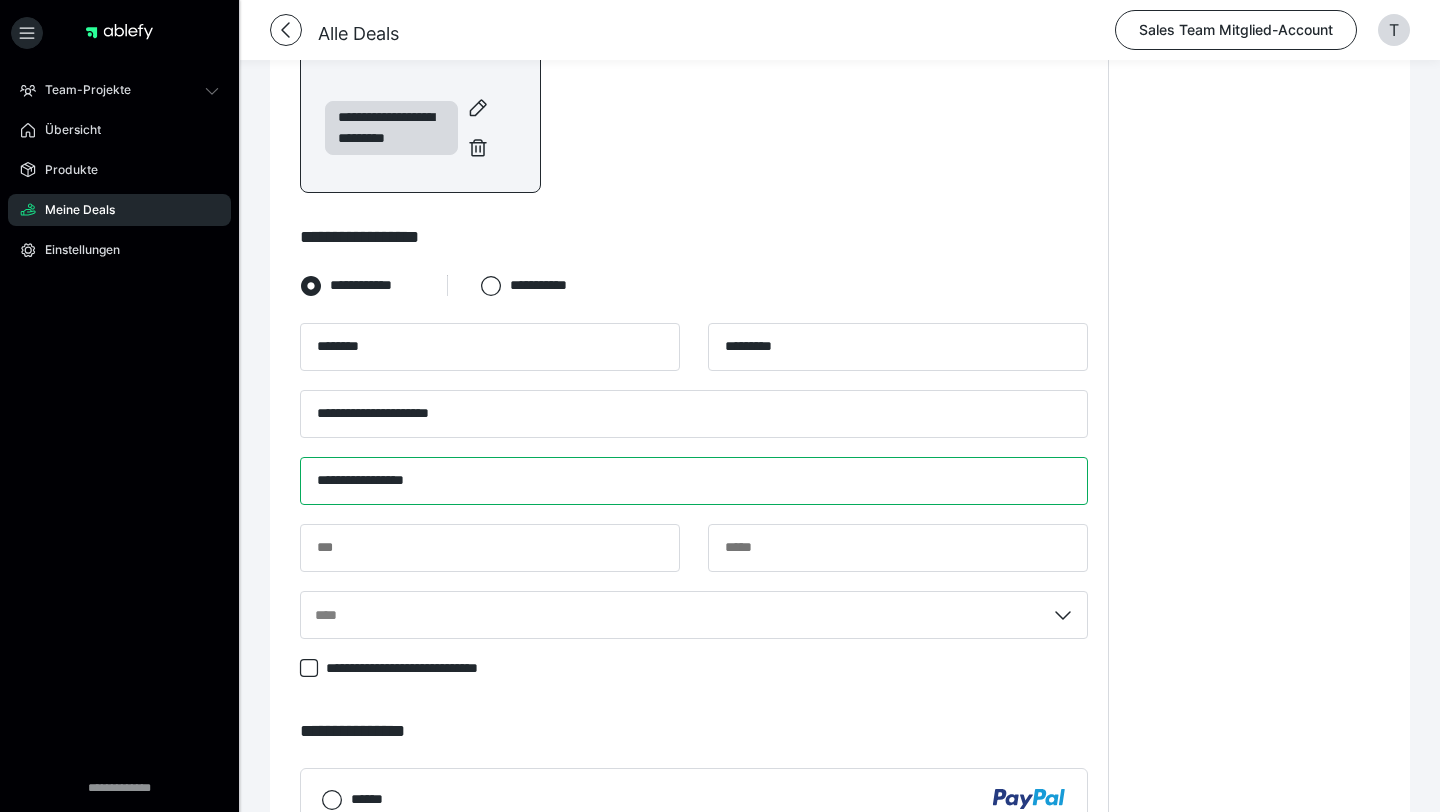 type on "**********" 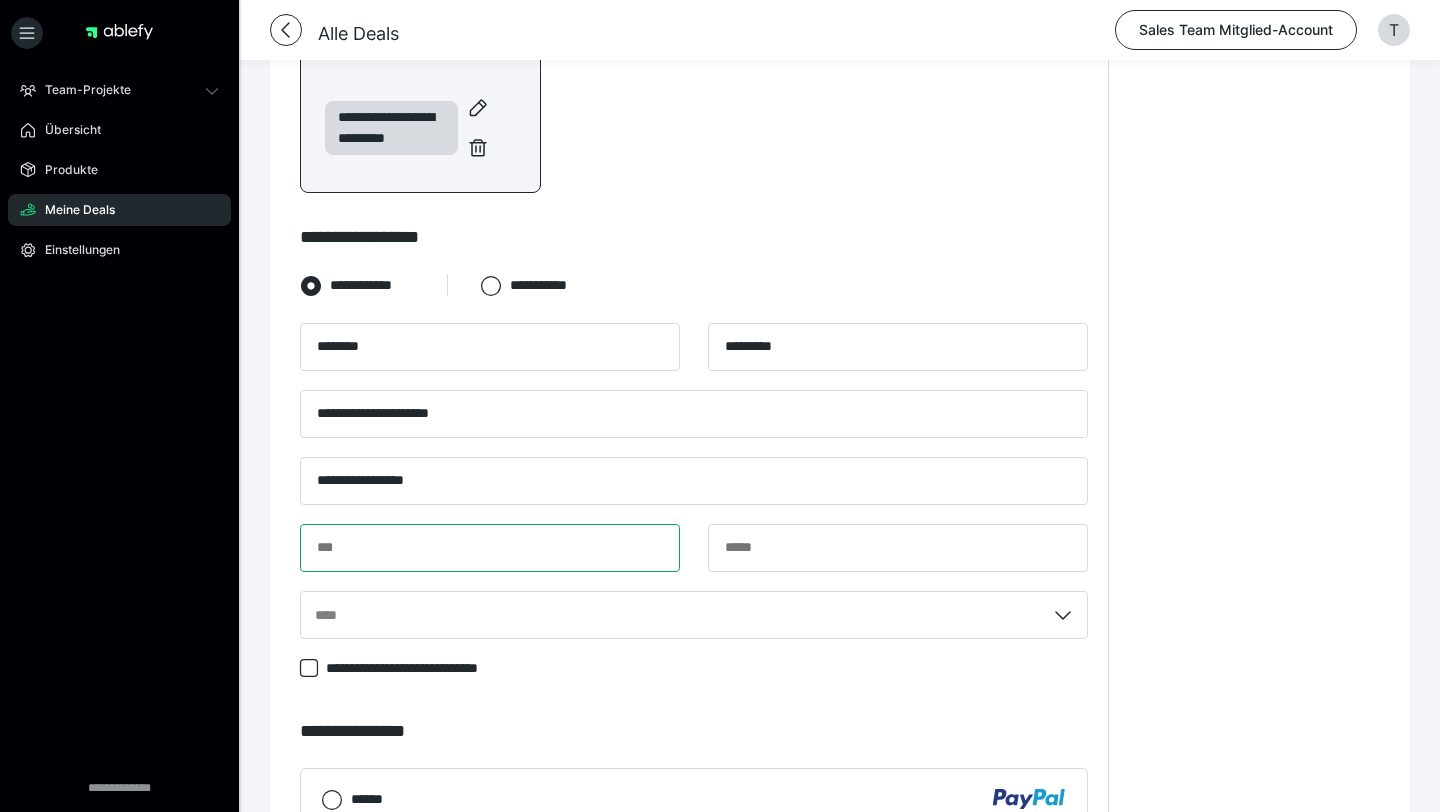 click at bounding box center (490, 548) 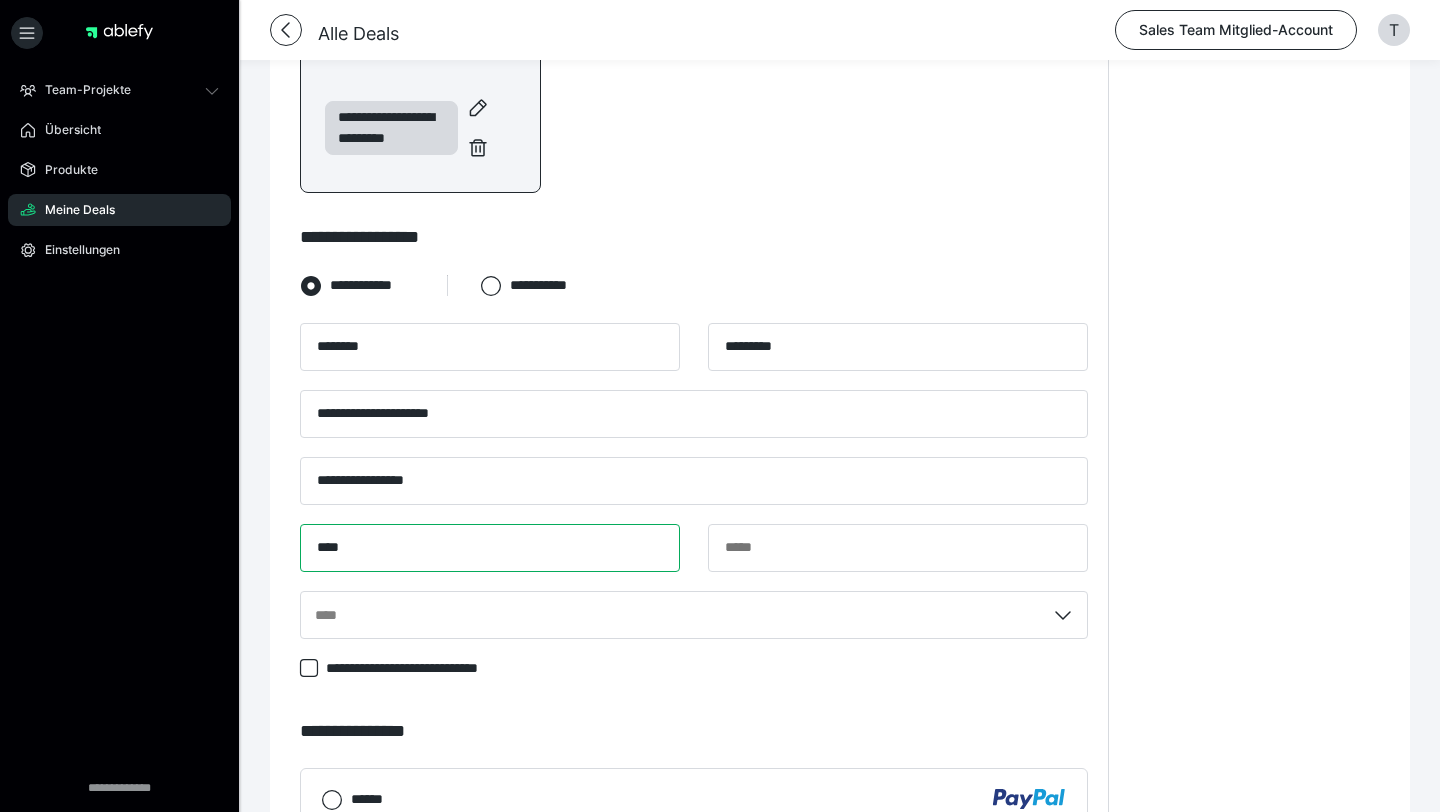 type on "****" 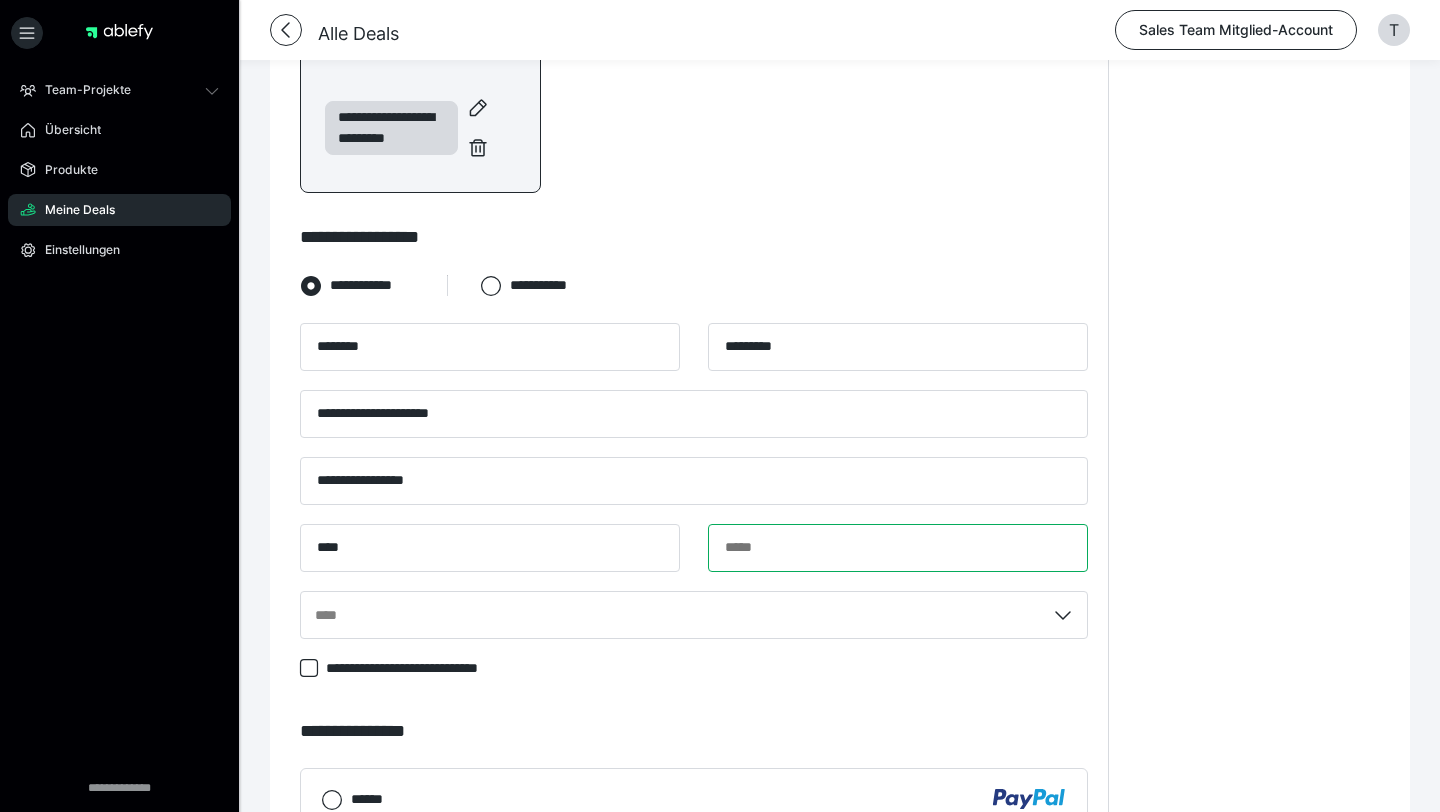 paste on "******" 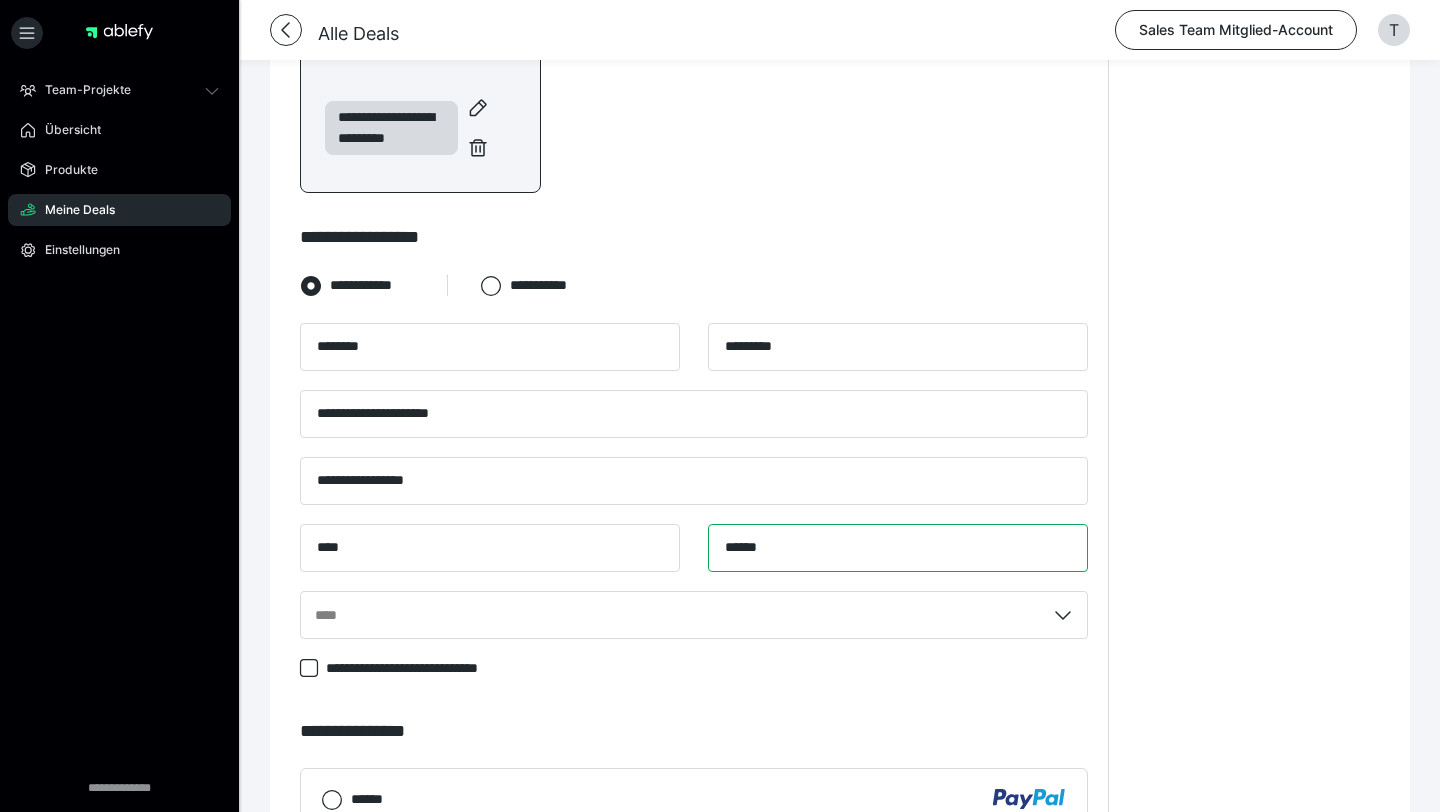 type 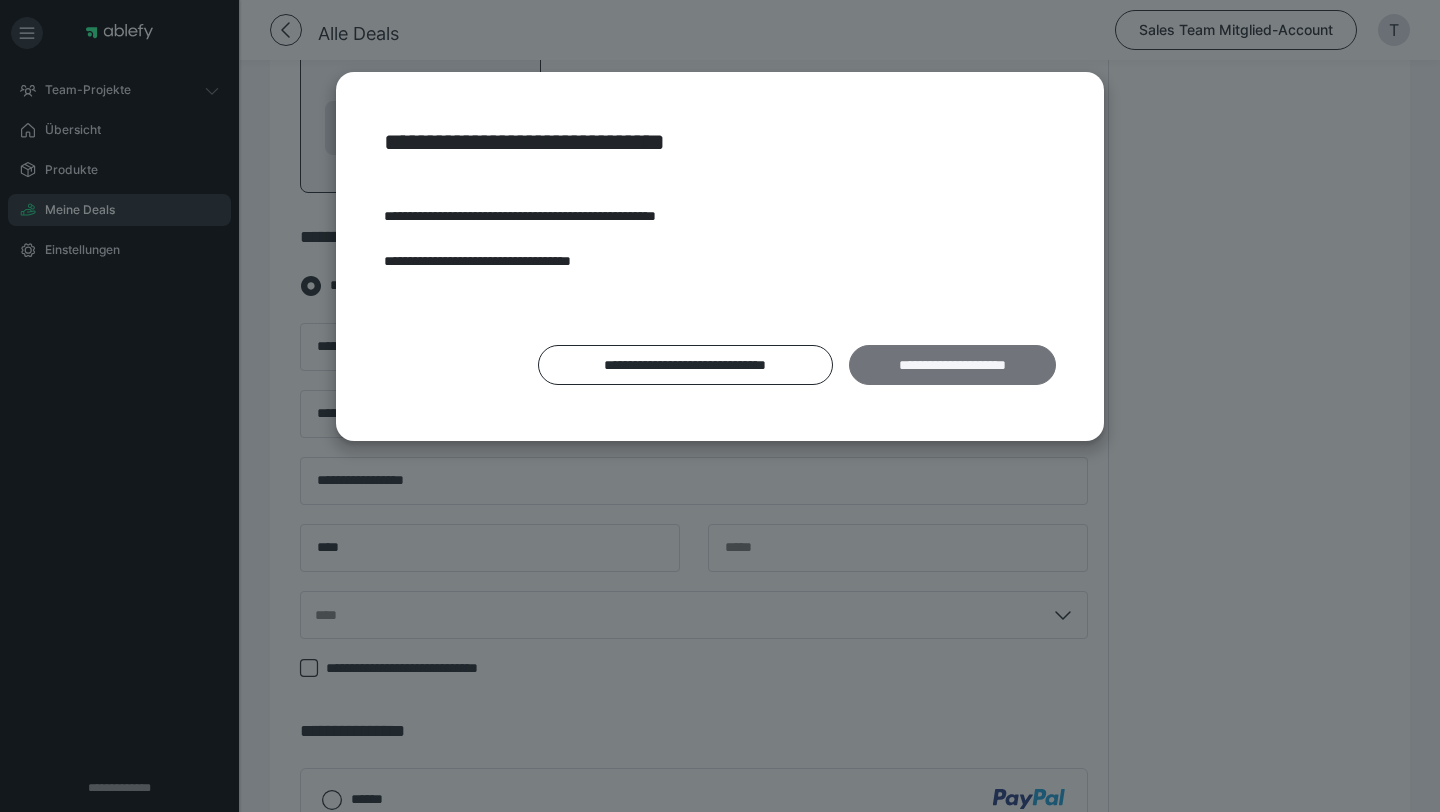 click on "**********" at bounding box center (952, 365) 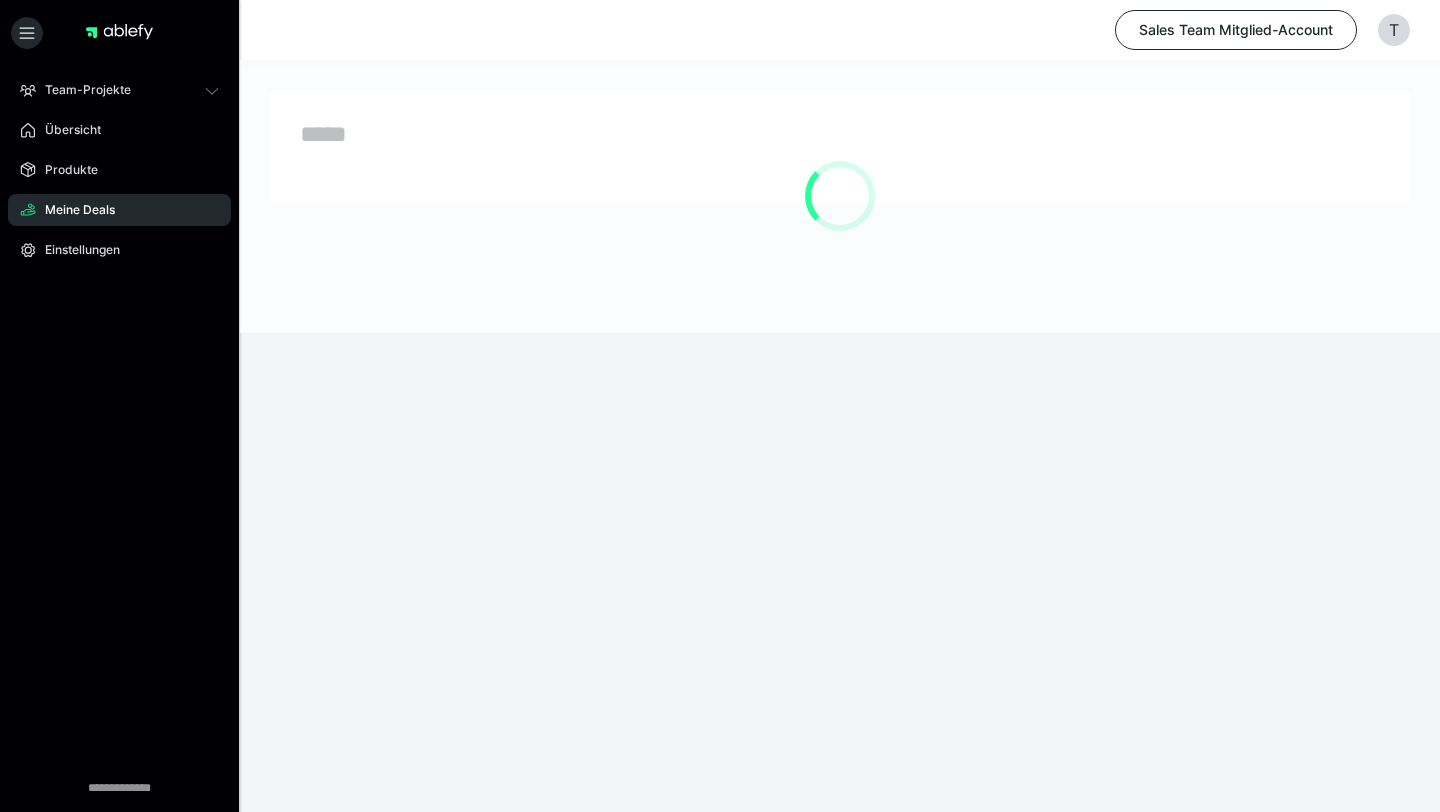 scroll, scrollTop: 0, scrollLeft: 0, axis: both 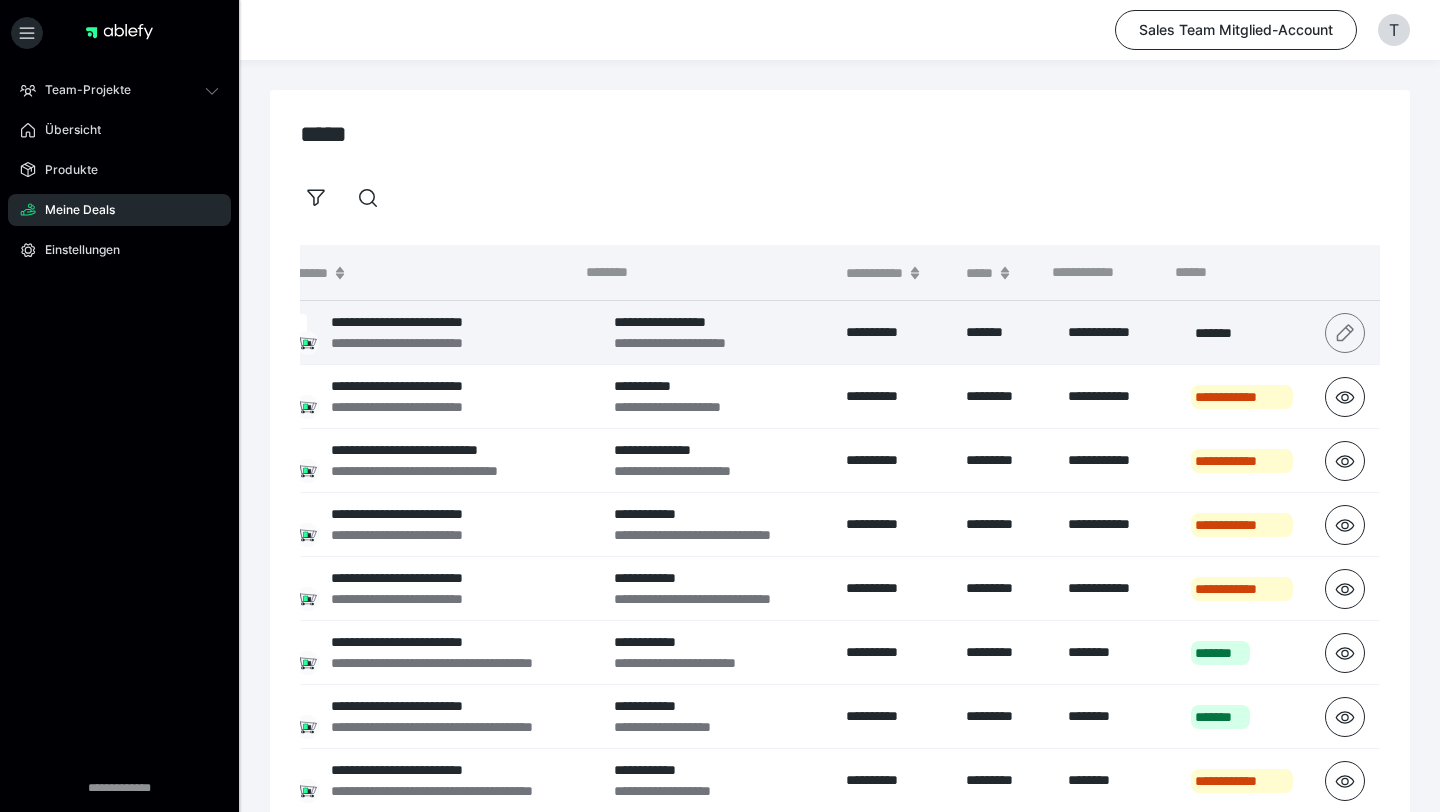 click 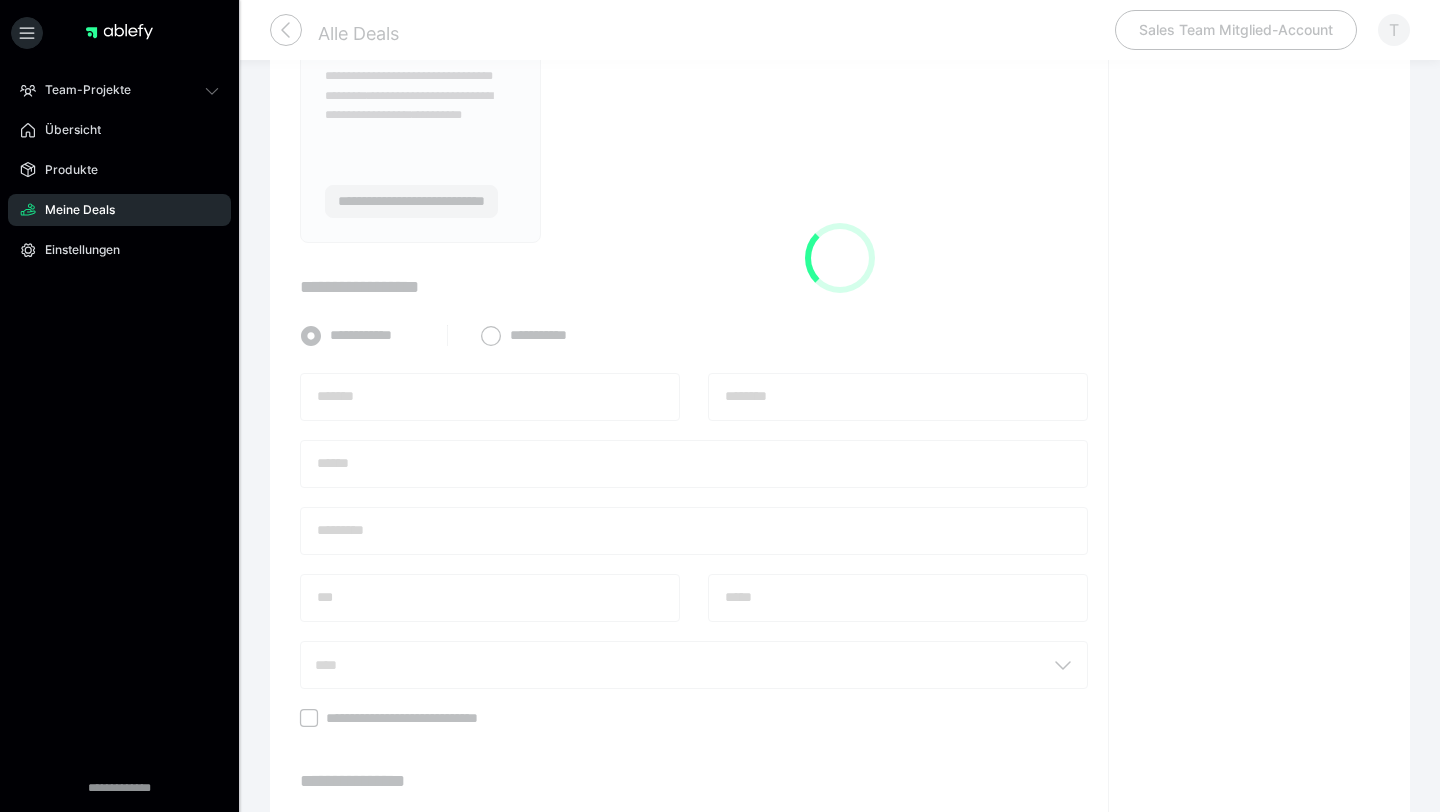 scroll, scrollTop: 468, scrollLeft: 0, axis: vertical 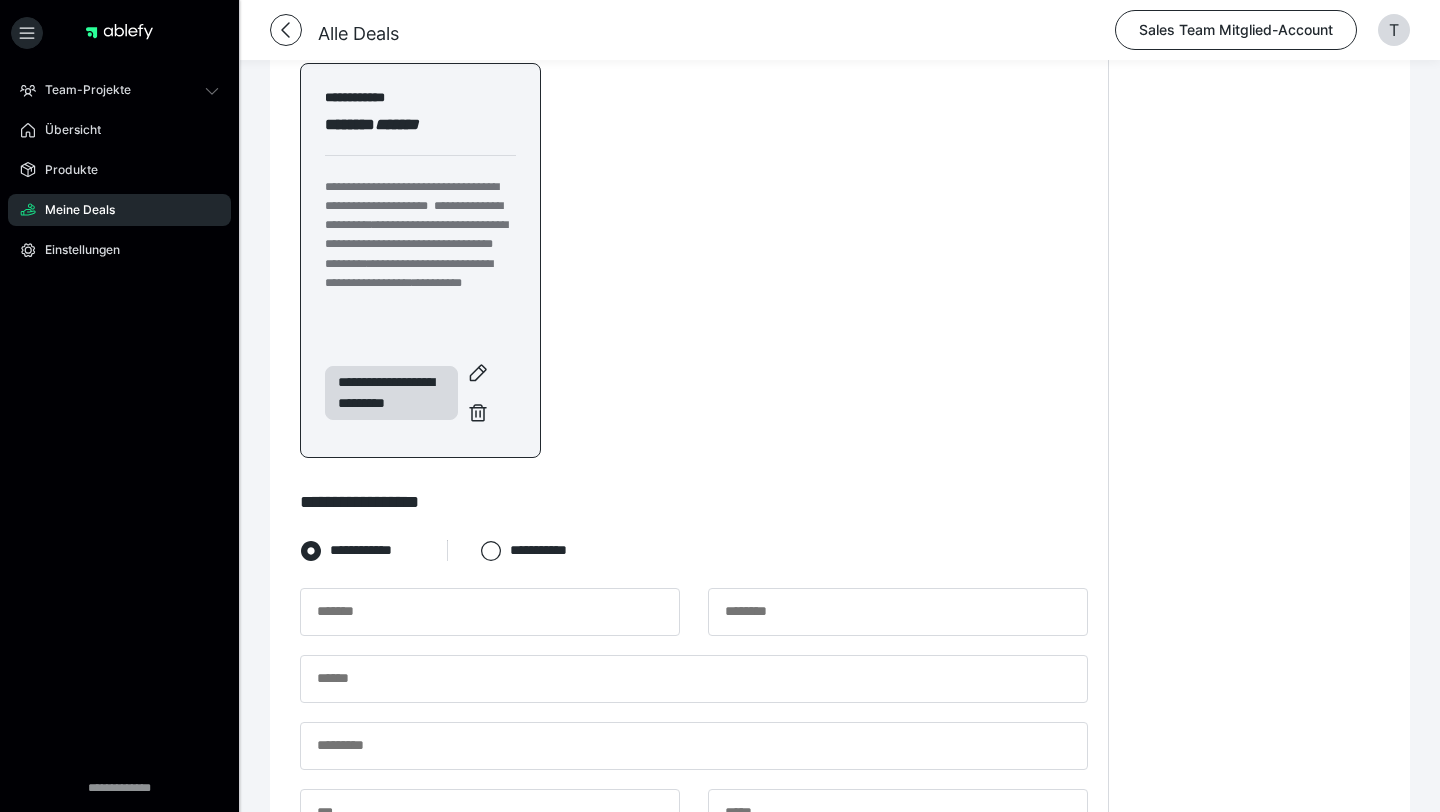 type on "********" 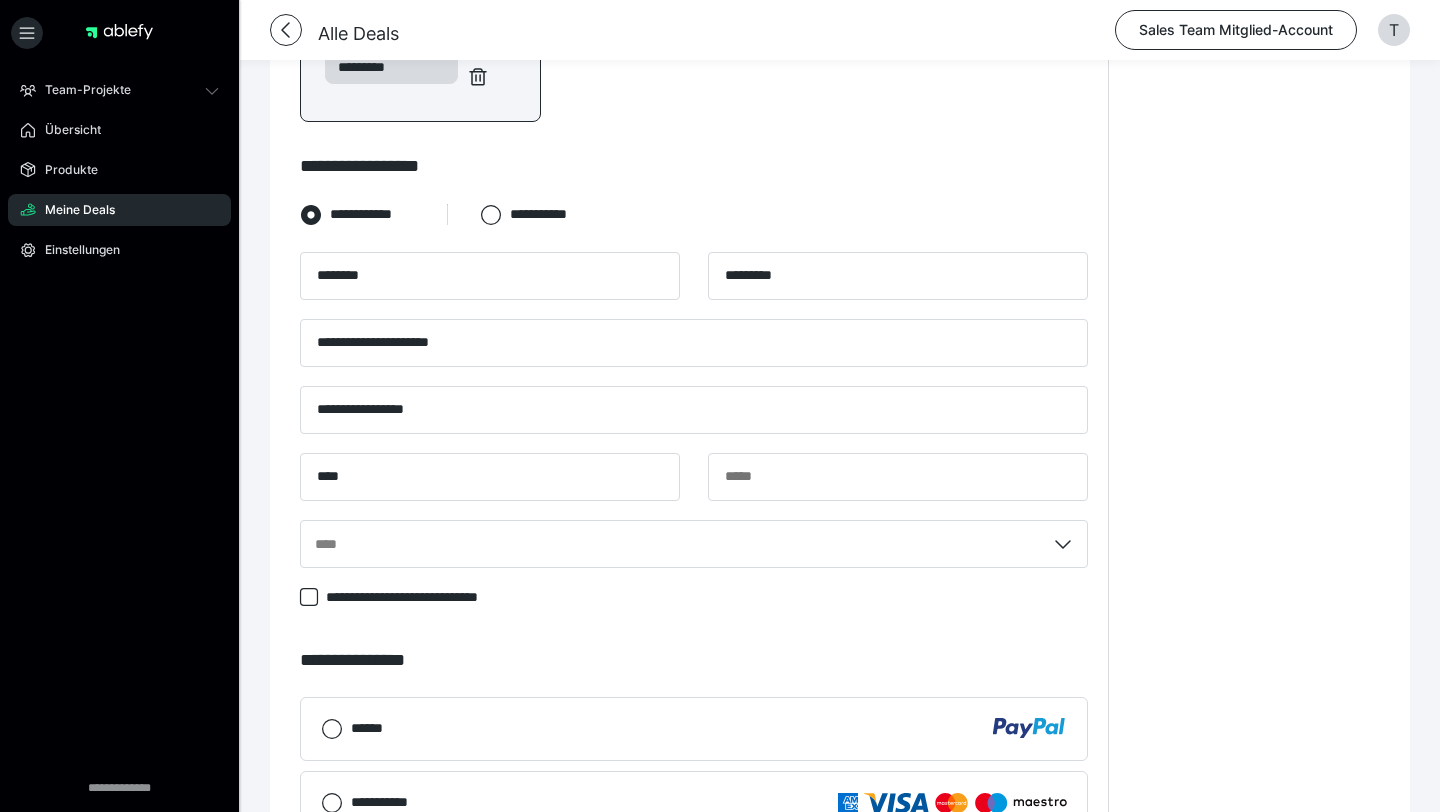 scroll, scrollTop: 808, scrollLeft: 0, axis: vertical 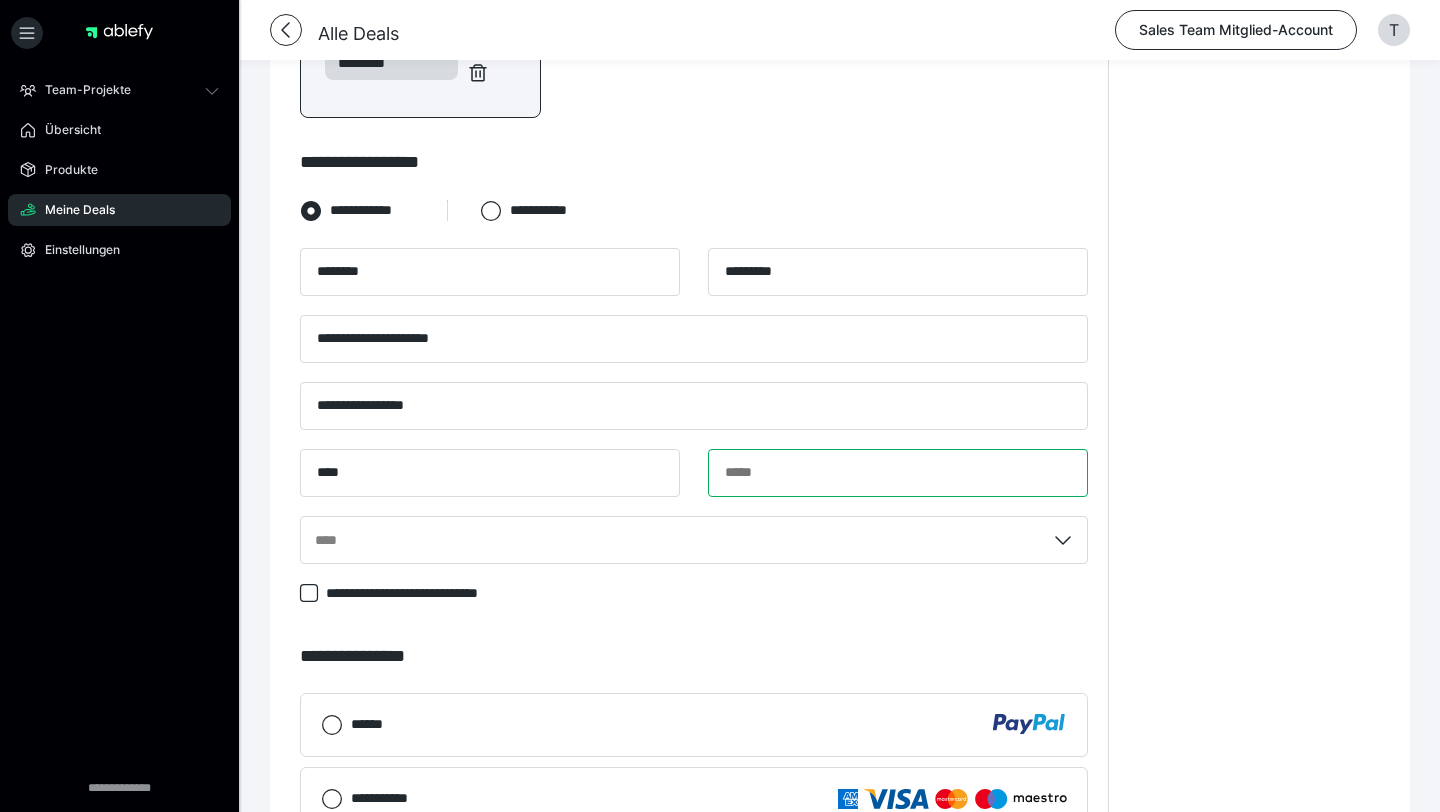 click at bounding box center [898, 473] 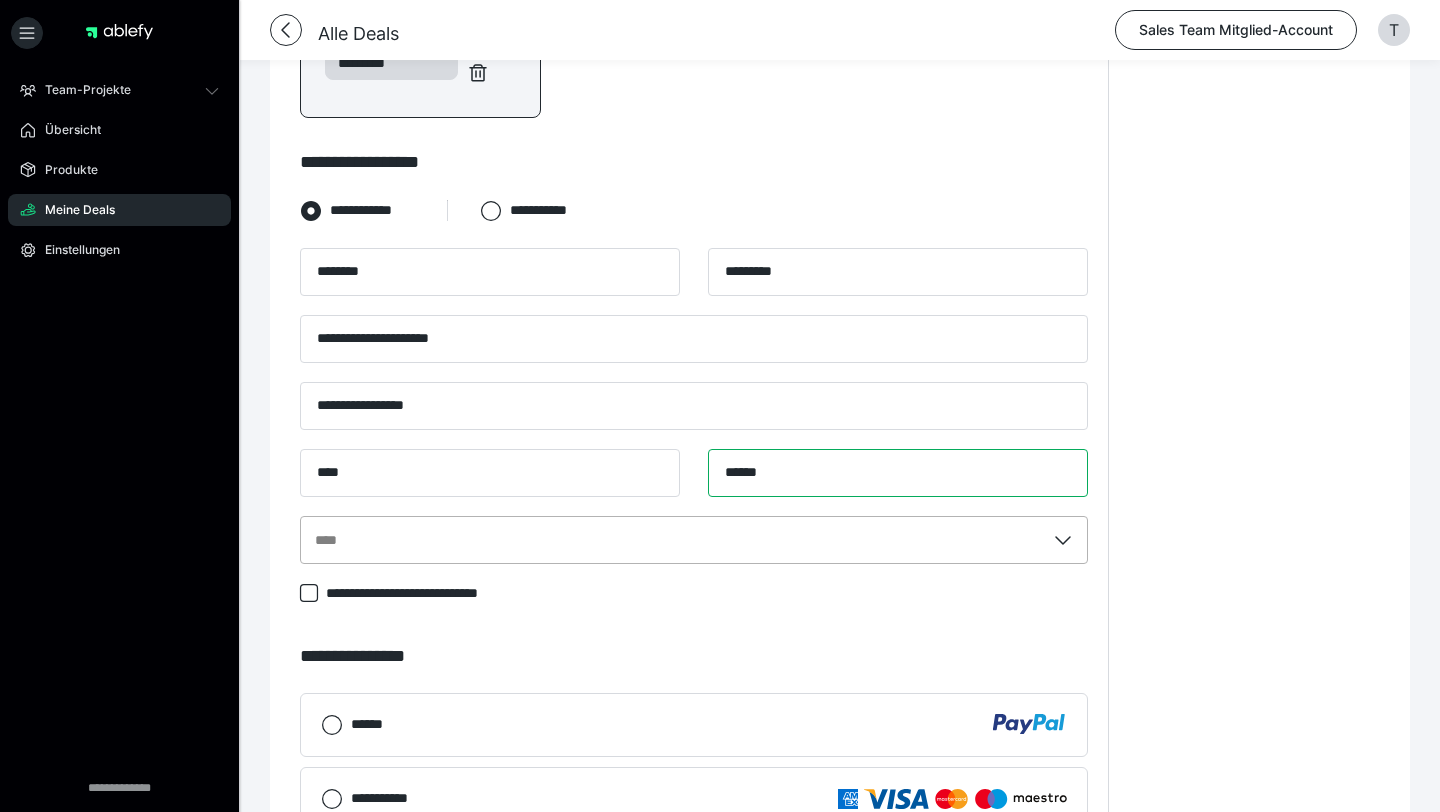 type on "******" 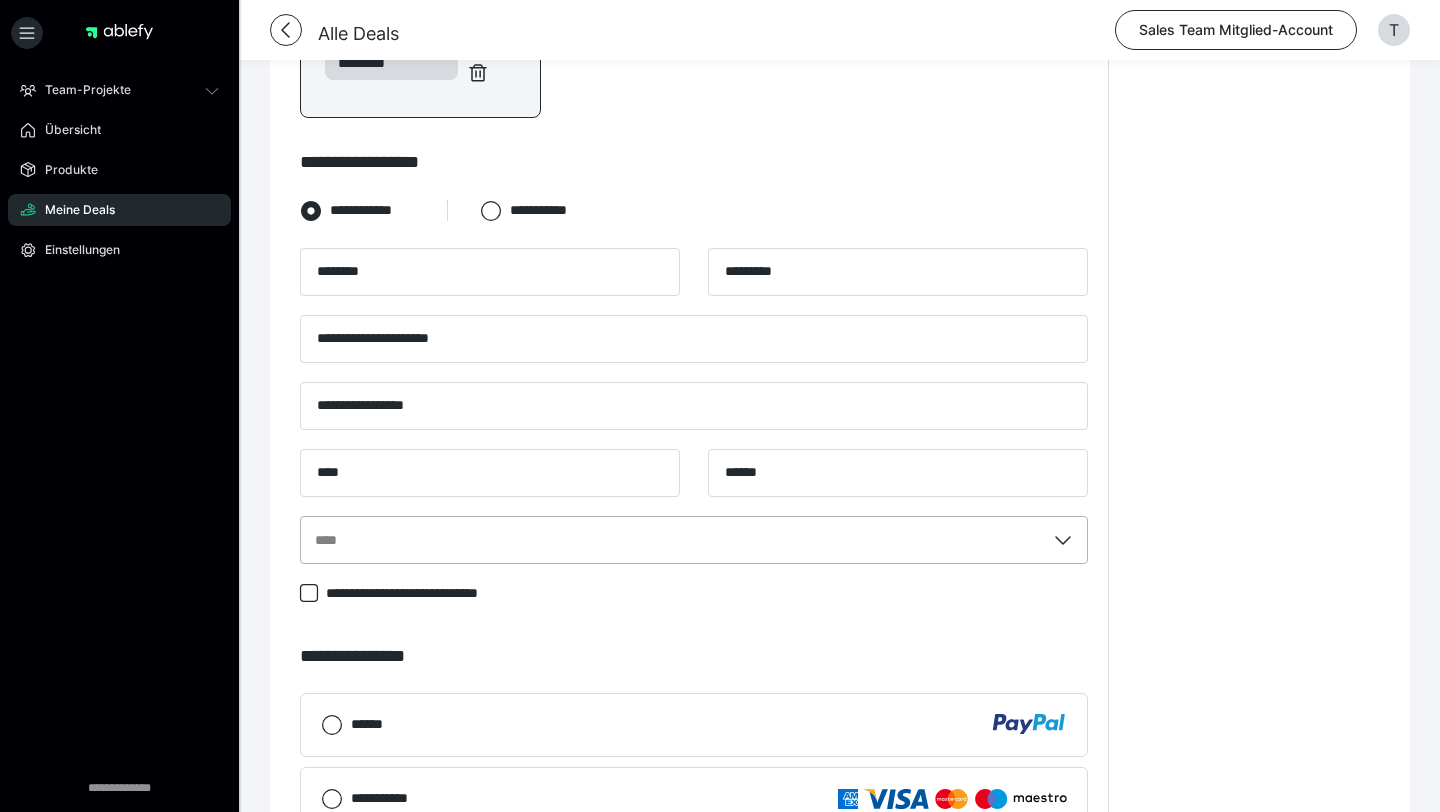 click on "****" at bounding box center [694, 540] 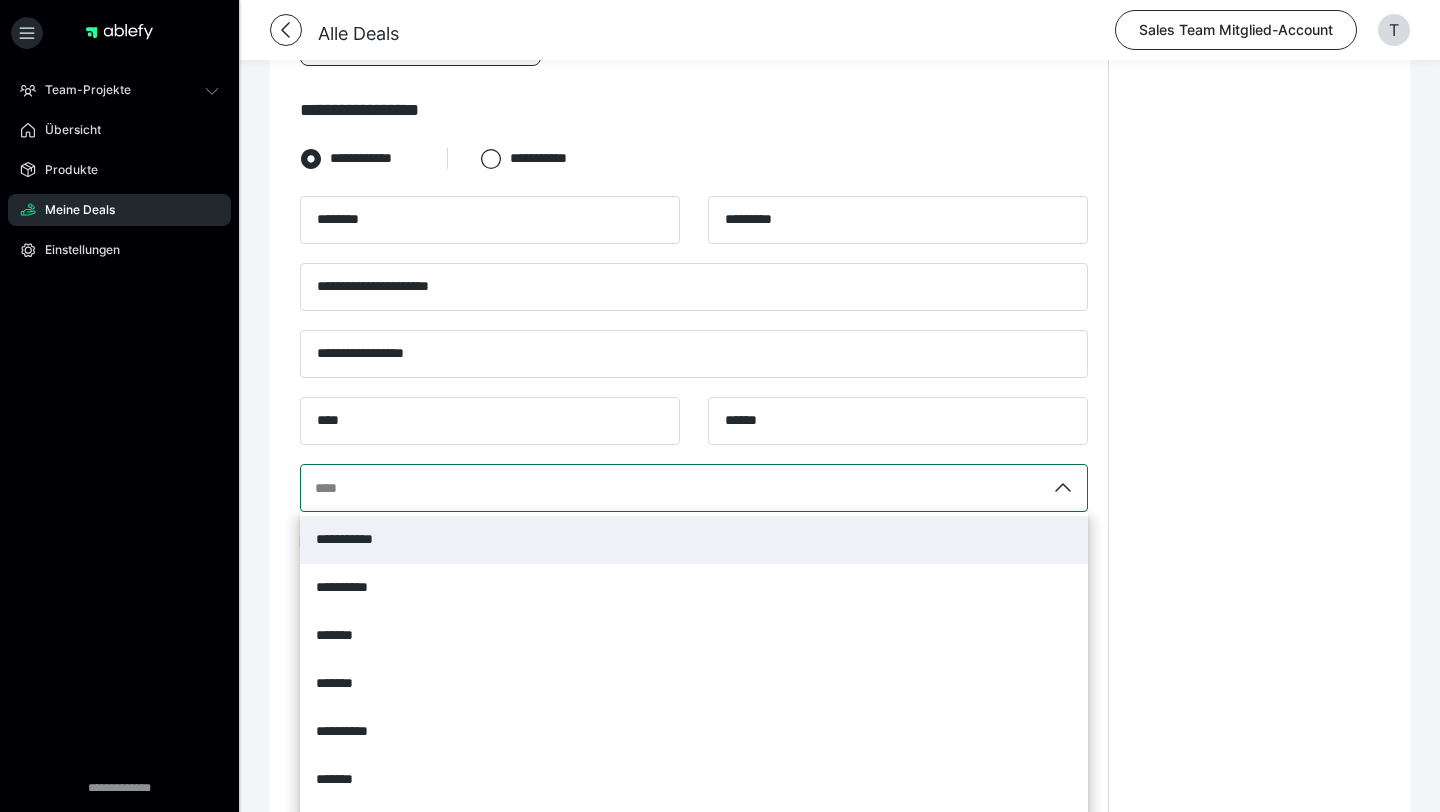 scroll, scrollTop: 867, scrollLeft: 0, axis: vertical 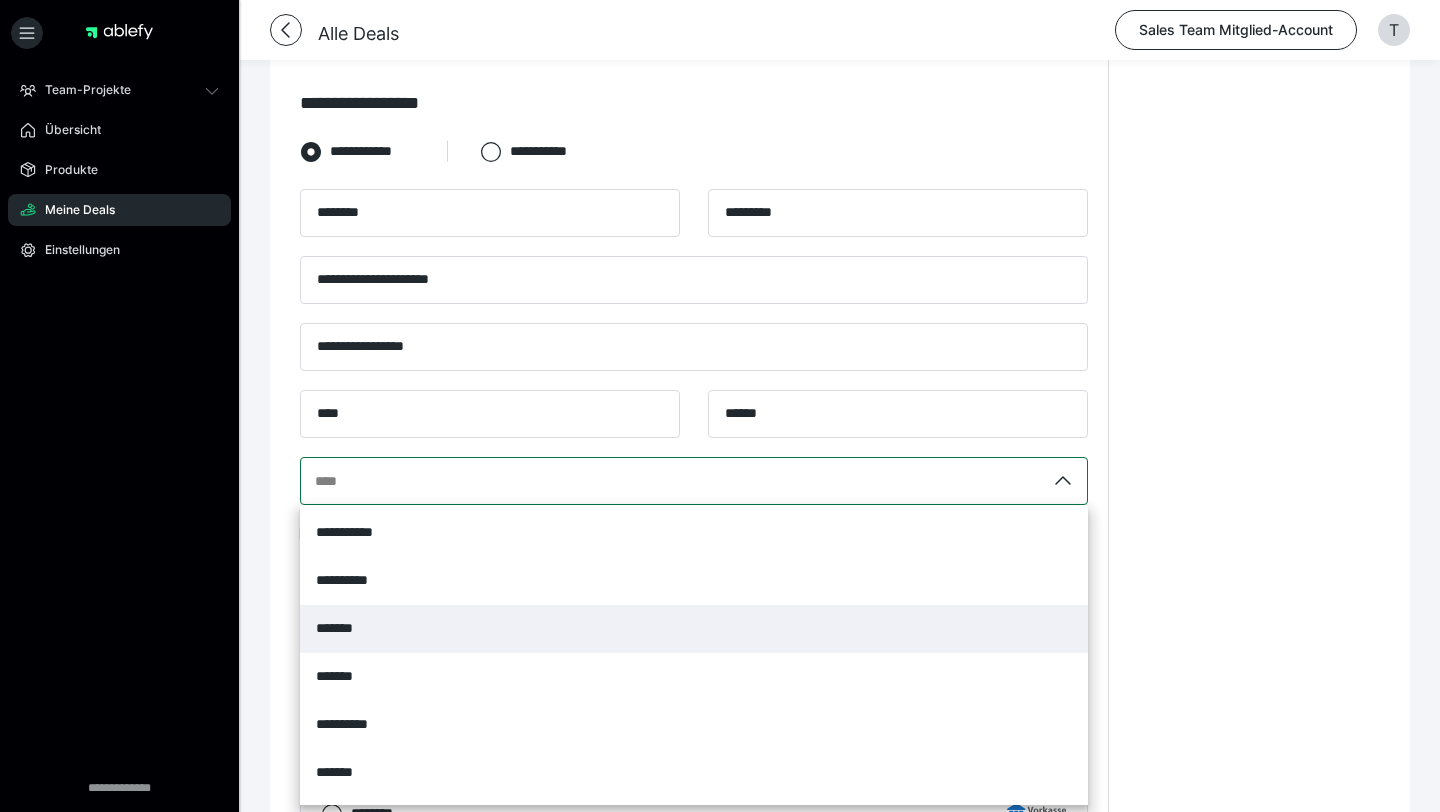 click on "*******" at bounding box center (694, 629) 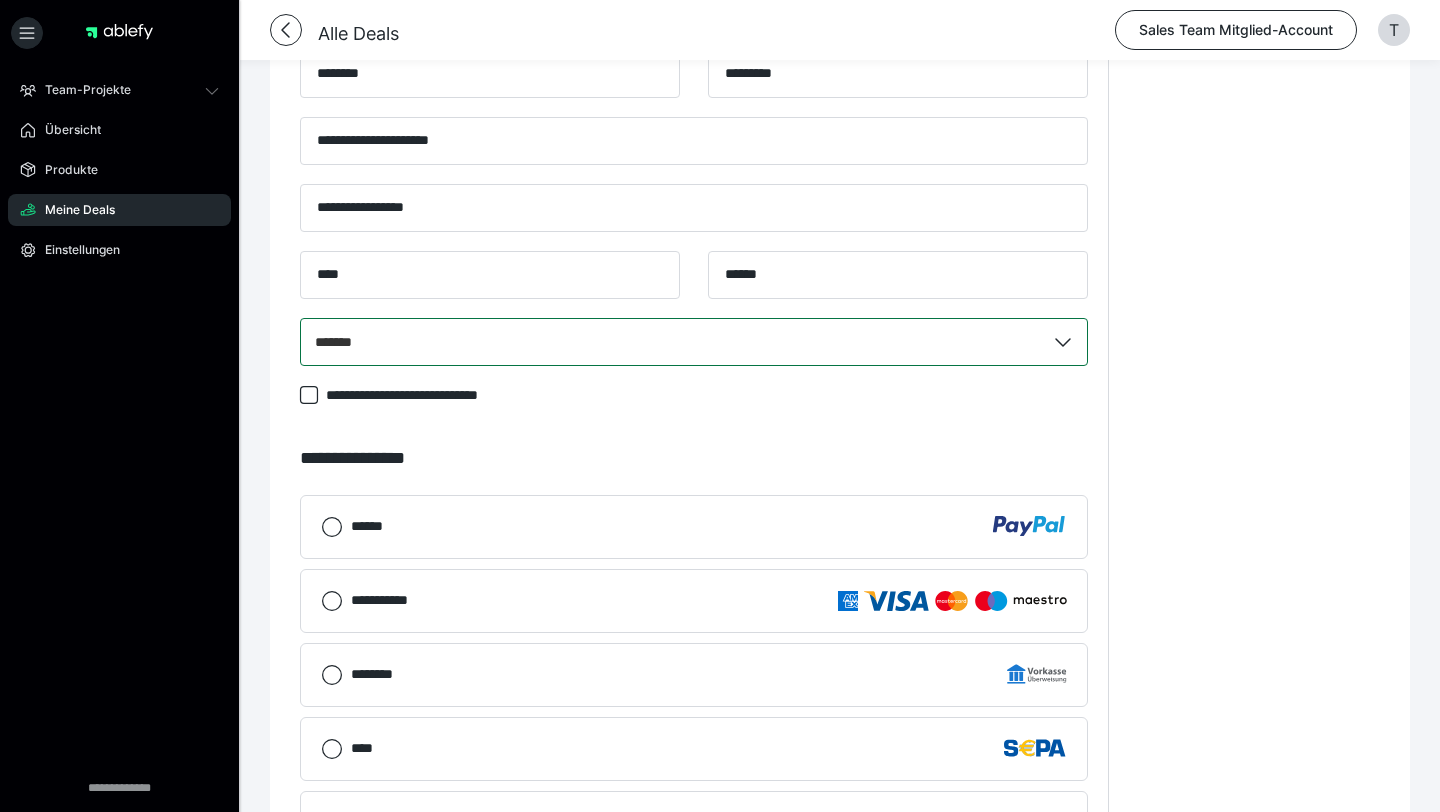 click on "**********" at bounding box center (709, 600) 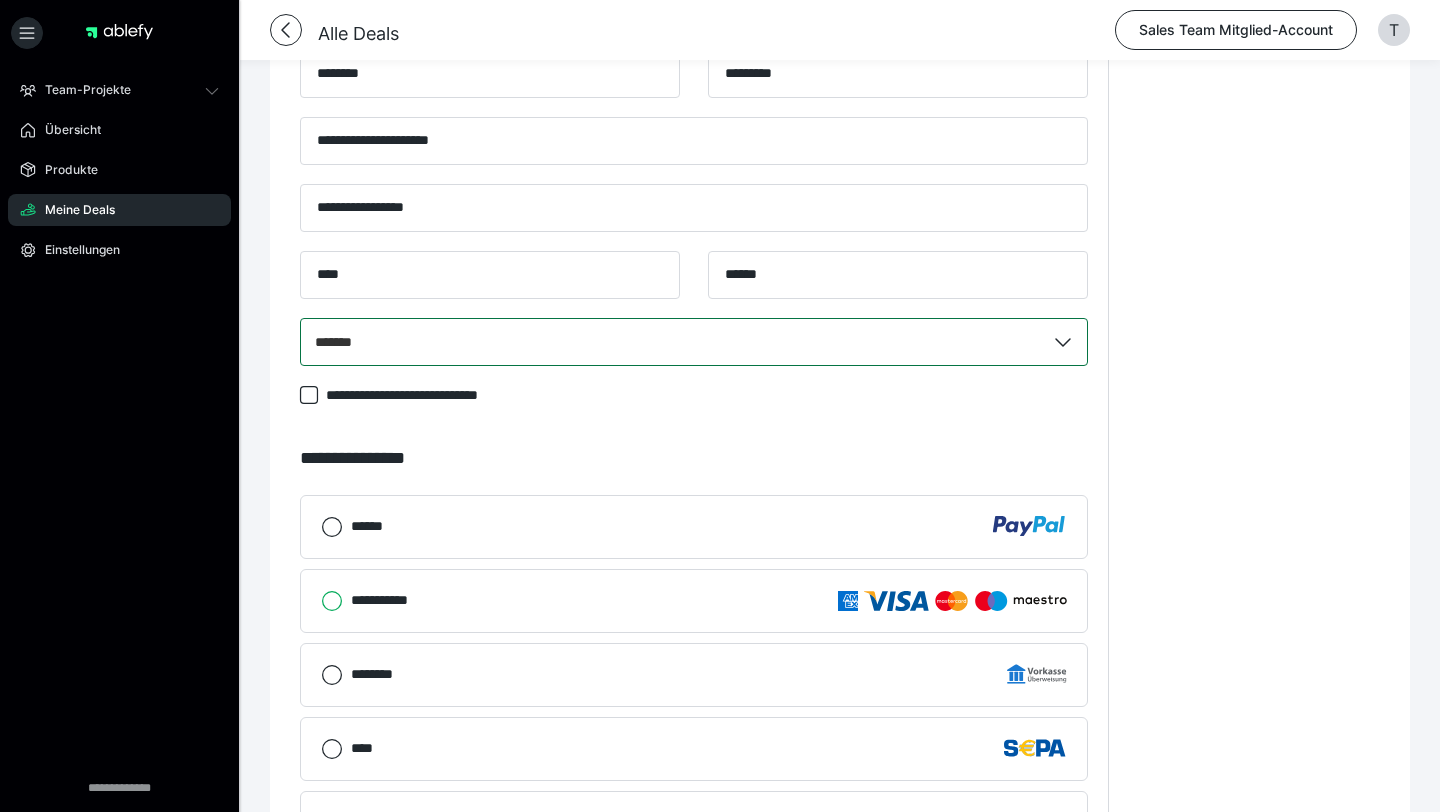 click on "**********" at bounding box center [321, 601] 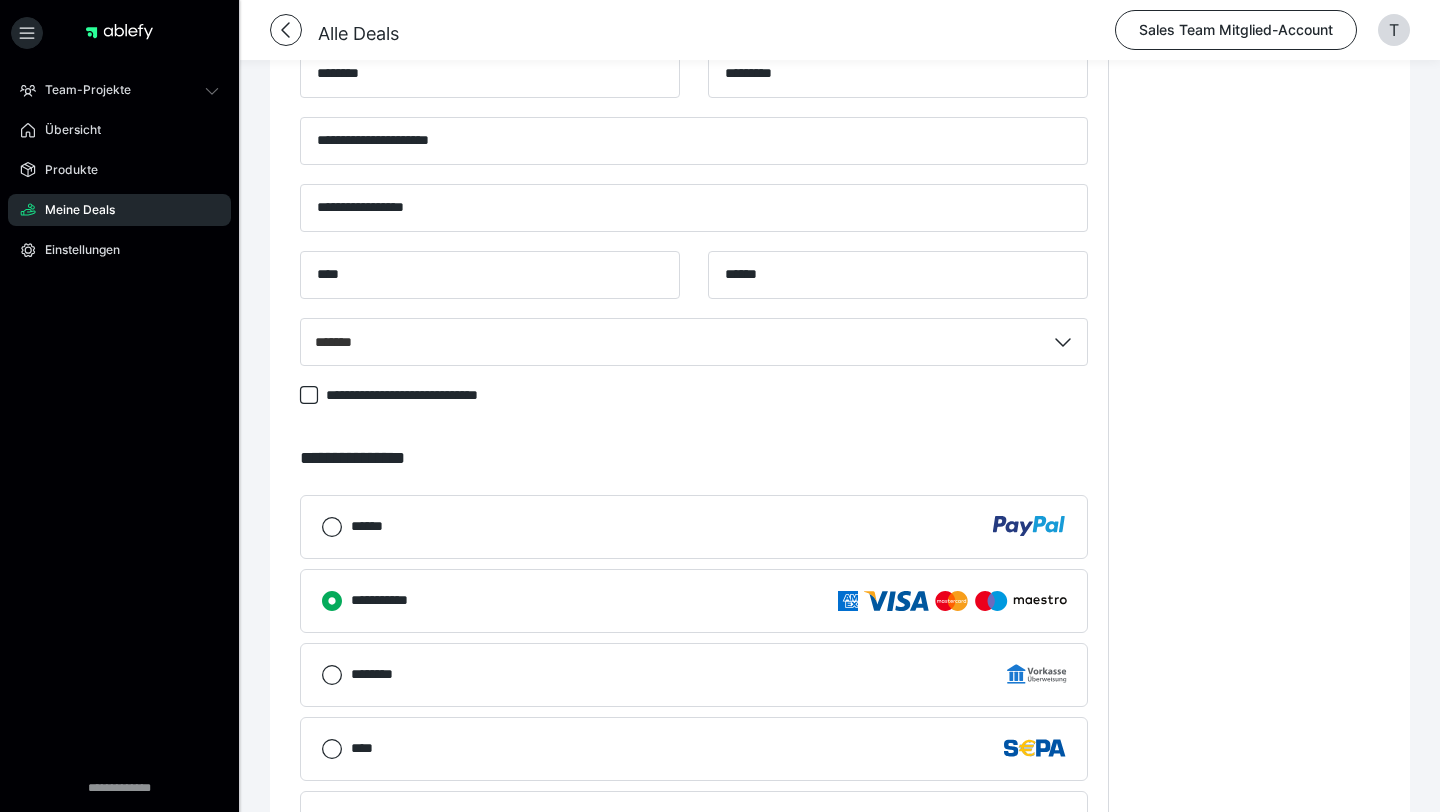 scroll, scrollTop: 1457, scrollLeft: 0, axis: vertical 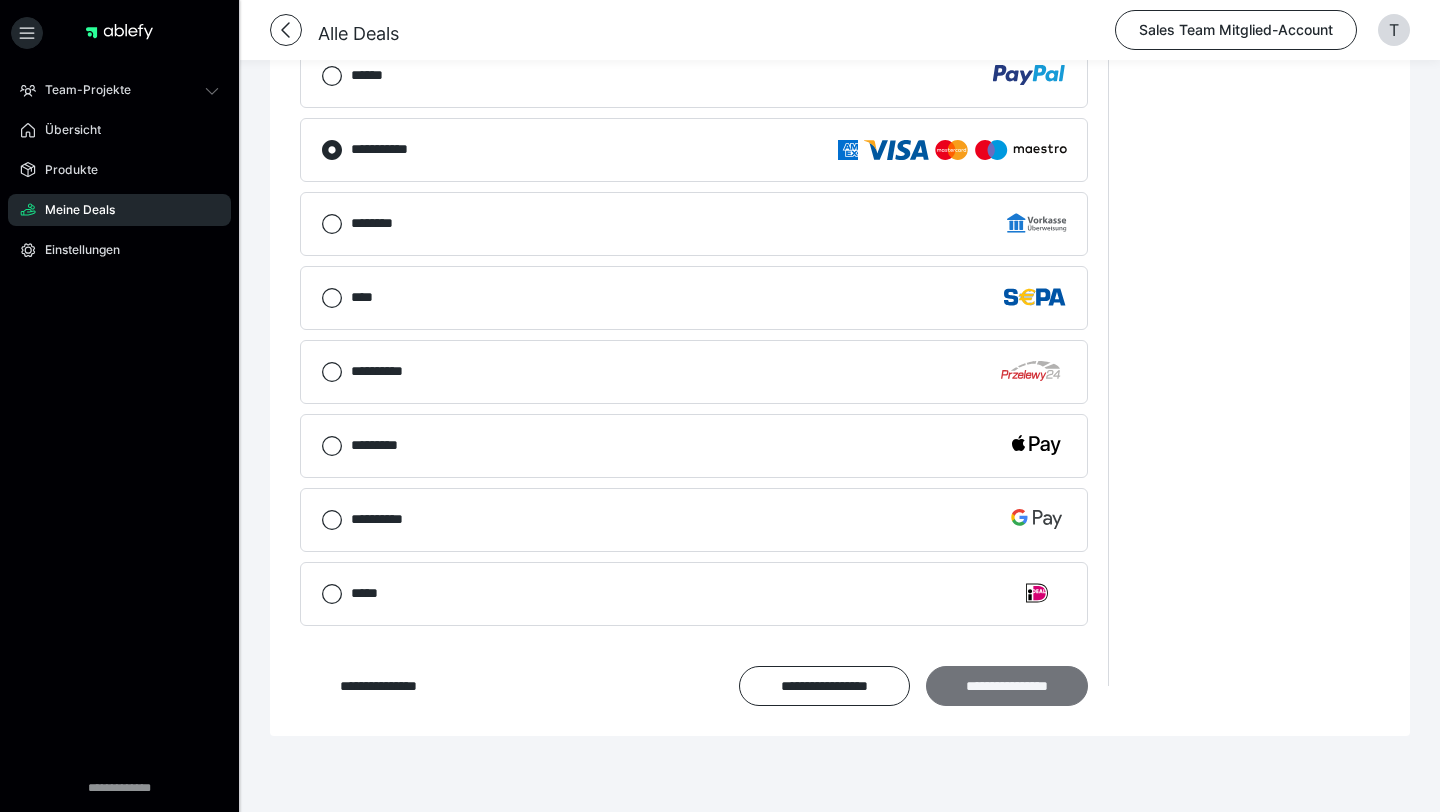 click on "**********" at bounding box center [1007, 686] 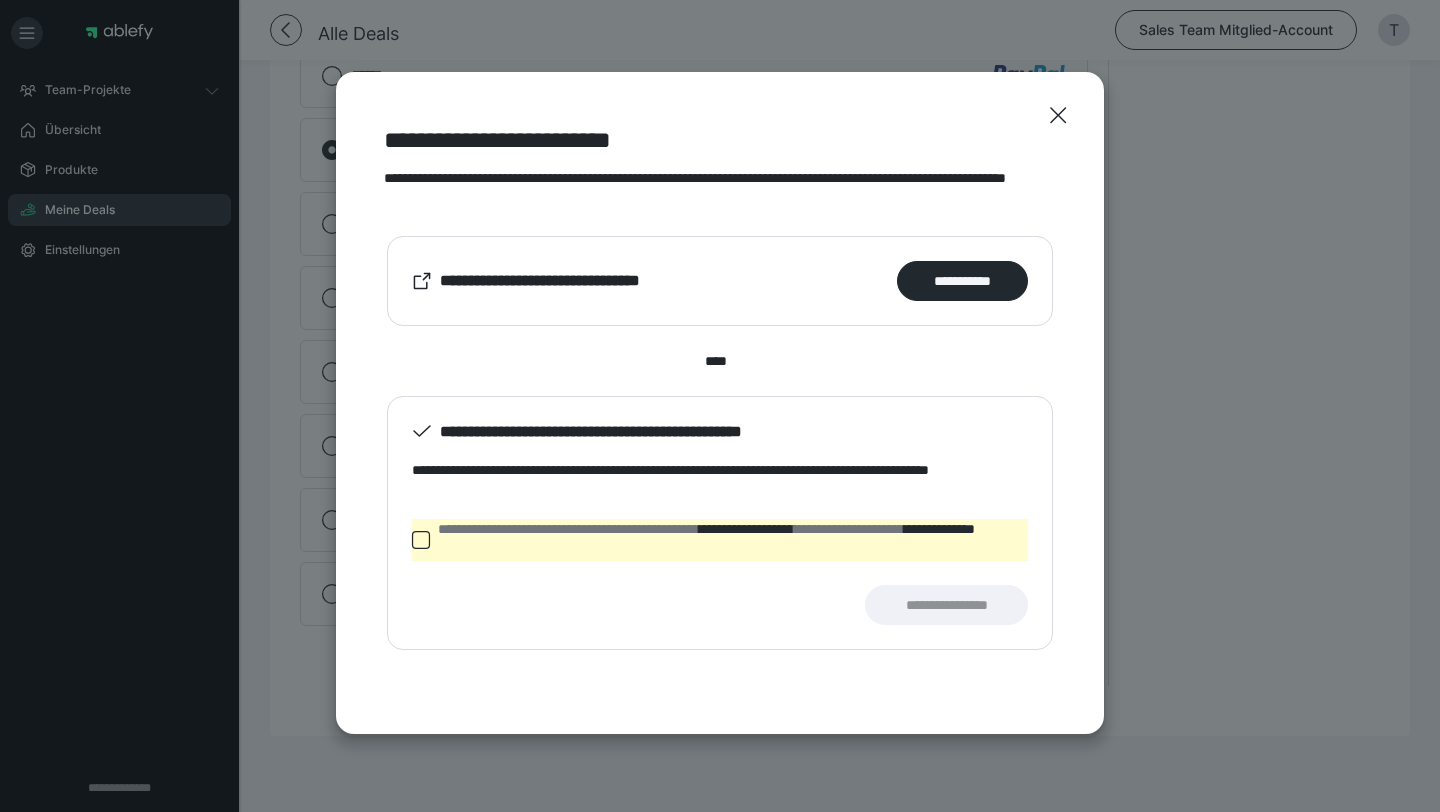 click on "**********" at bounding box center (720, 281) 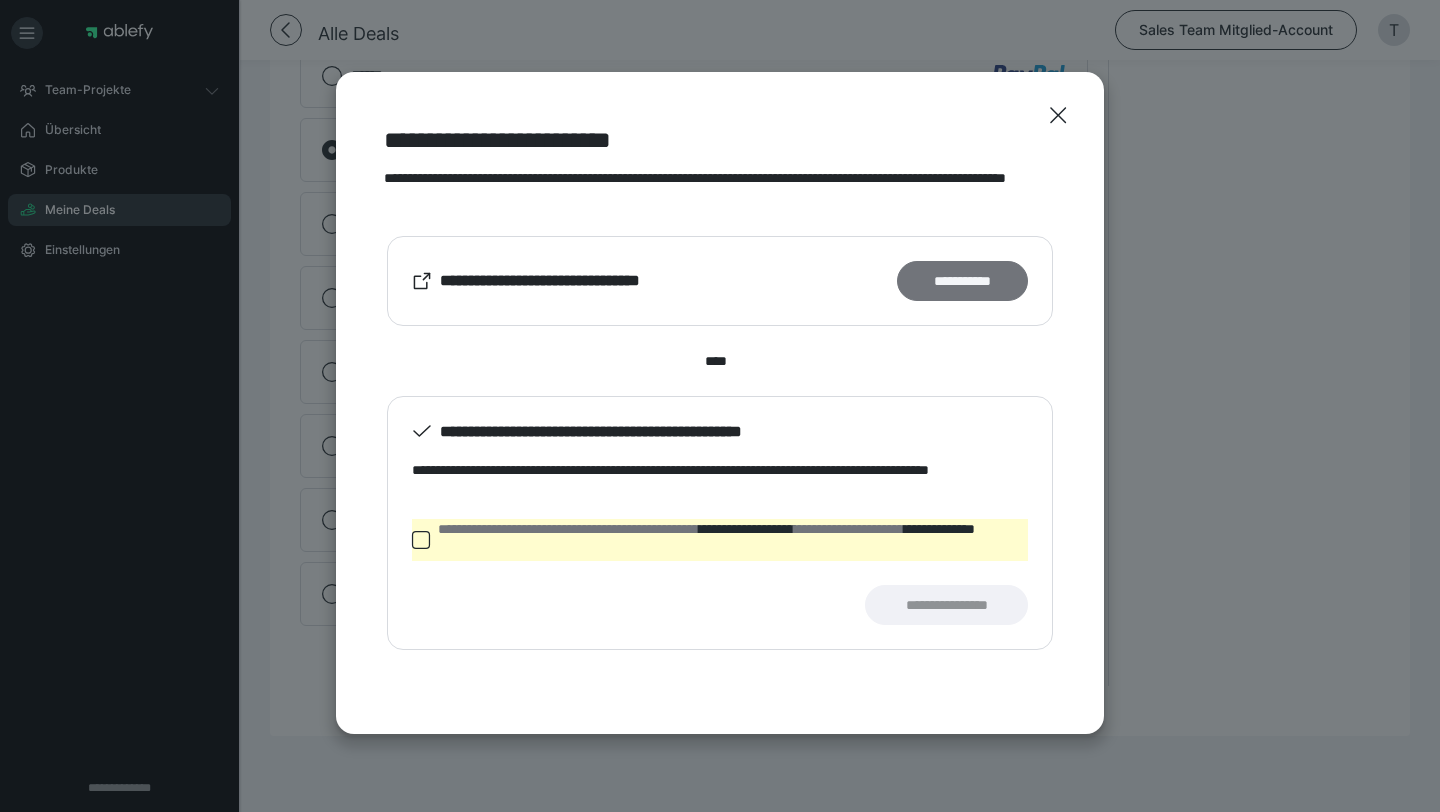 click on "**********" at bounding box center [962, 281] 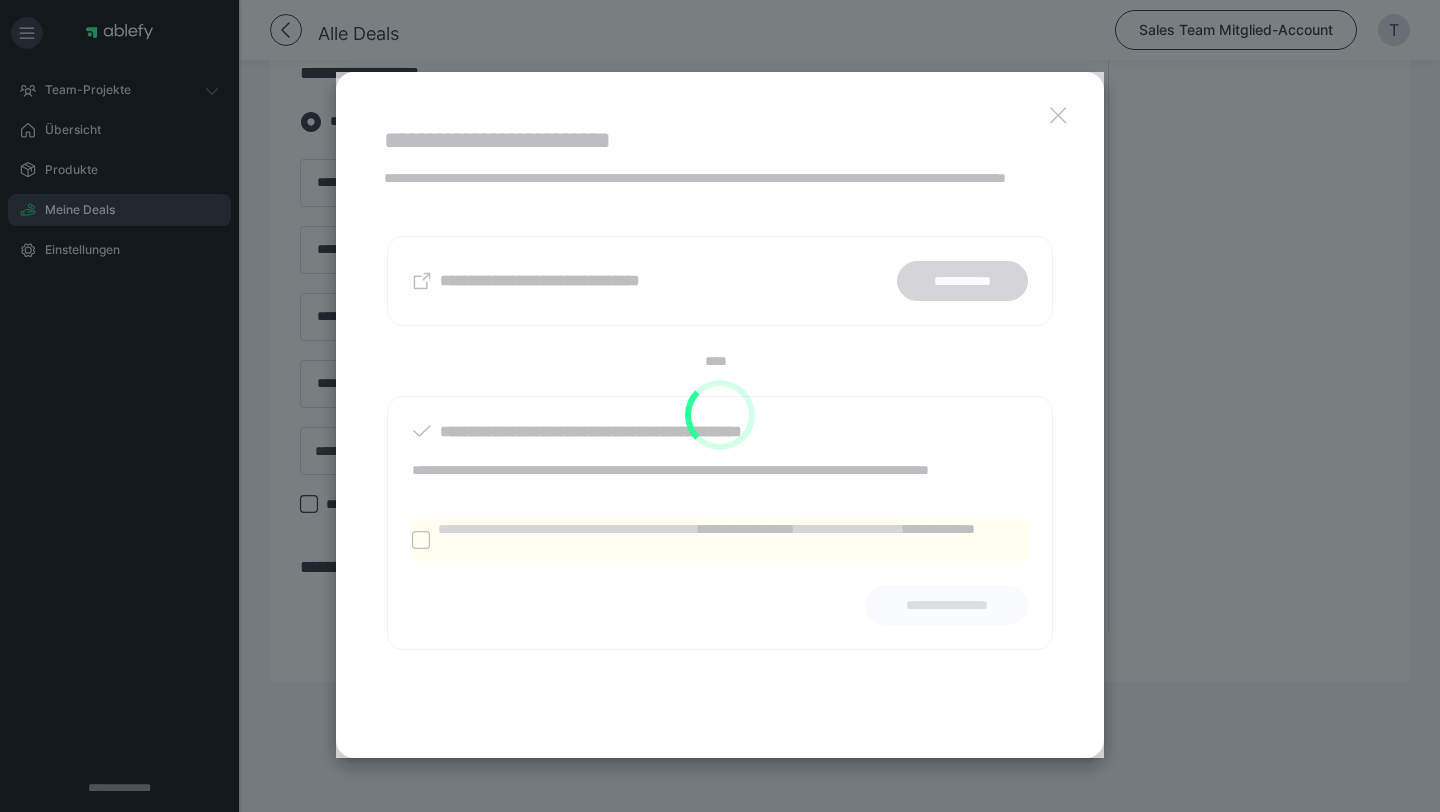 scroll, scrollTop: 896, scrollLeft: 0, axis: vertical 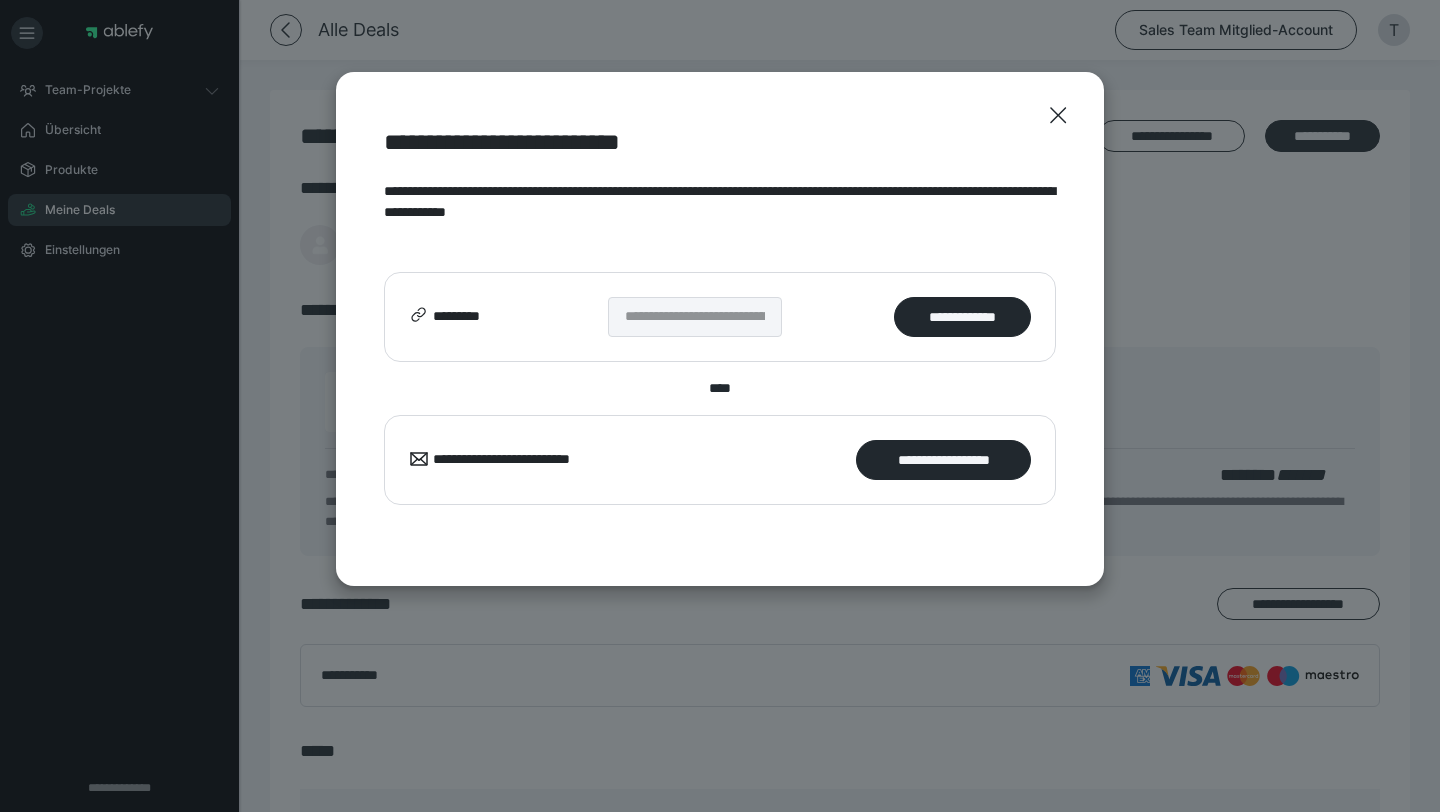 click on "**********" at bounding box center [720, 317] 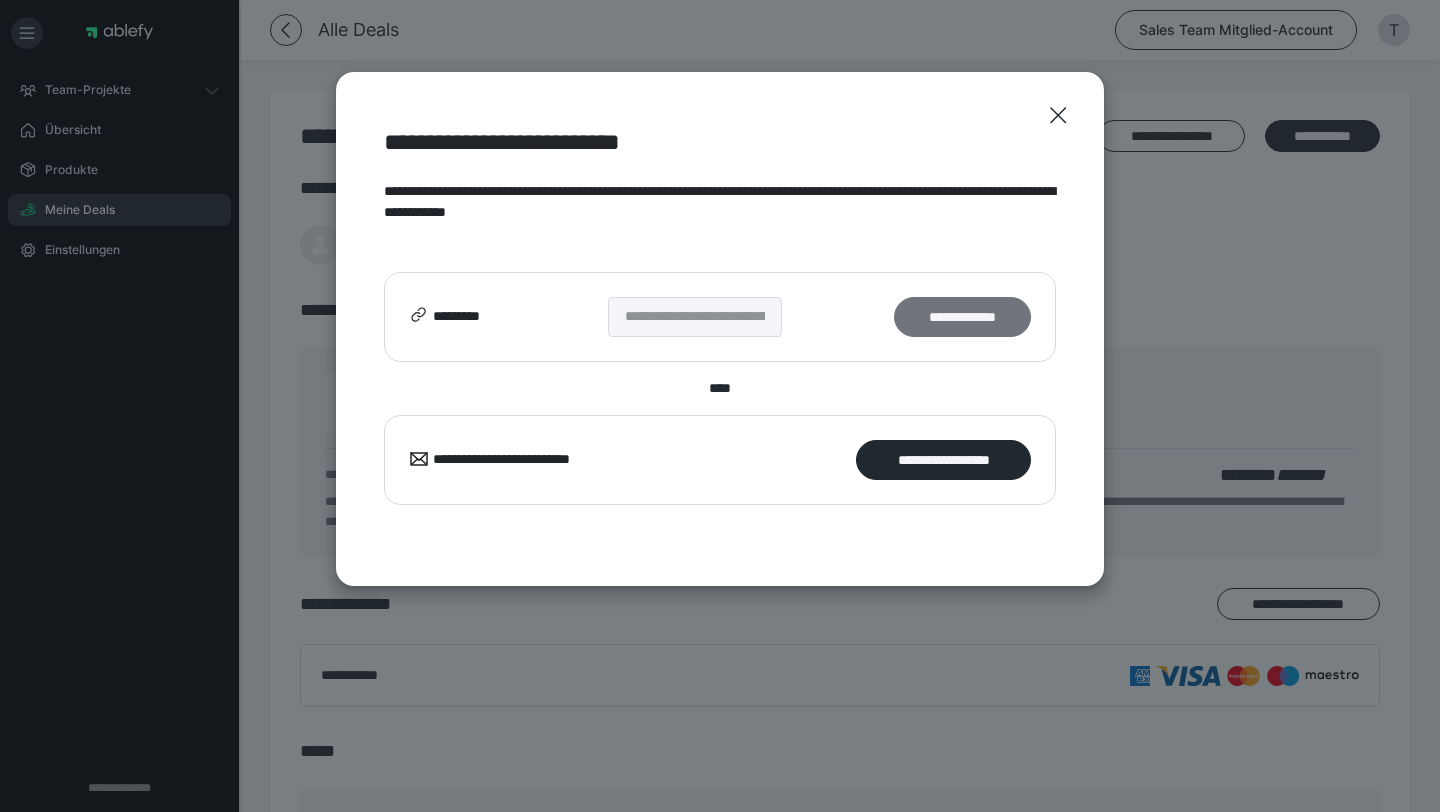 click on "**********" at bounding box center (962, 317) 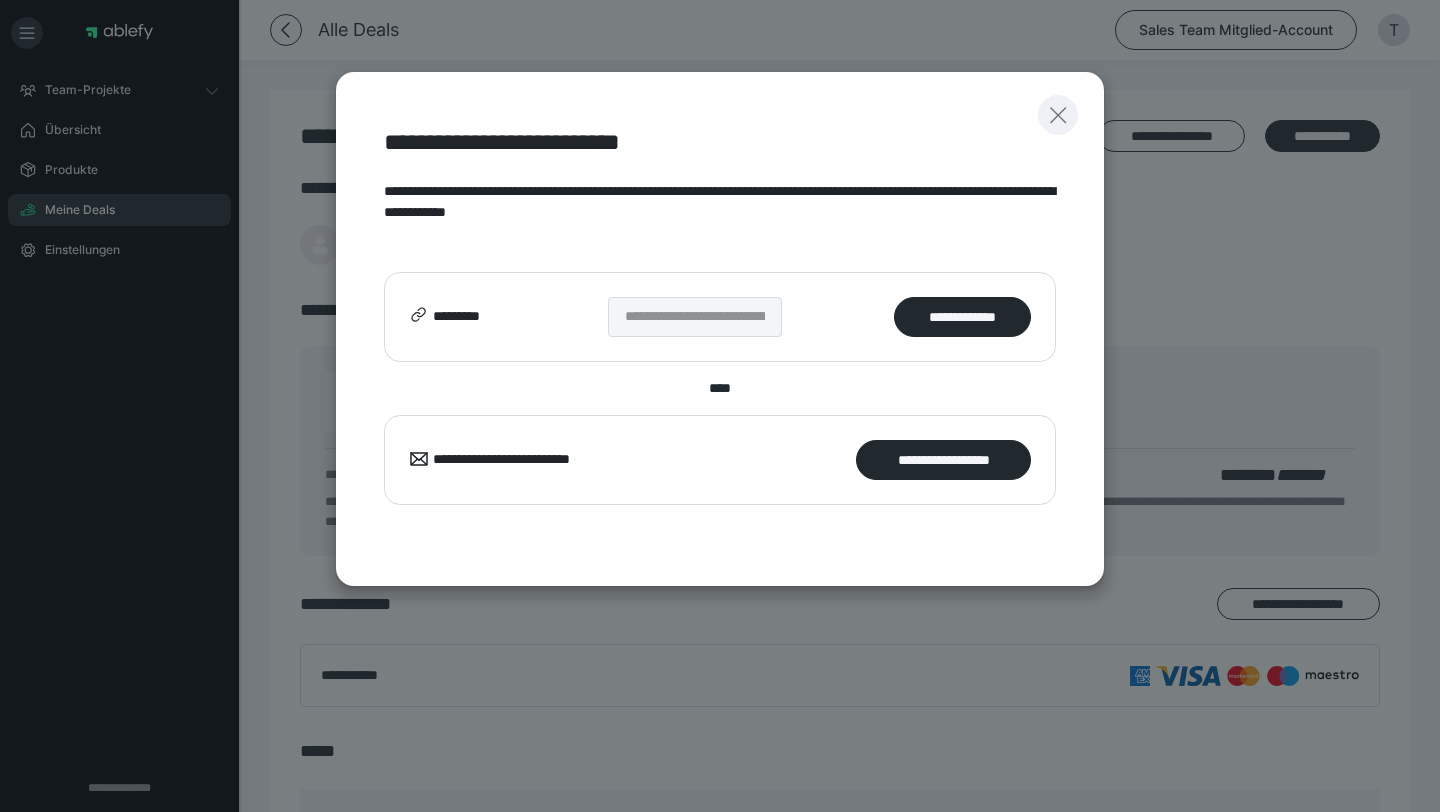 click at bounding box center [1058, 115] 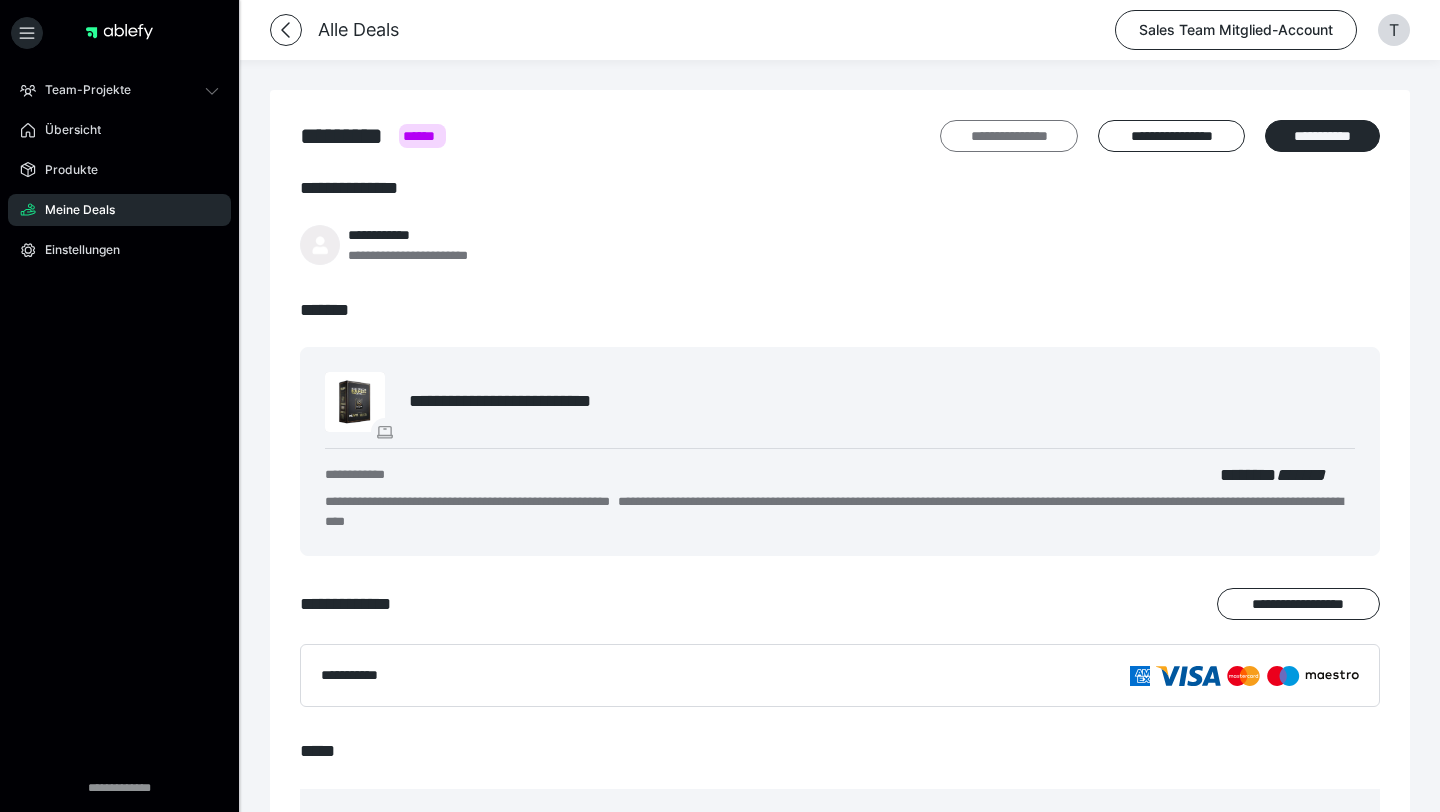 click on "**********" at bounding box center [1009, 136] 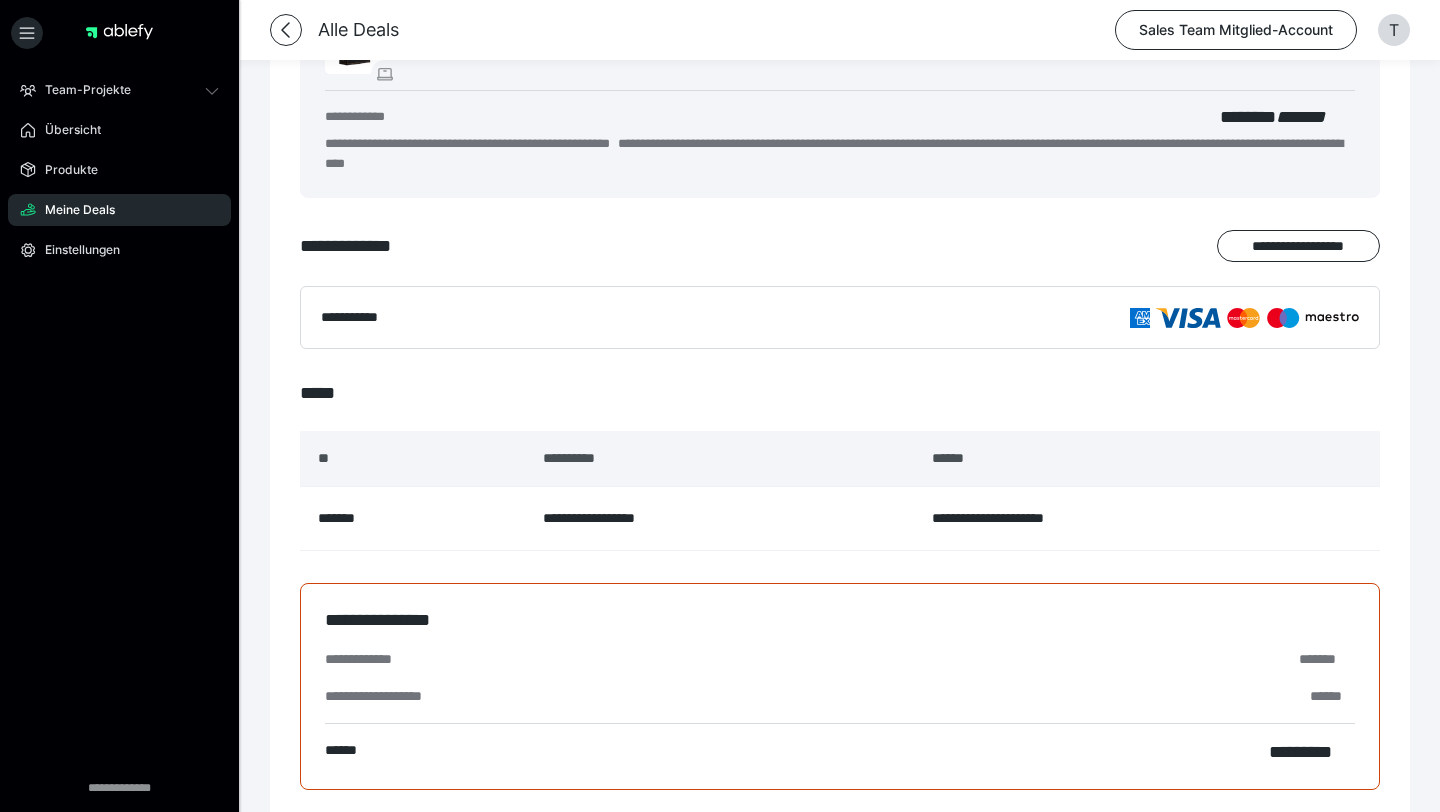 scroll, scrollTop: 60, scrollLeft: 0, axis: vertical 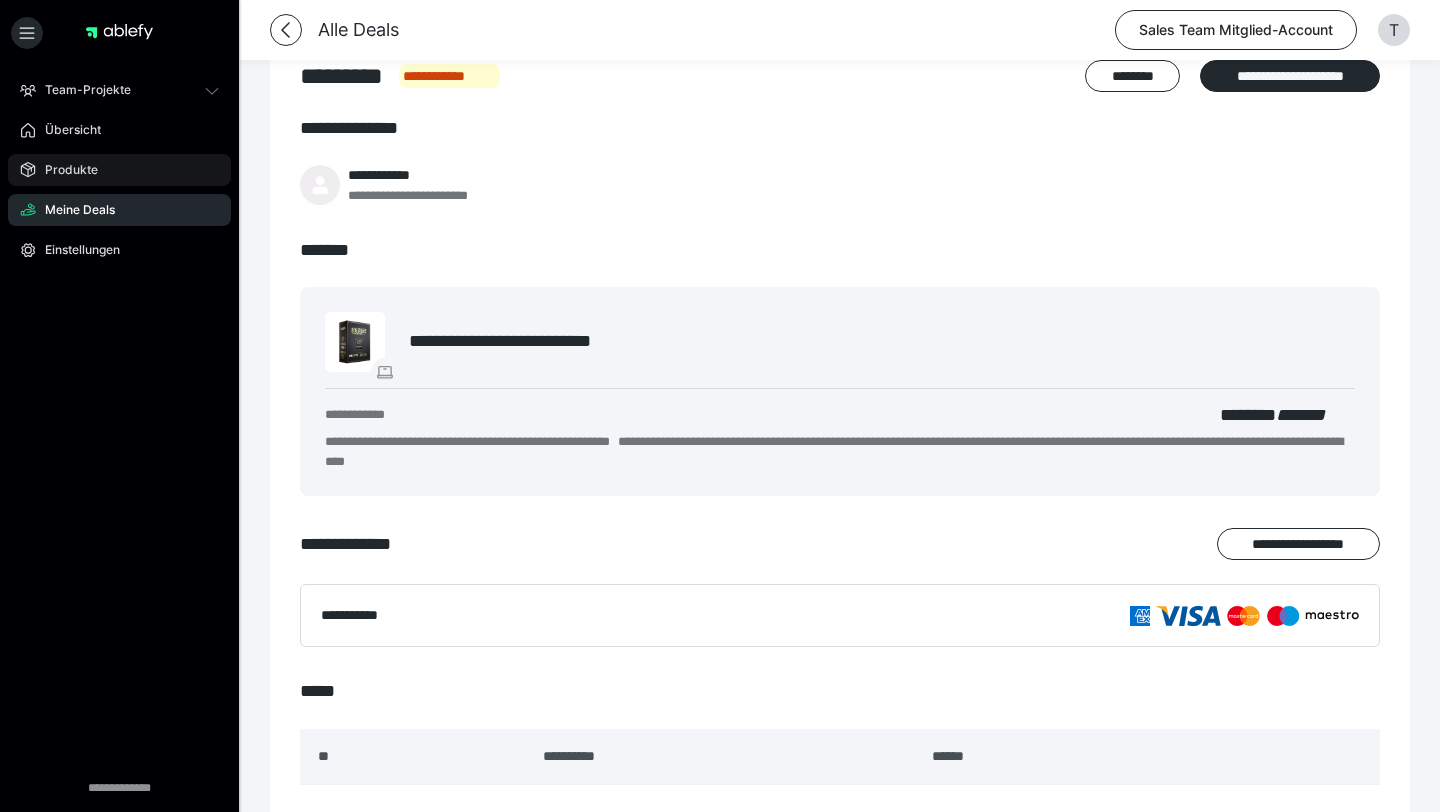 click on "Produkte" at bounding box center (119, 170) 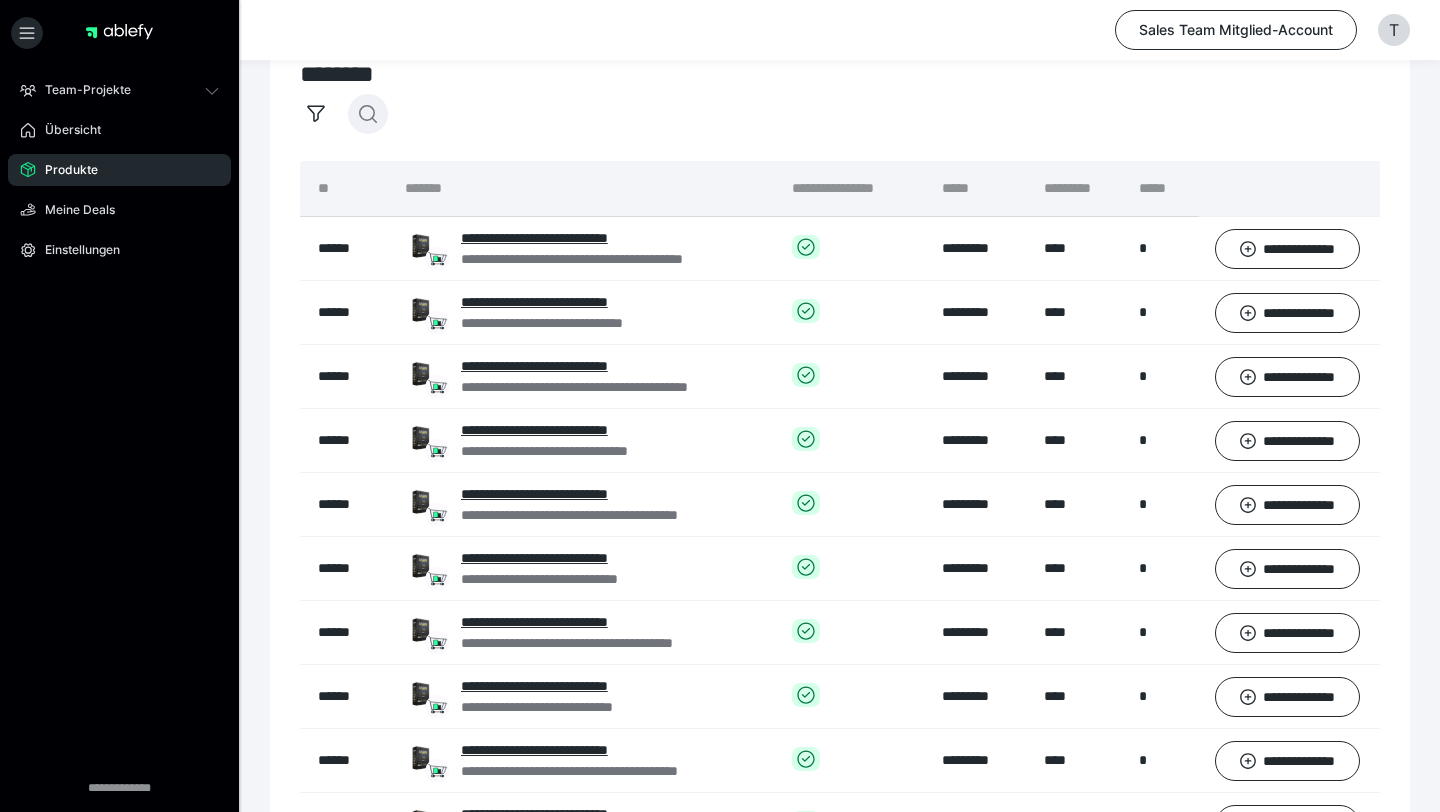click 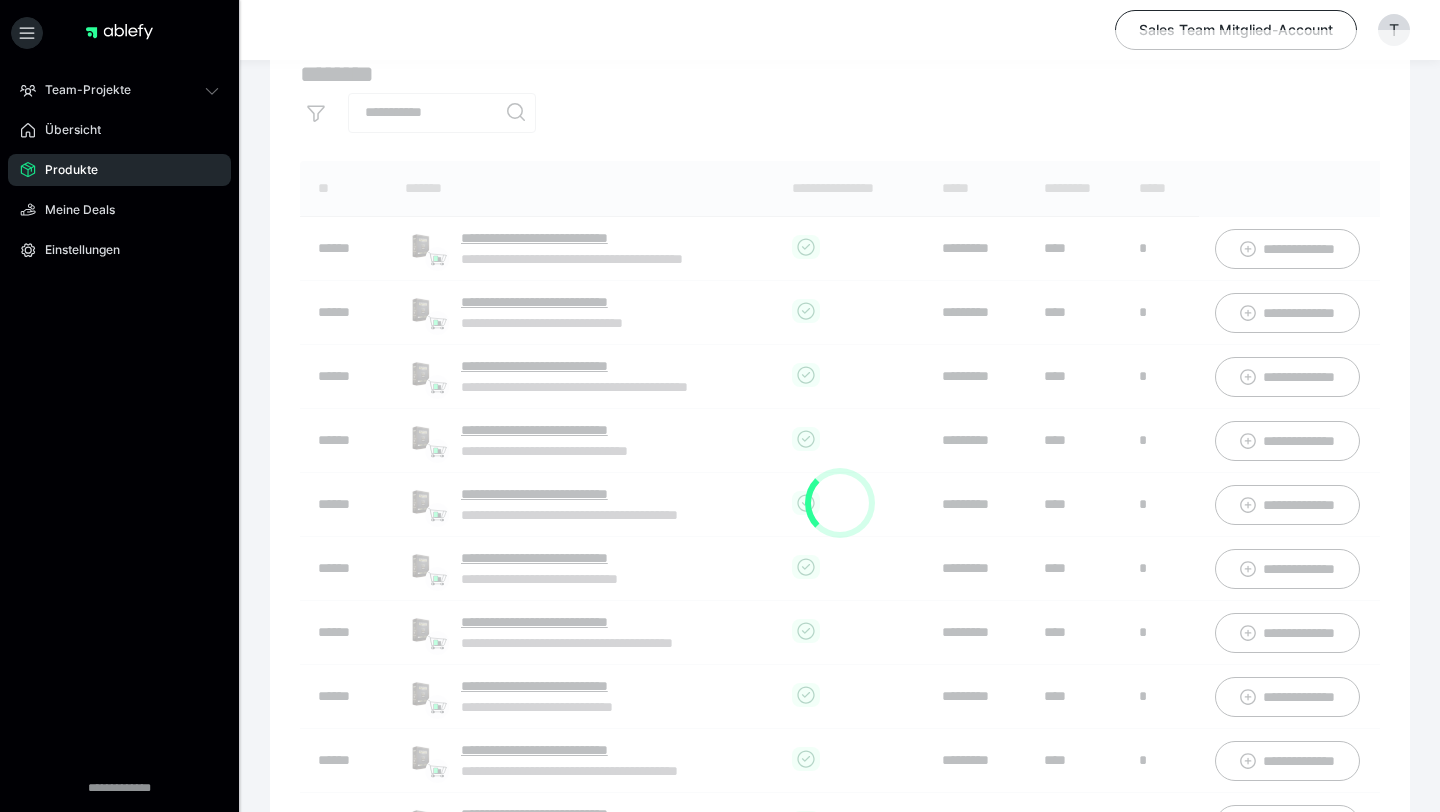 scroll, scrollTop: 0, scrollLeft: 0, axis: both 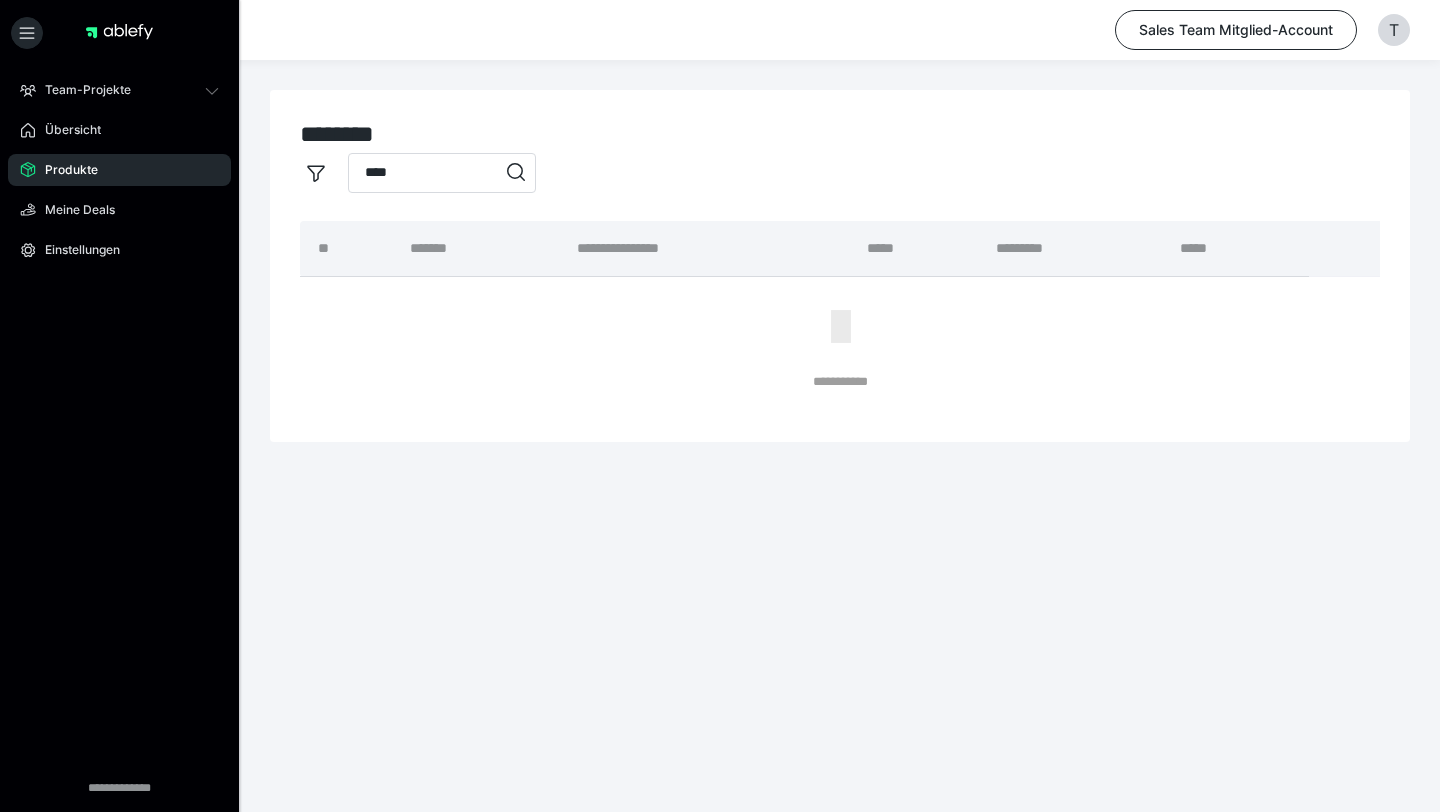 type on "****" 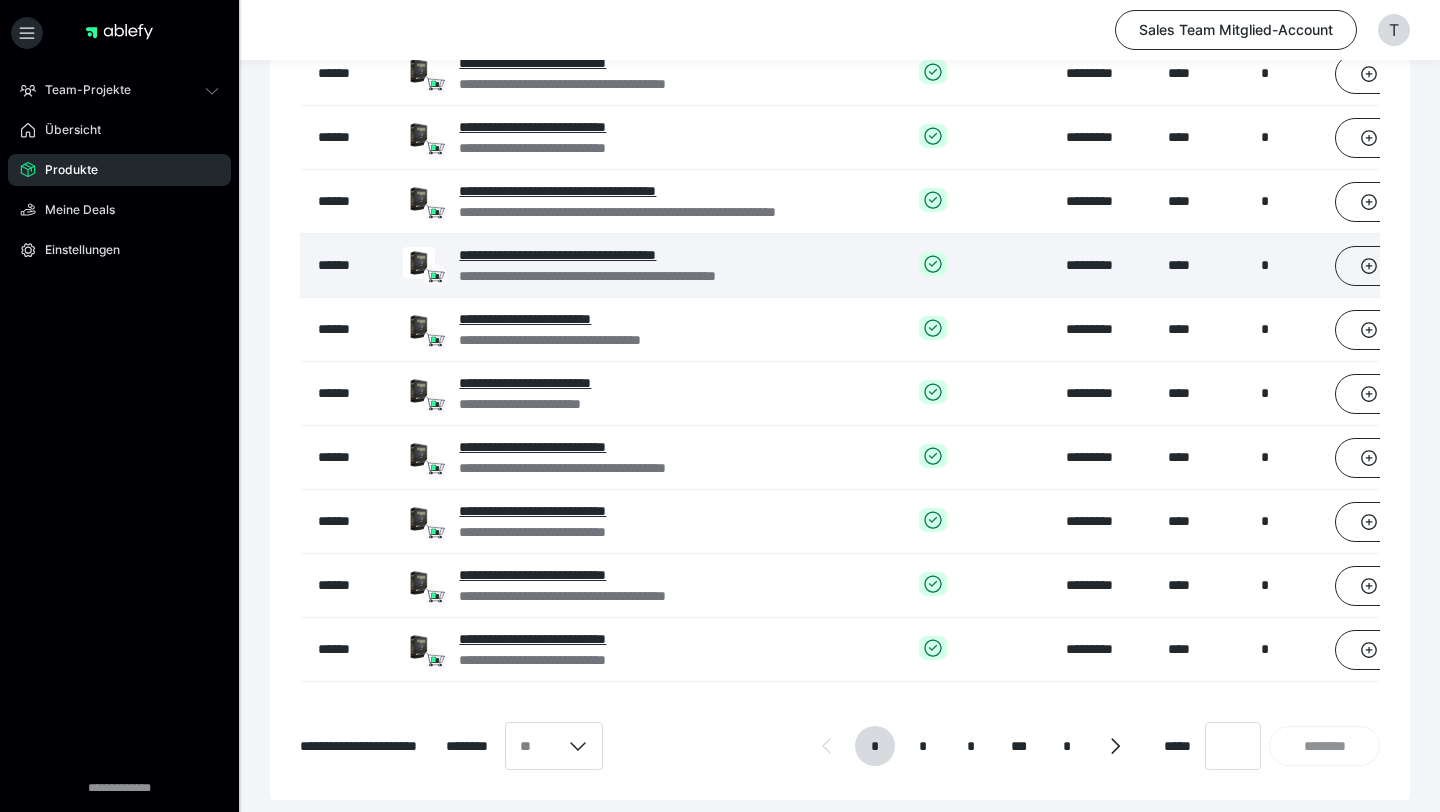 scroll, scrollTop: 353, scrollLeft: 0, axis: vertical 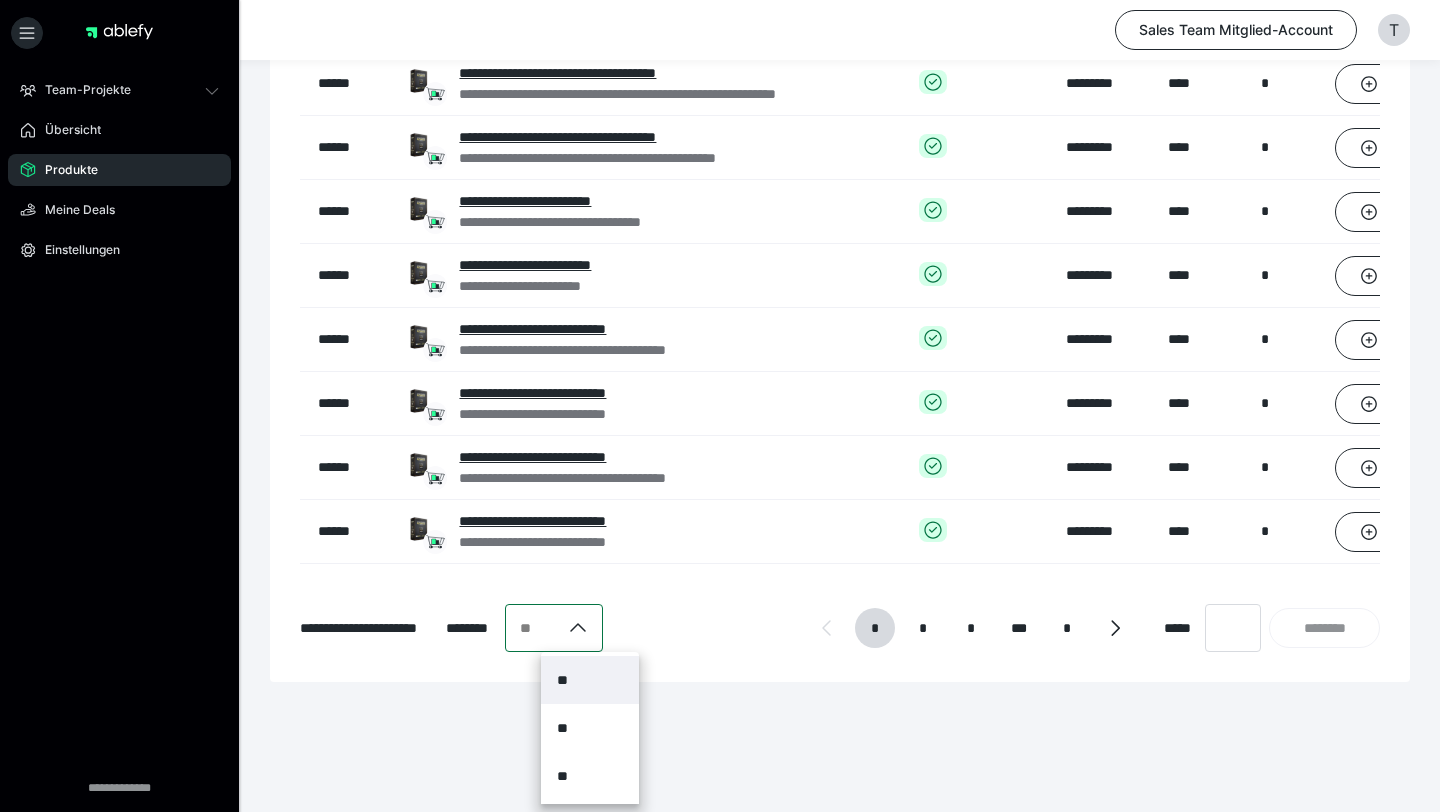 click on "**" at bounding box center [533, 628] 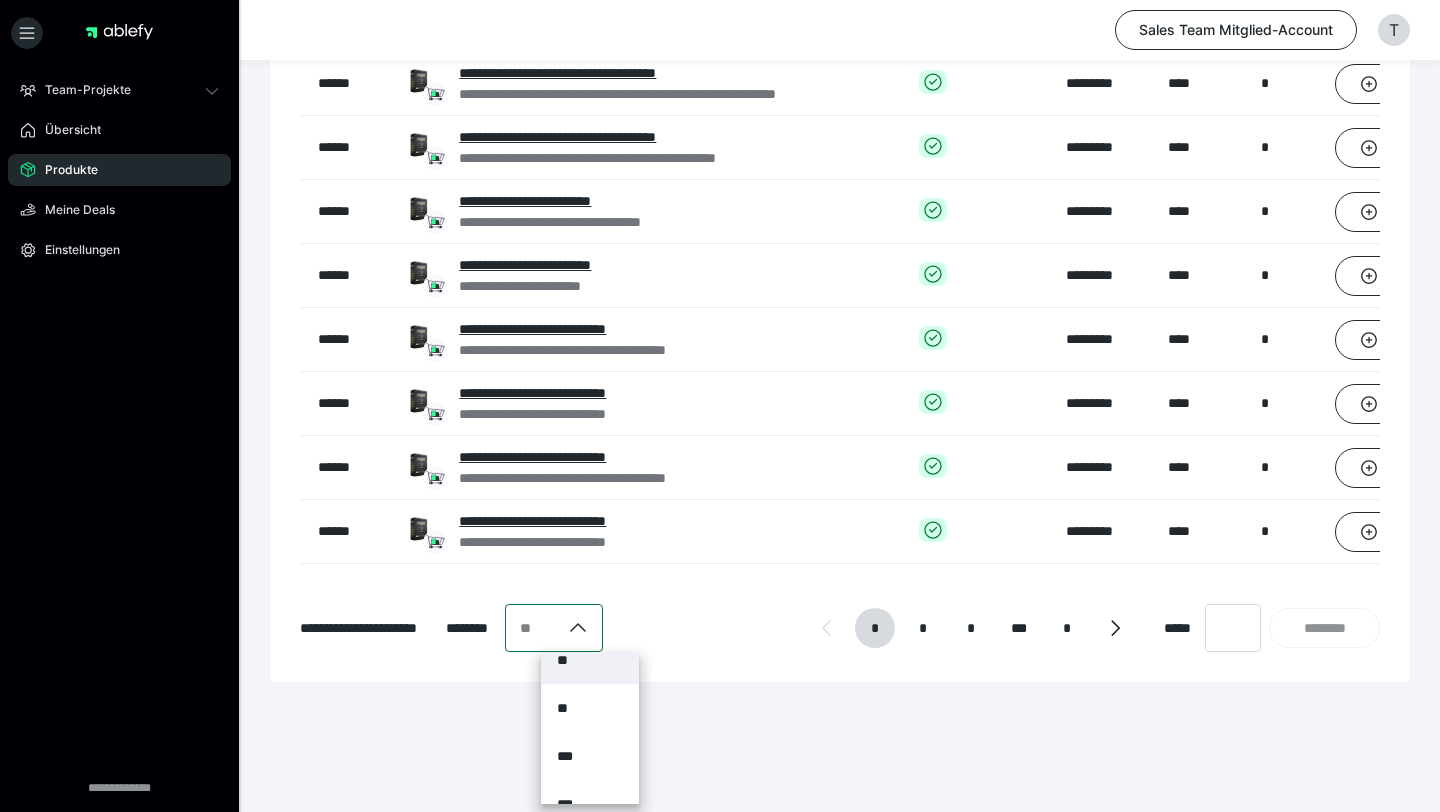 scroll, scrollTop: 72, scrollLeft: 0, axis: vertical 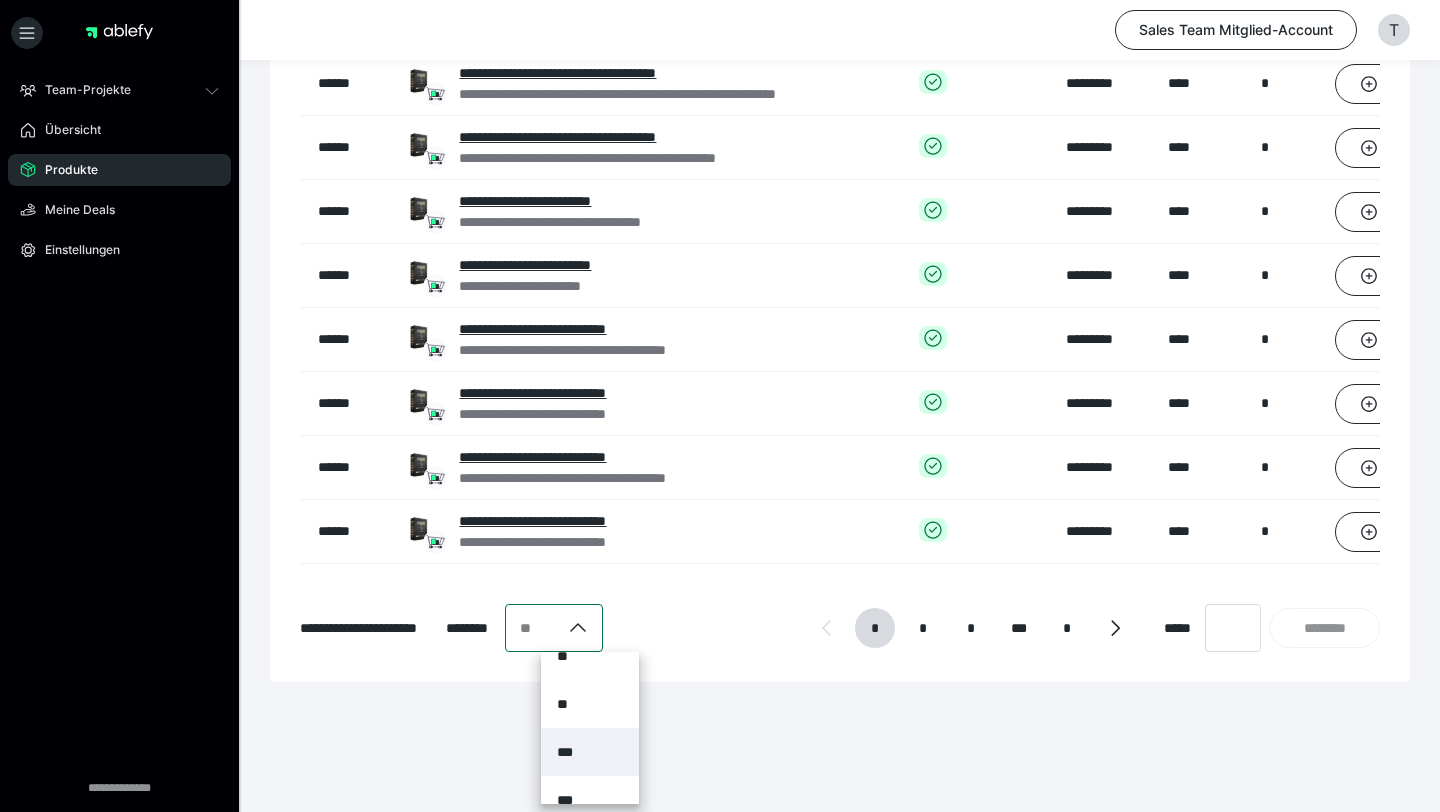 click on "***" at bounding box center (569, 752) 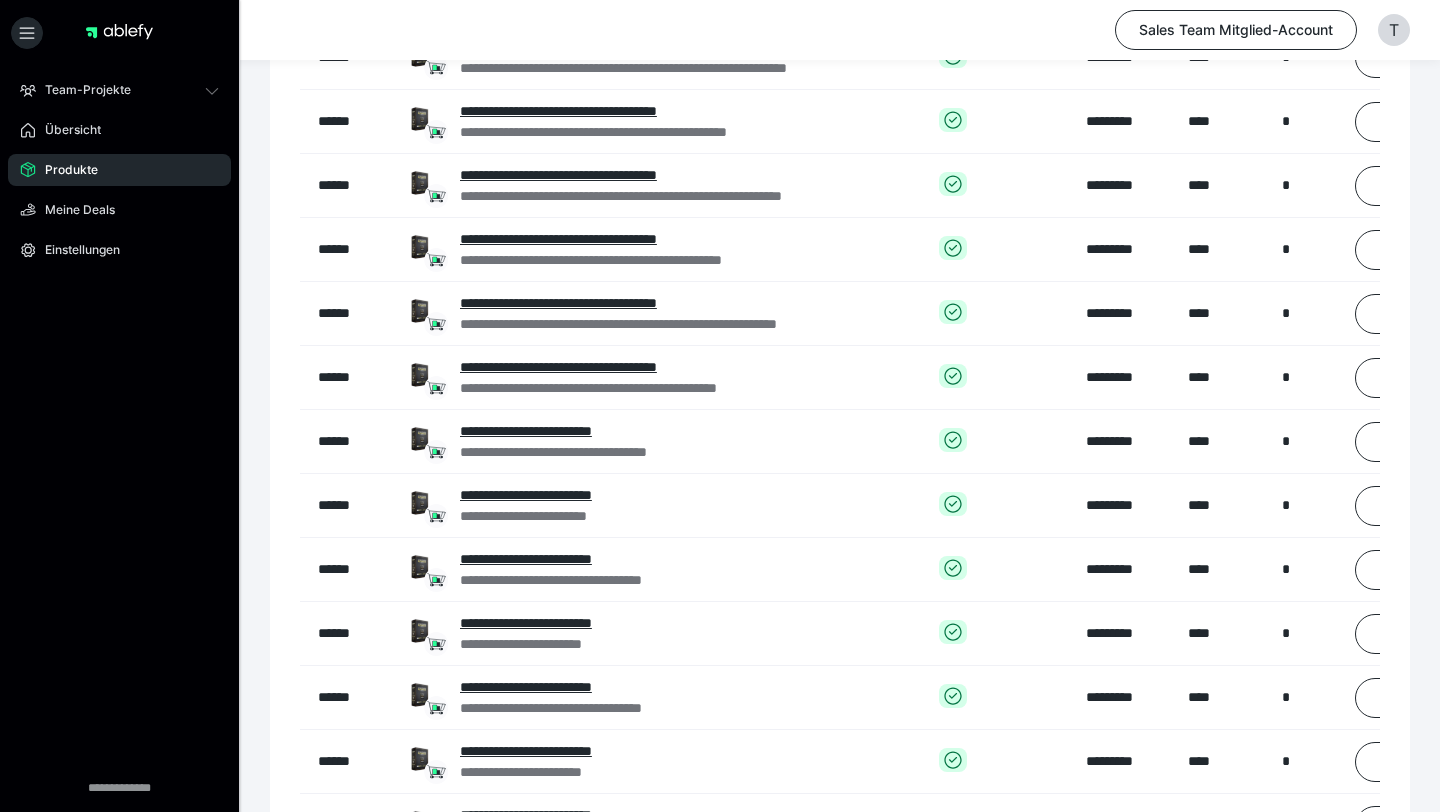 scroll, scrollTop: 3562, scrollLeft: 0, axis: vertical 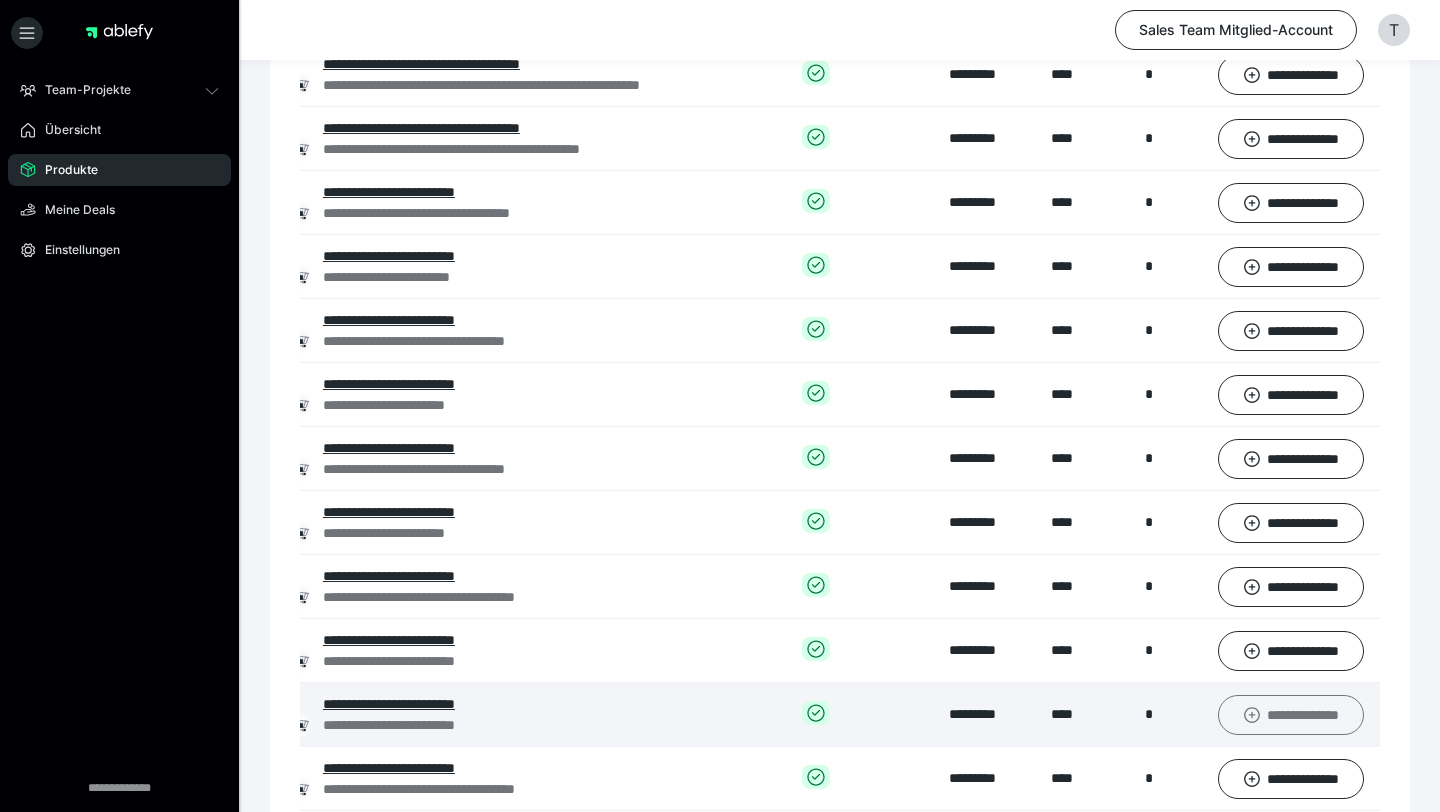 click on "**********" at bounding box center (1291, 715) 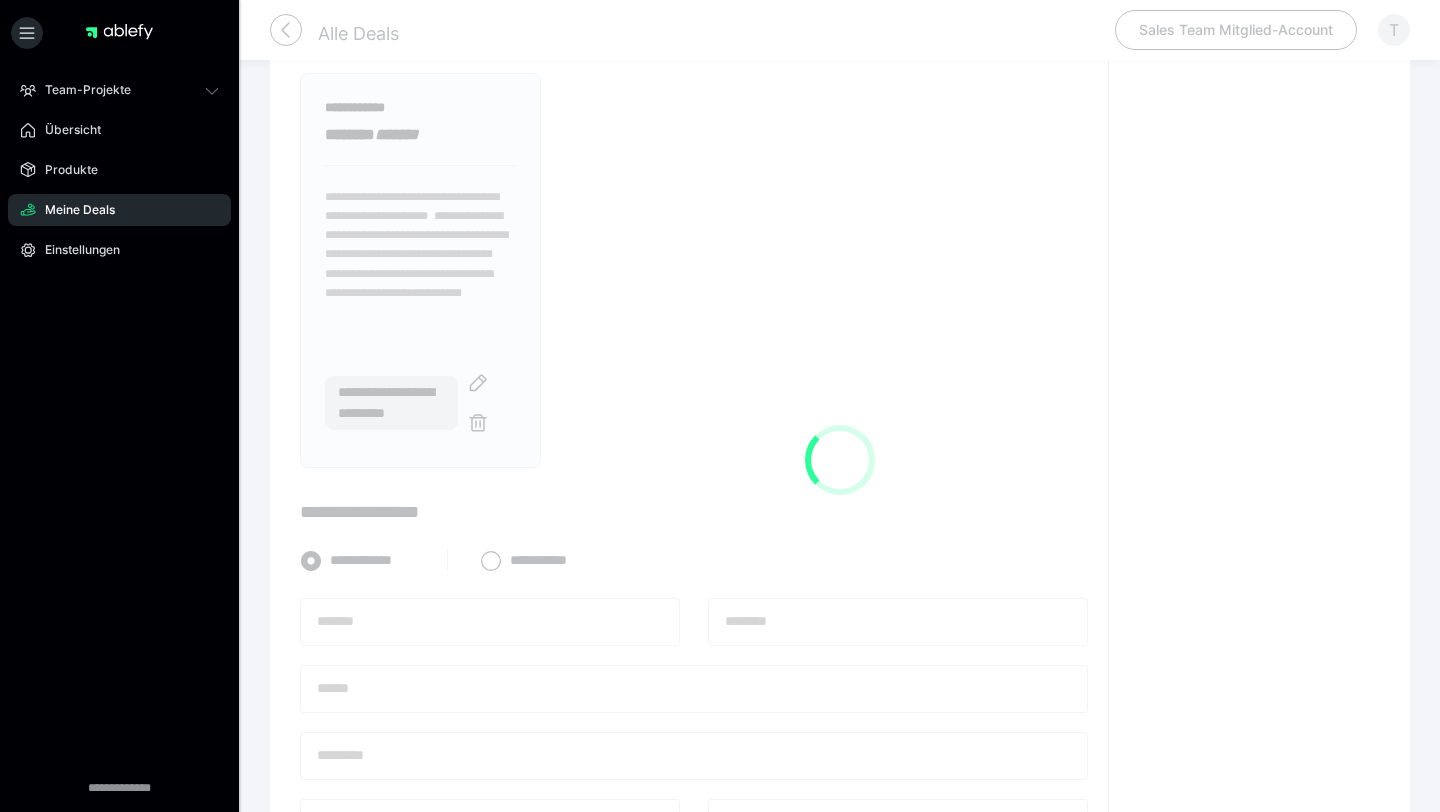 scroll, scrollTop: 293, scrollLeft: 0, axis: vertical 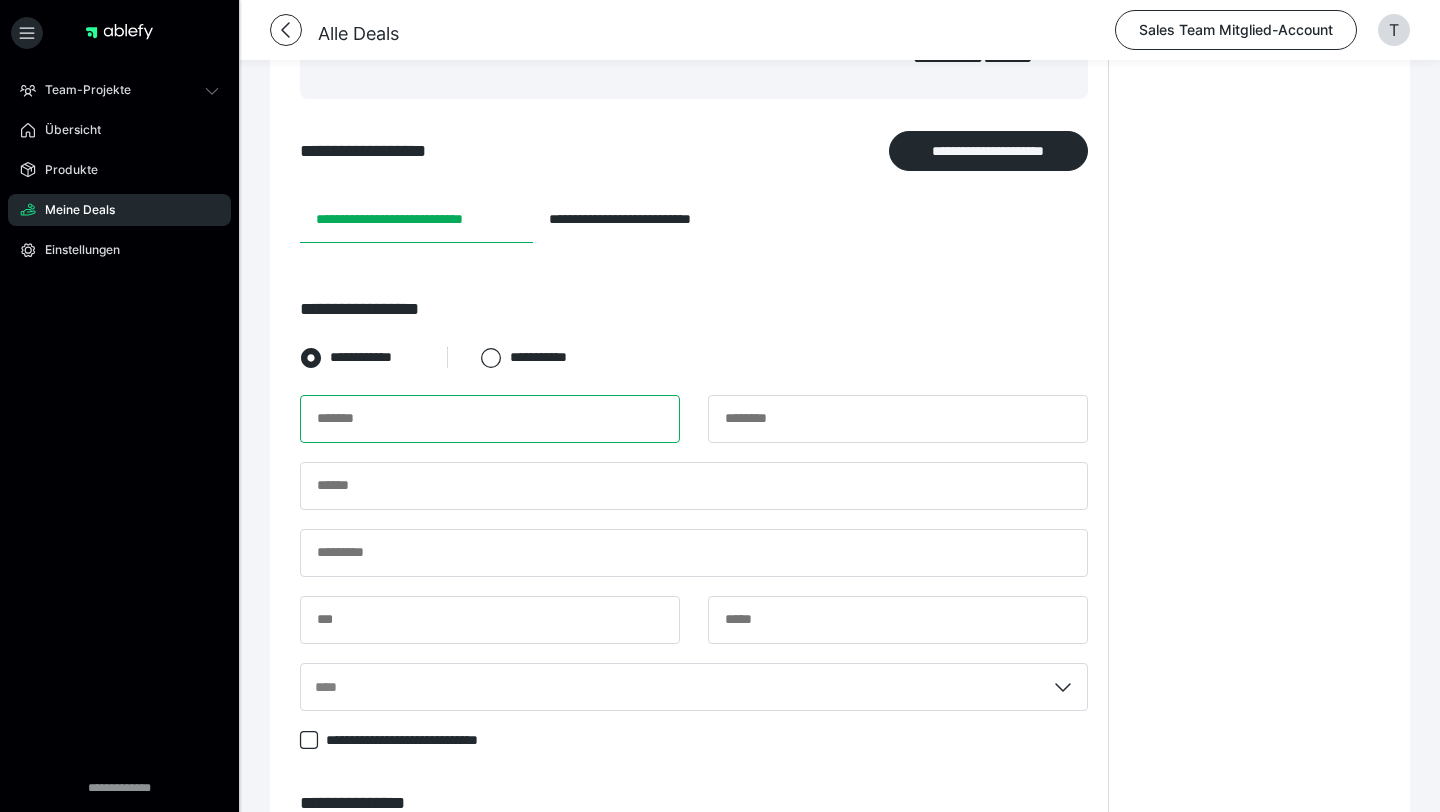 click at bounding box center (490, 419) 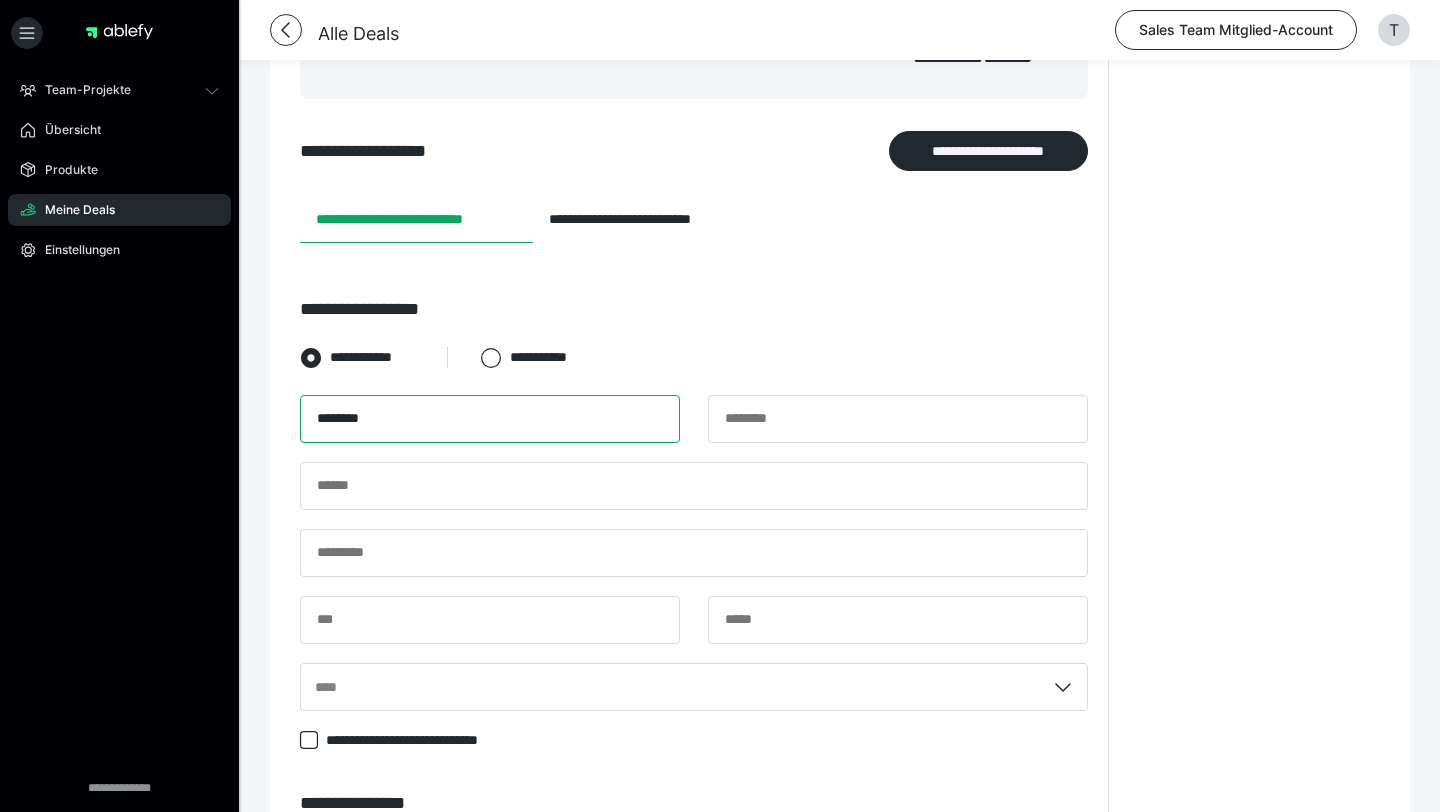 type on "********" 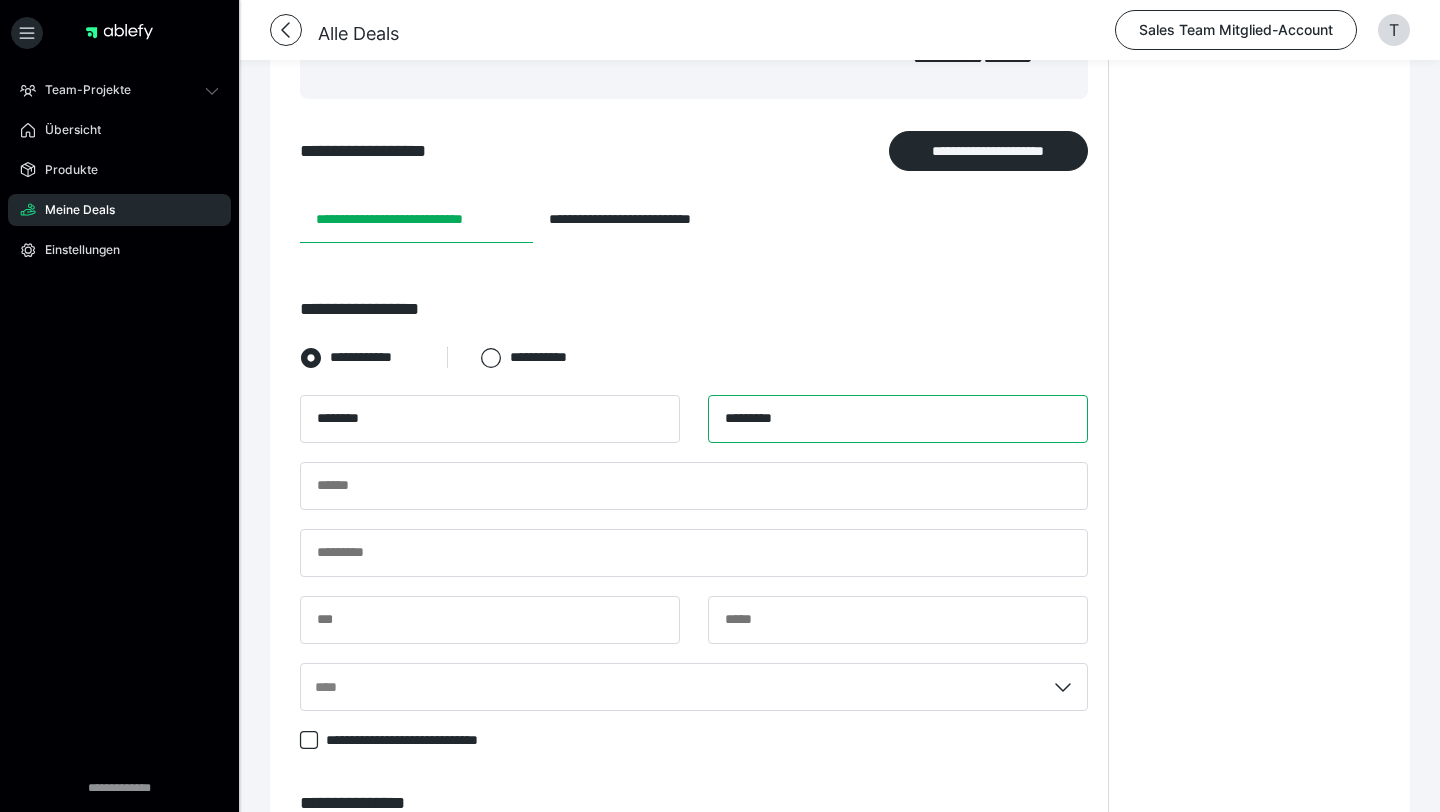 type on "*********" 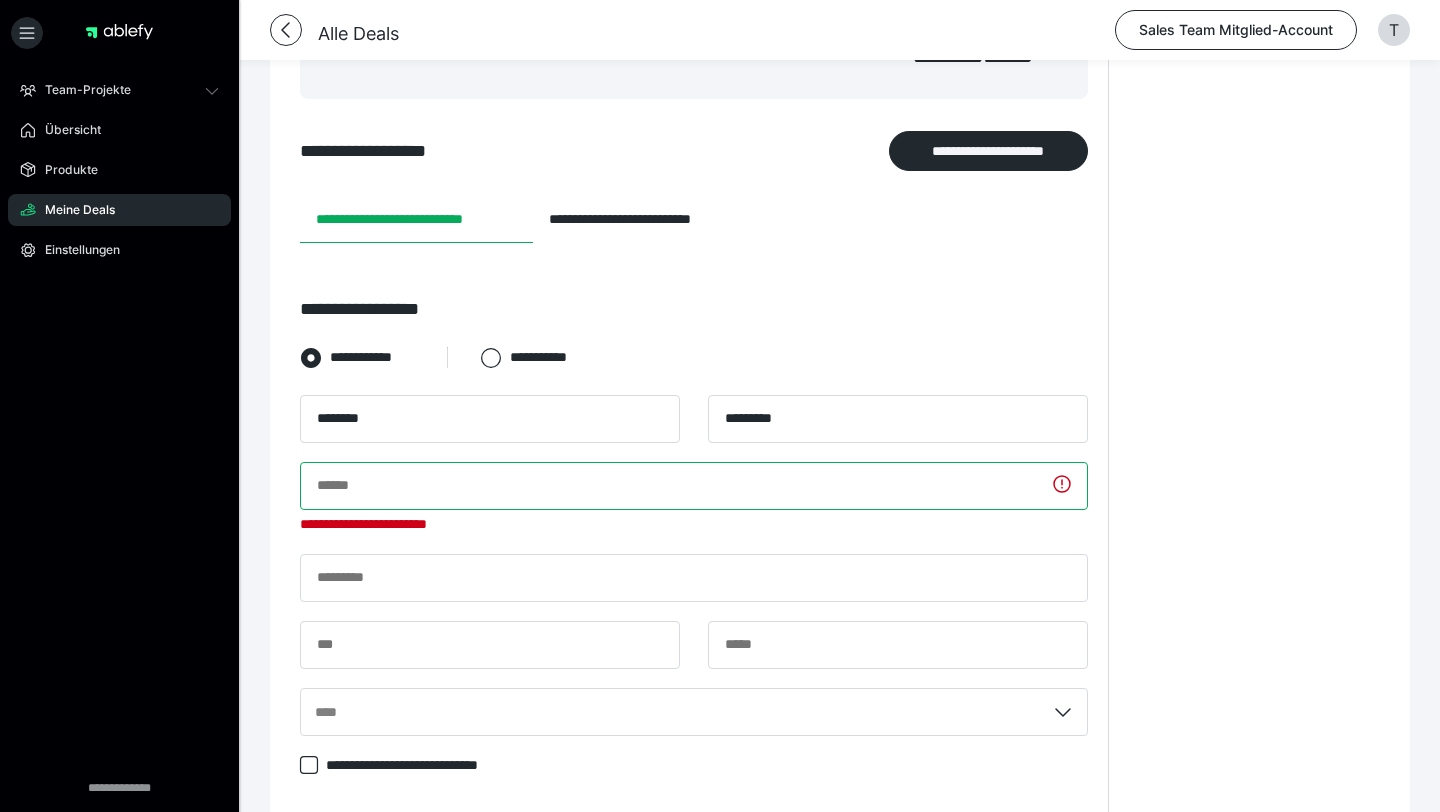 paste on "**********" 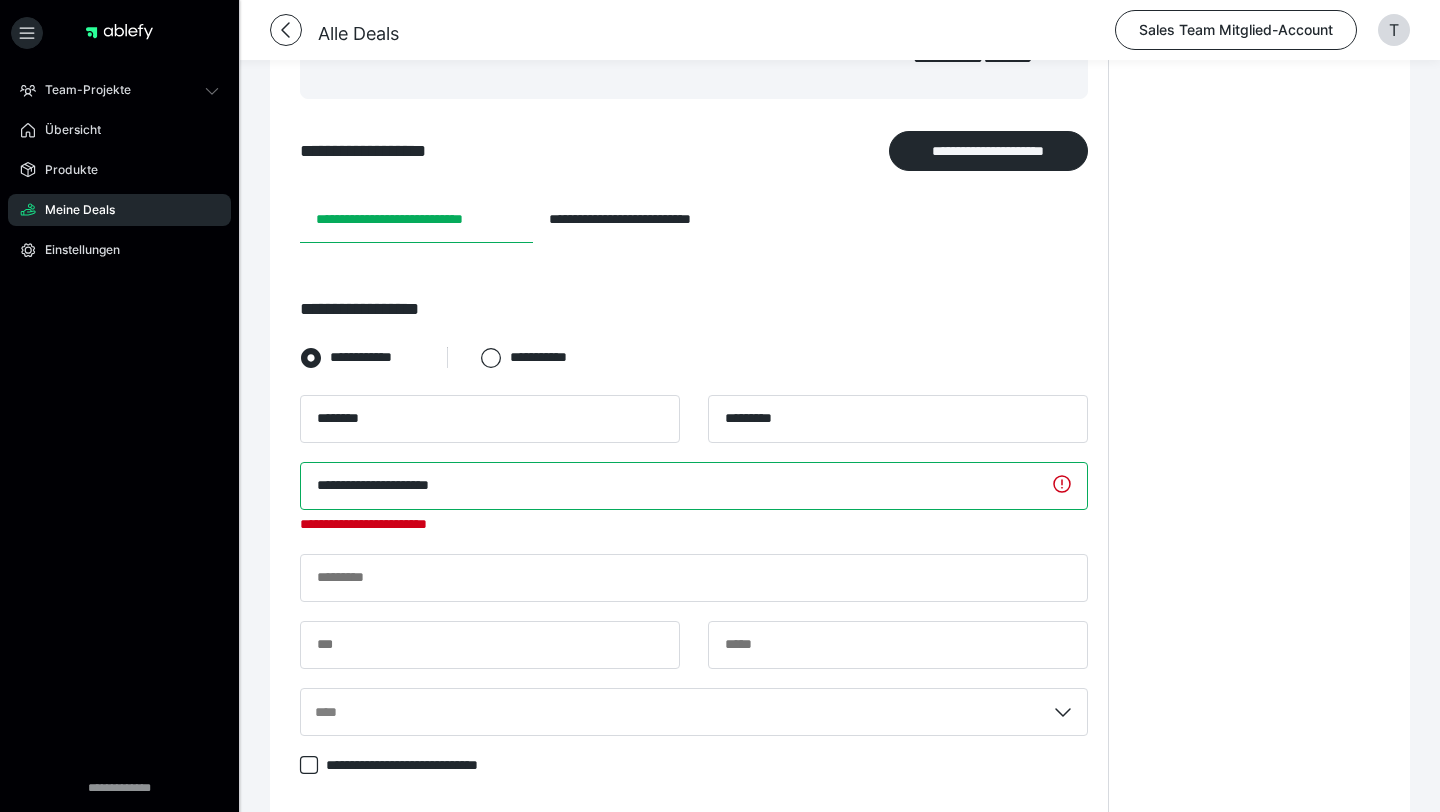 type on "**********" 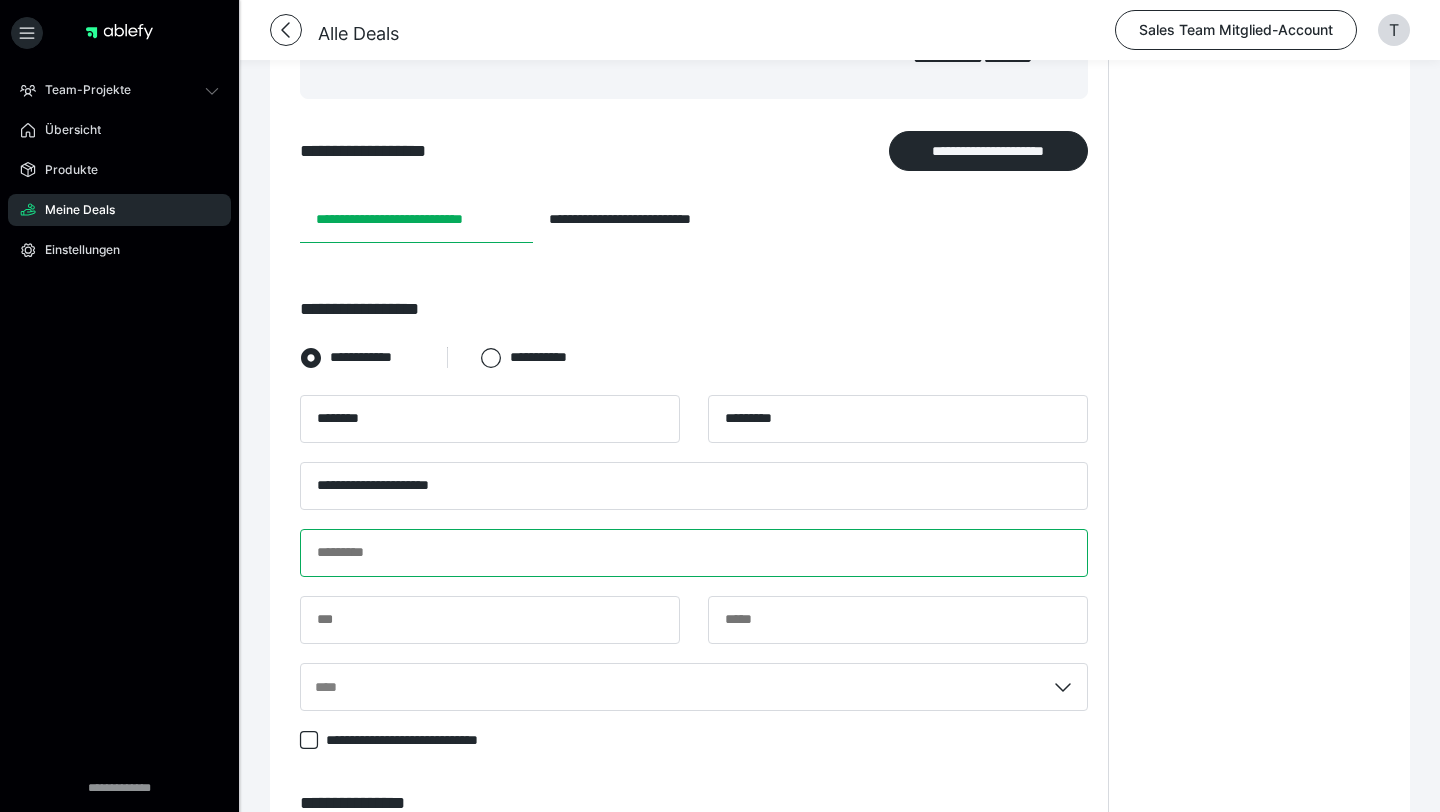 paste on "**********" 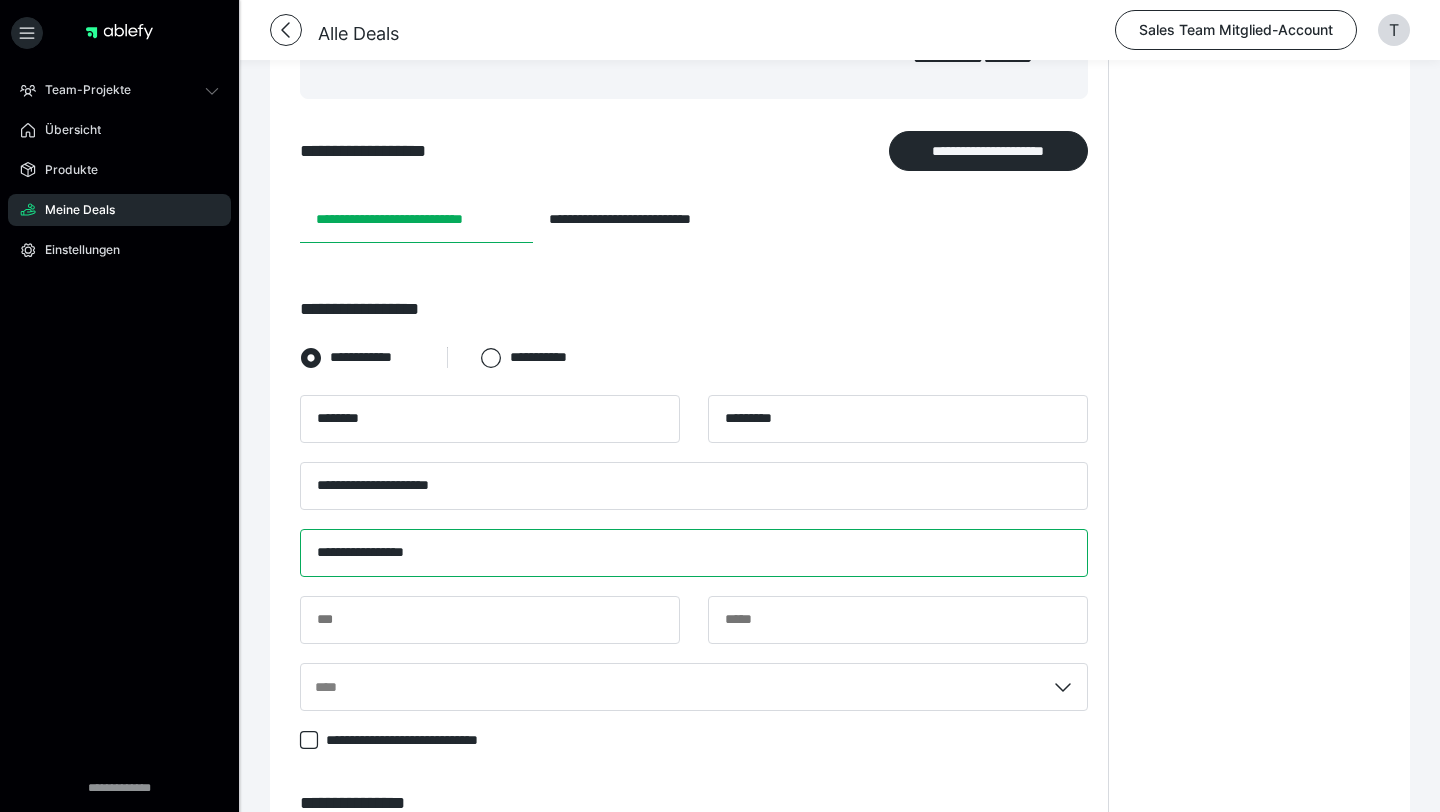 type on "**********" 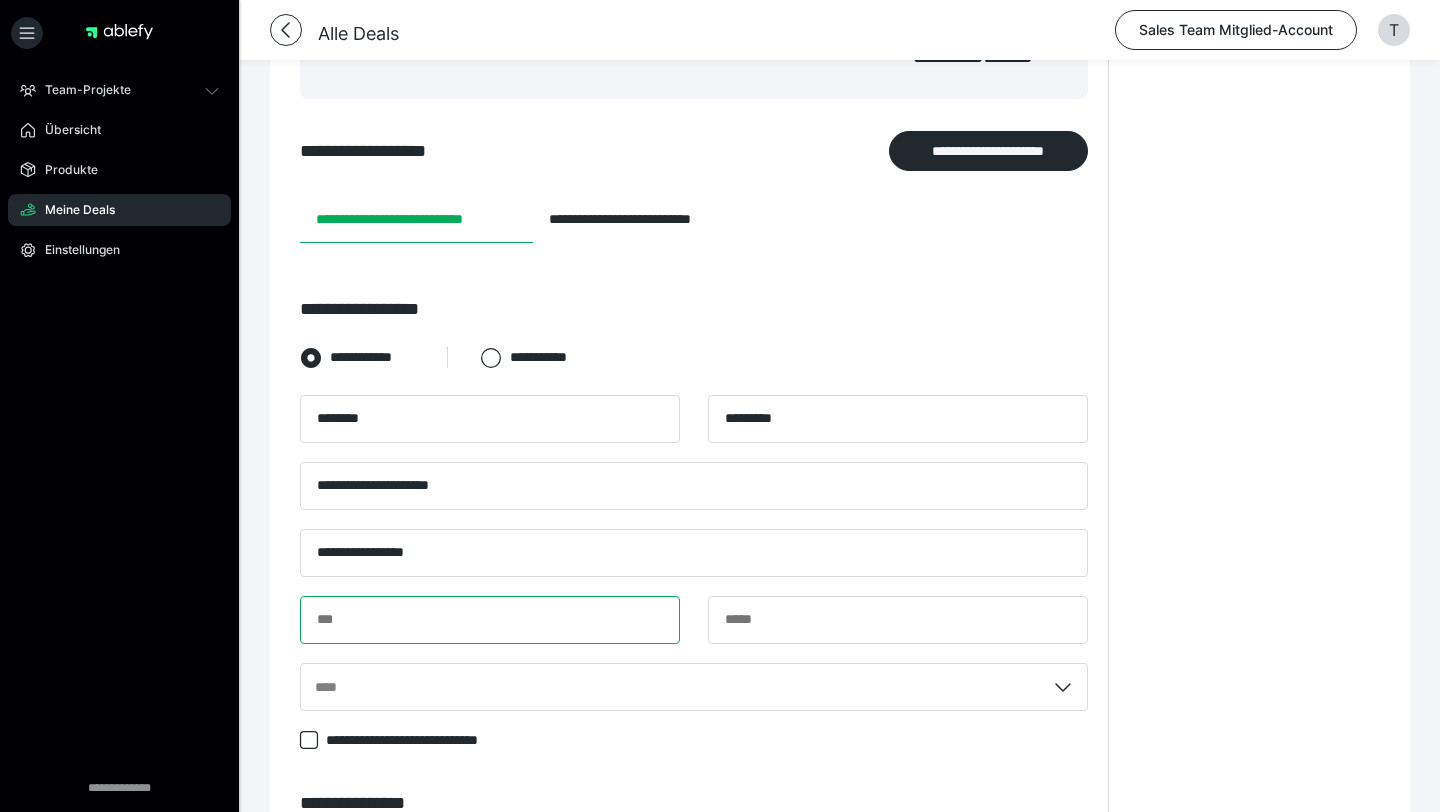 paste on "****" 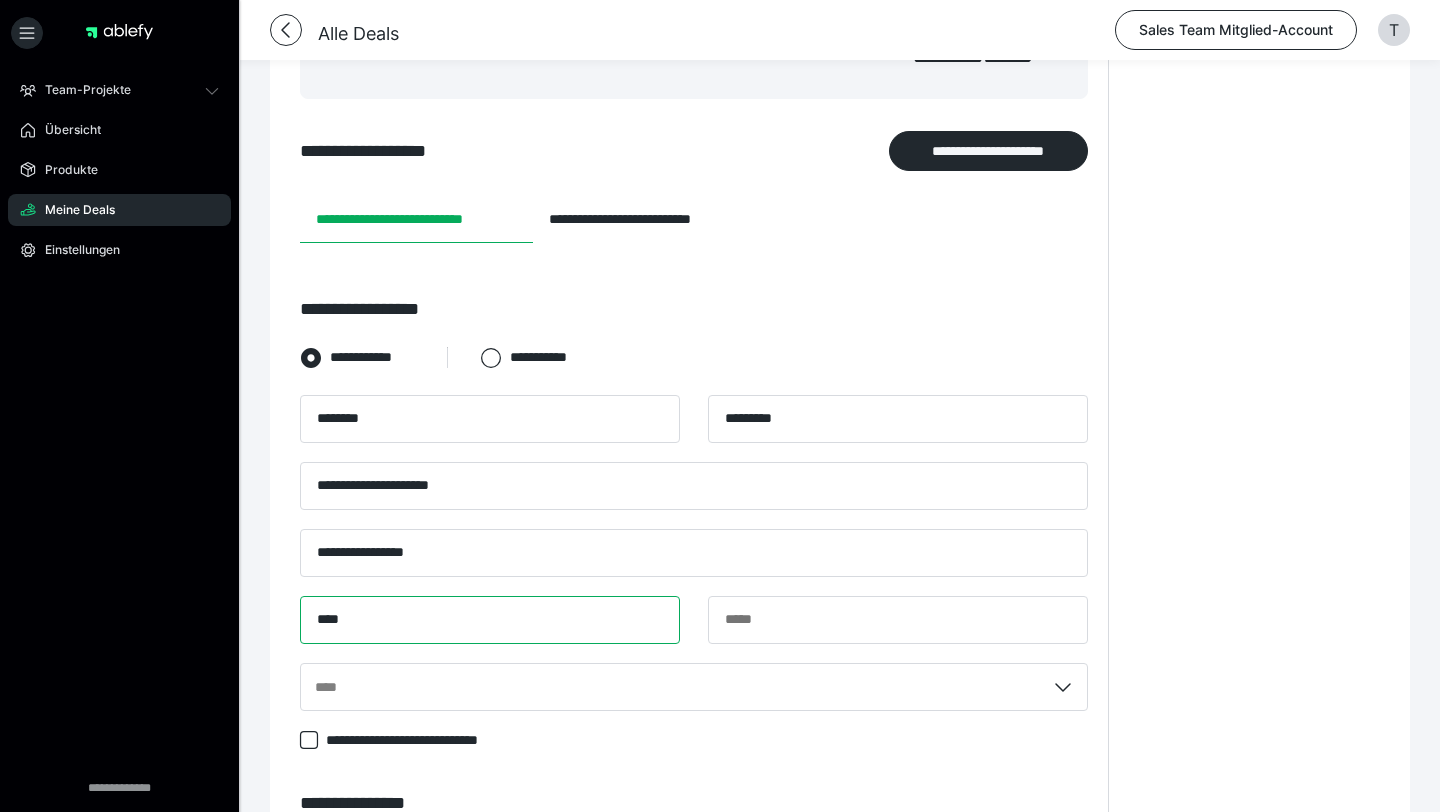 type on "****" 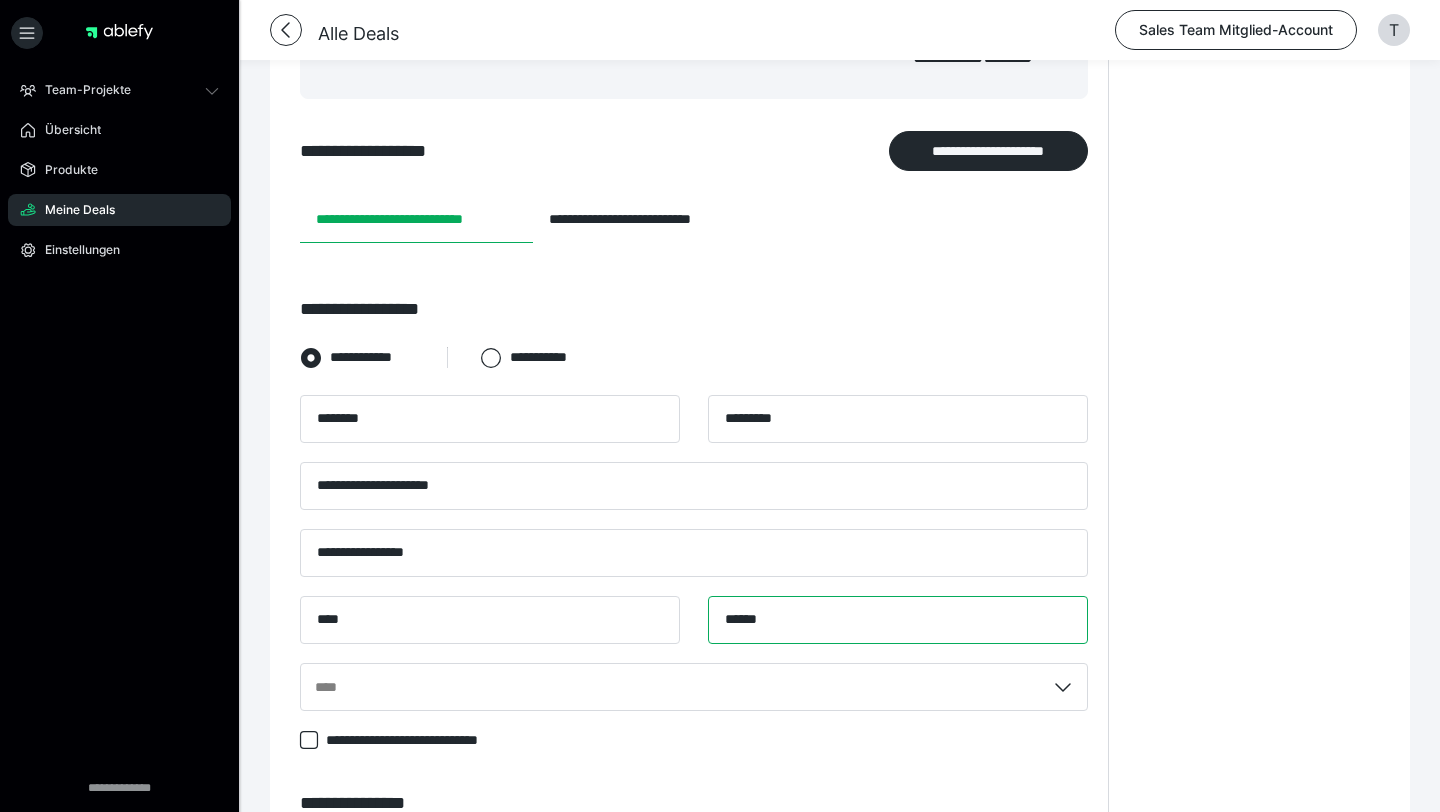 type on "******" 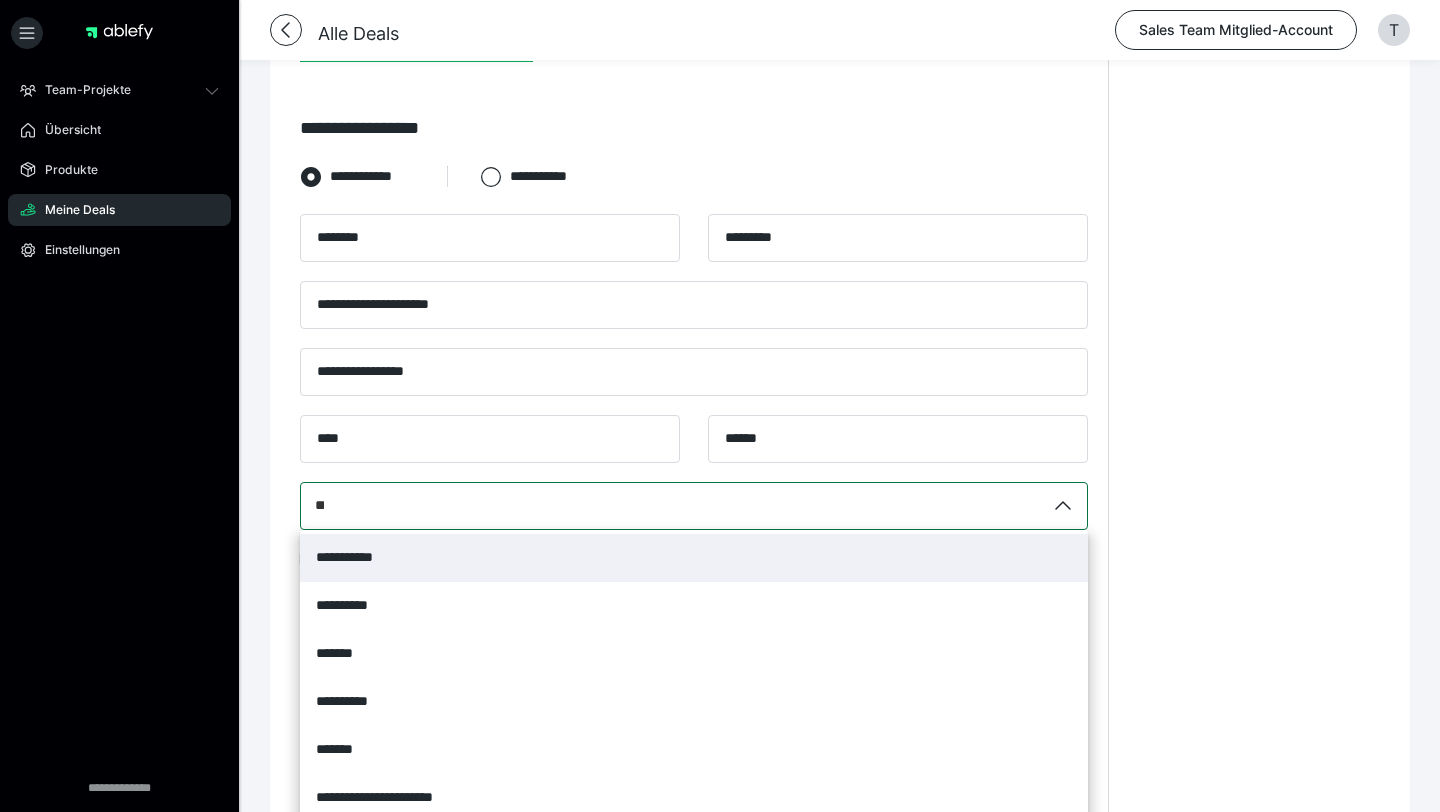 type on "***" 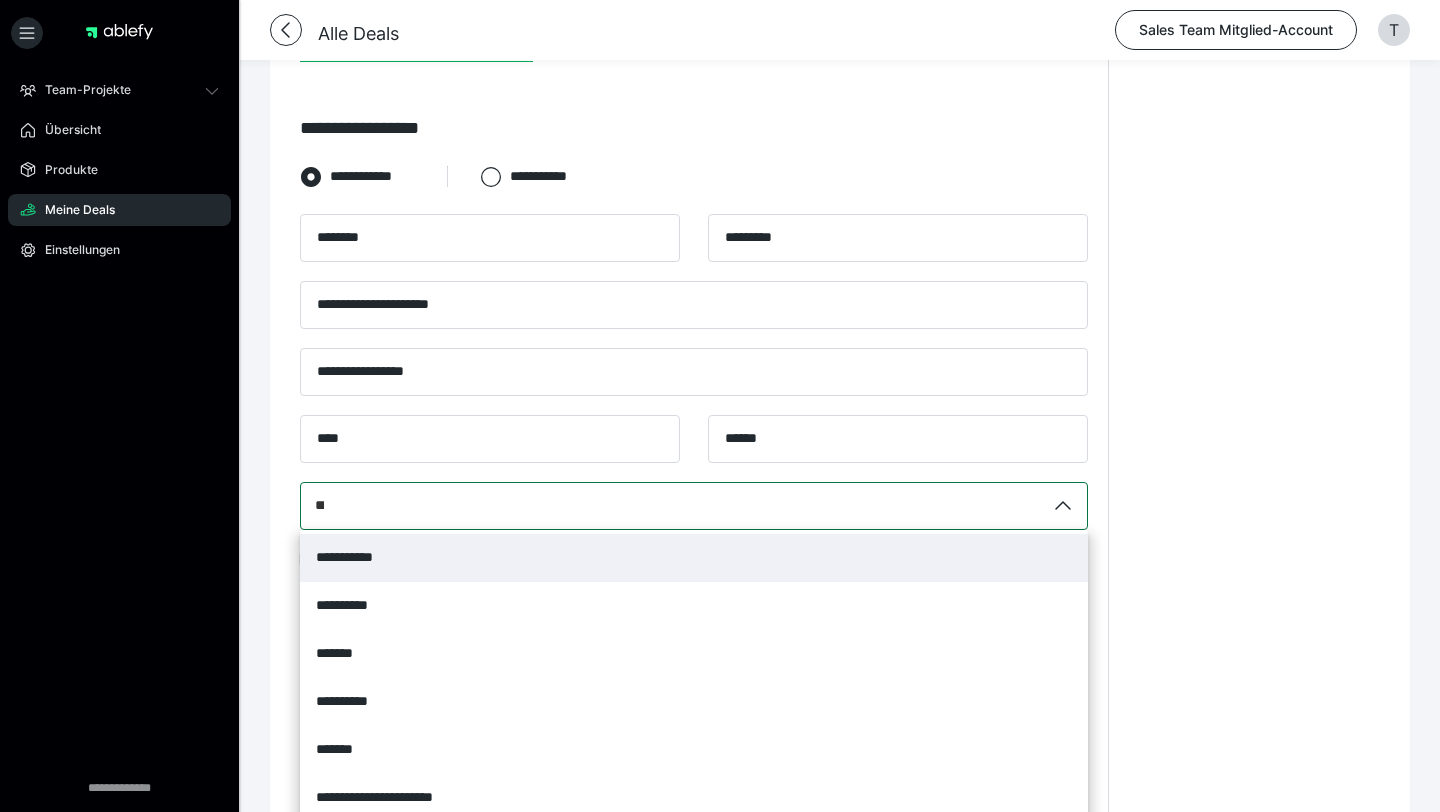 scroll, scrollTop: 499, scrollLeft: 0, axis: vertical 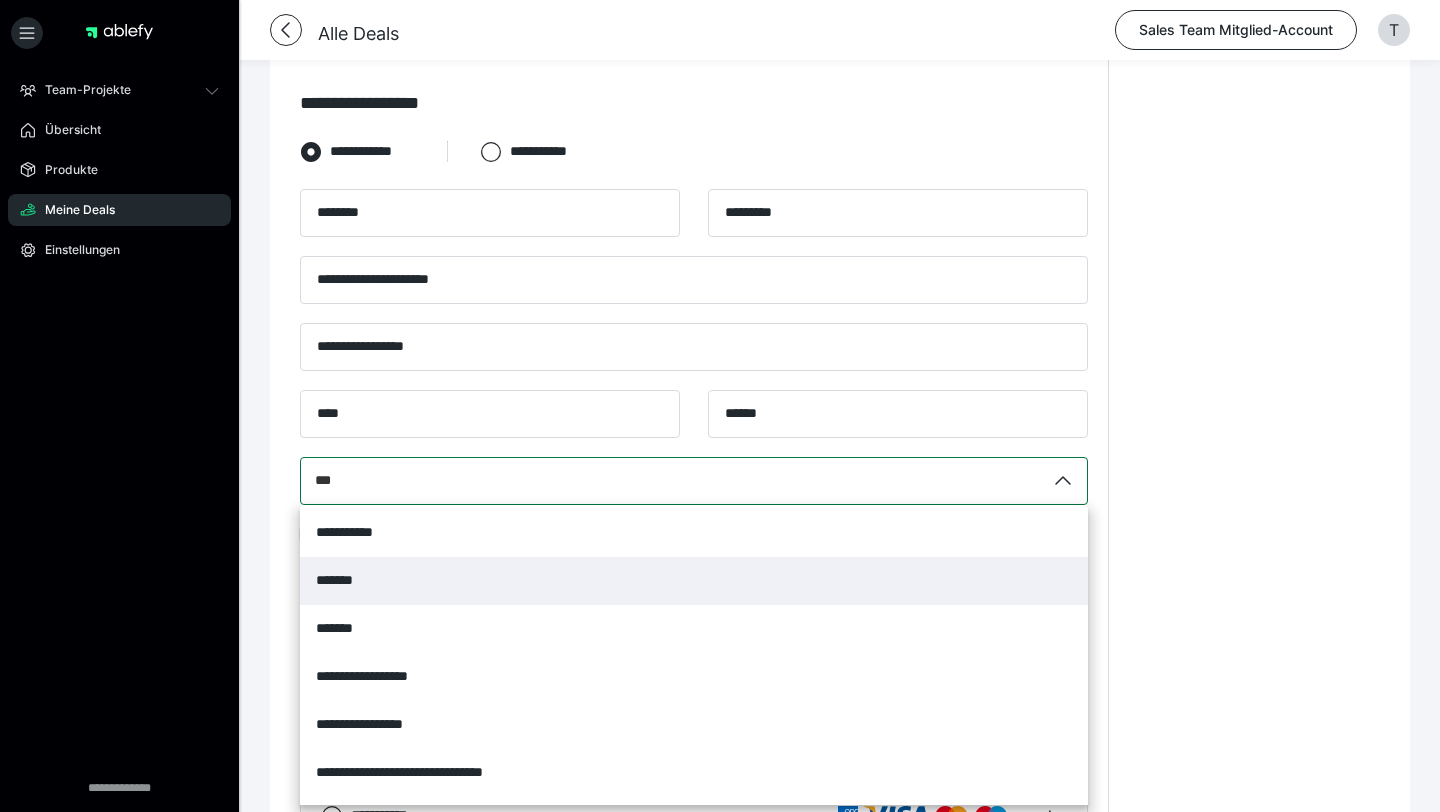 click on "*******" at bounding box center [694, 581] 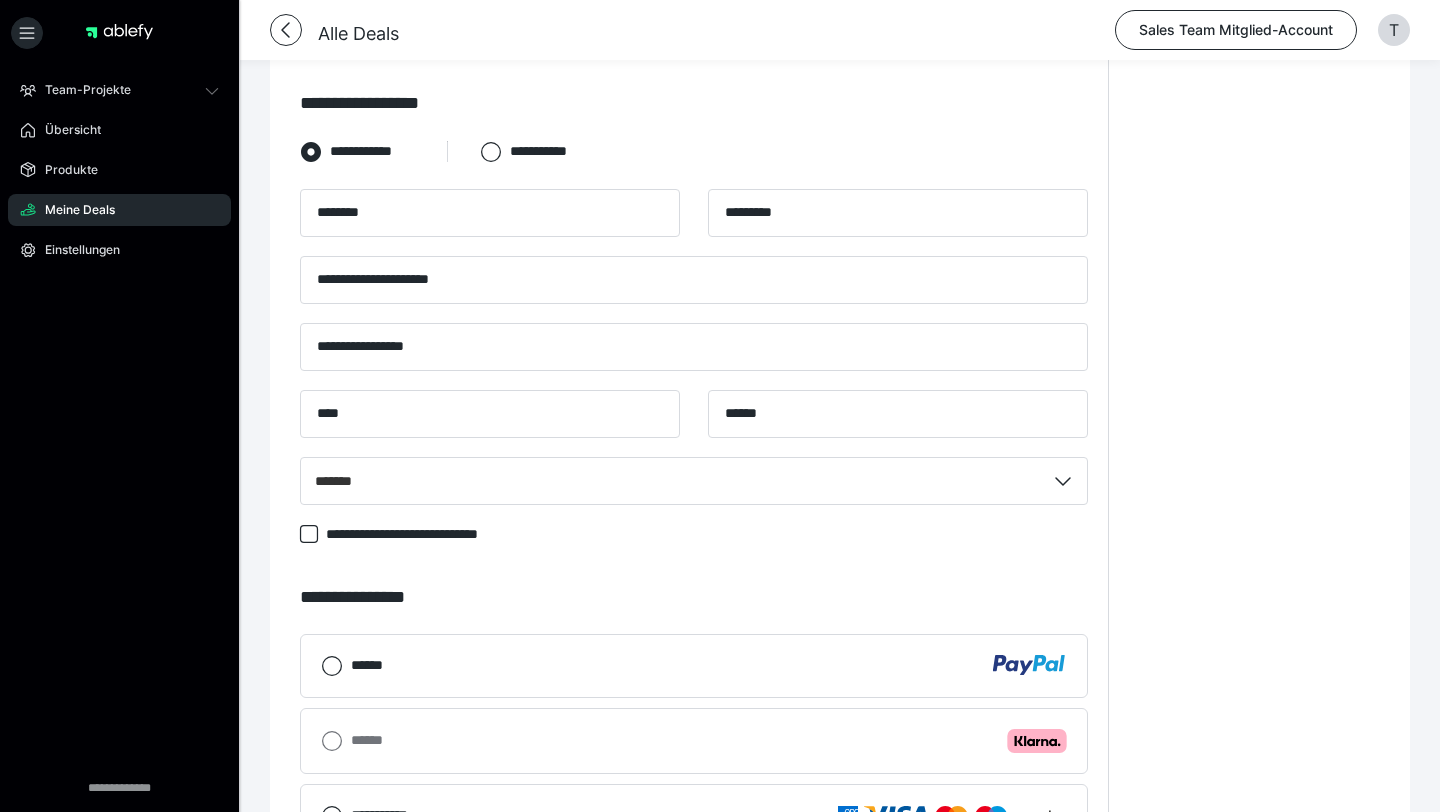 click on "**********" at bounding box center [840, 523] 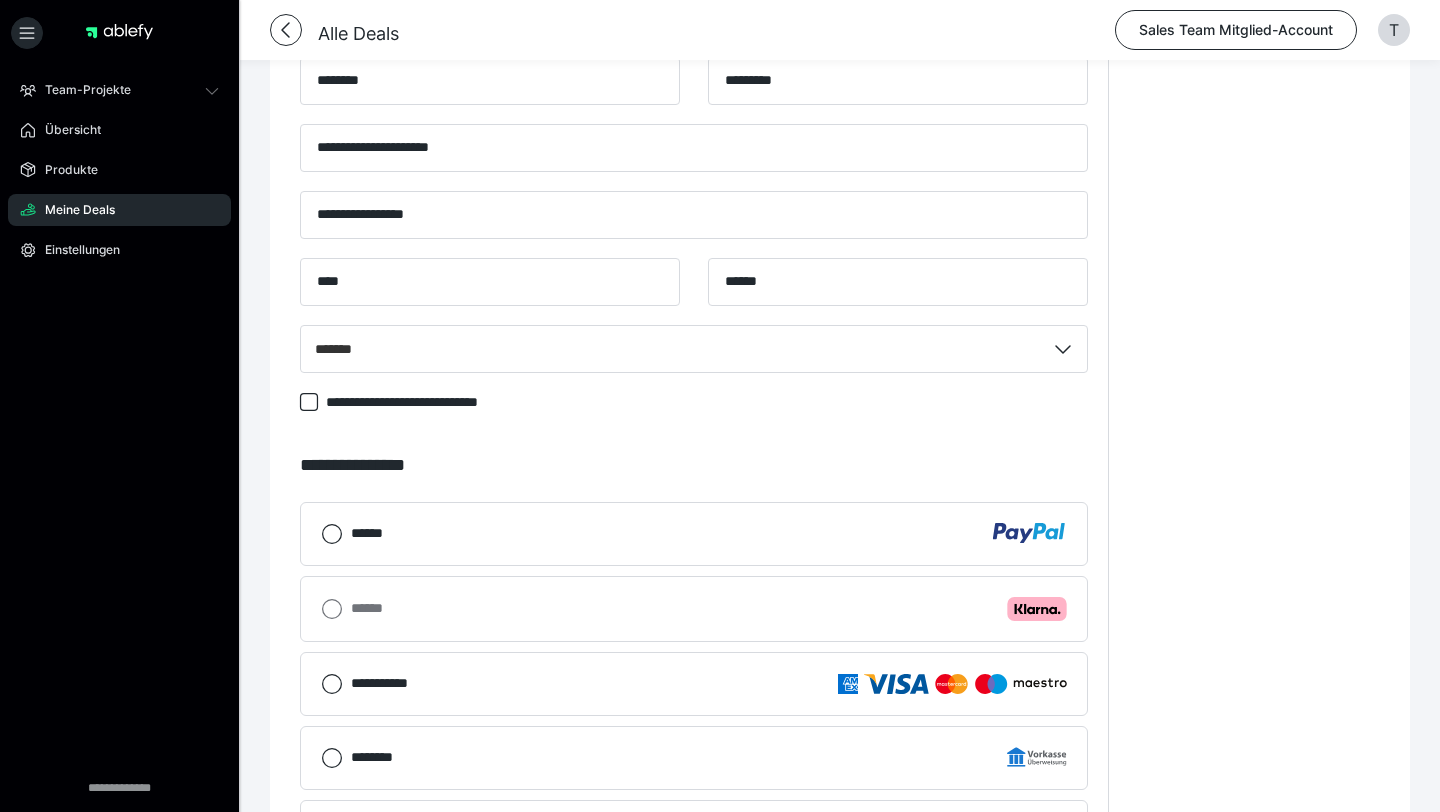 scroll, scrollTop: 730, scrollLeft: 0, axis: vertical 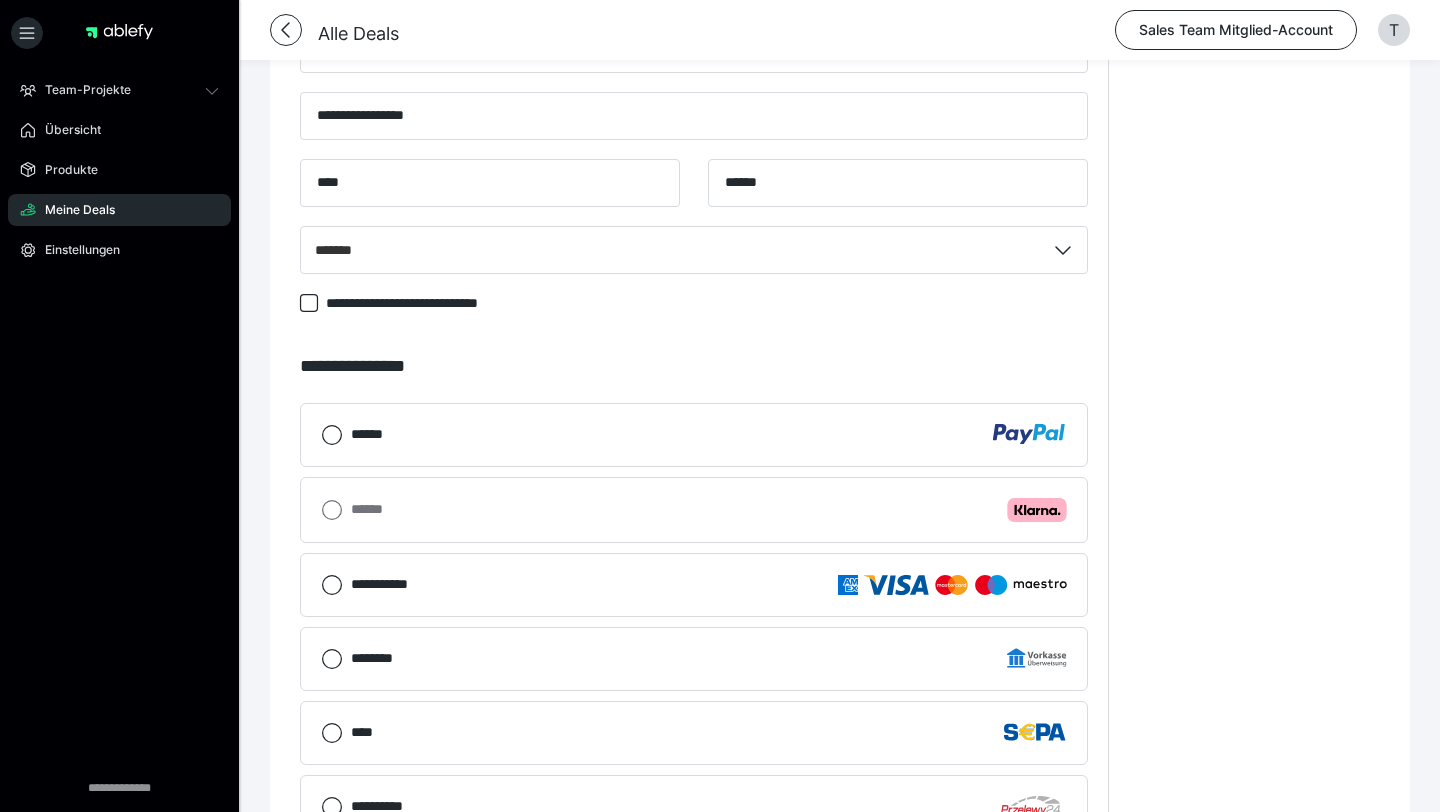 click 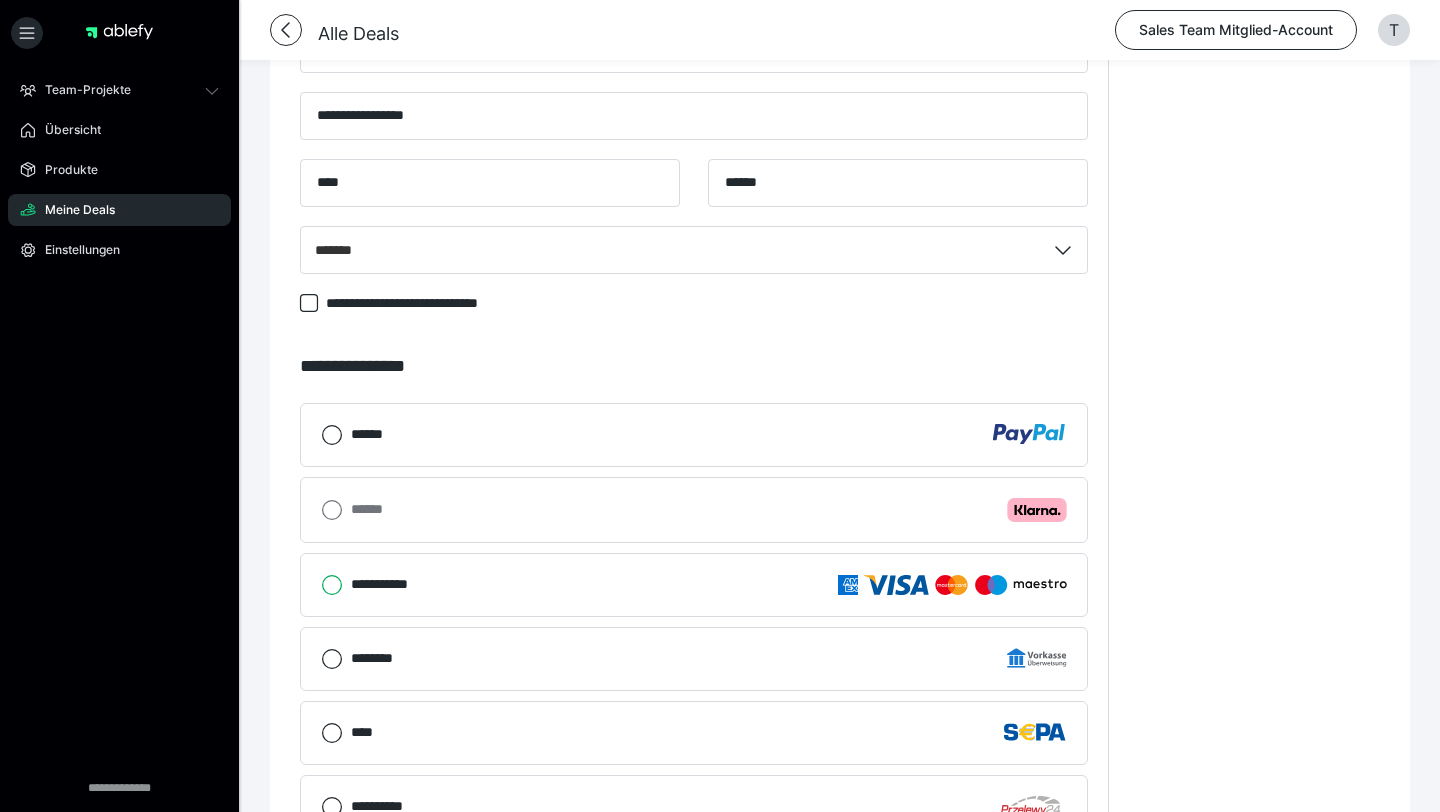 click on "**********" at bounding box center [321, 585] 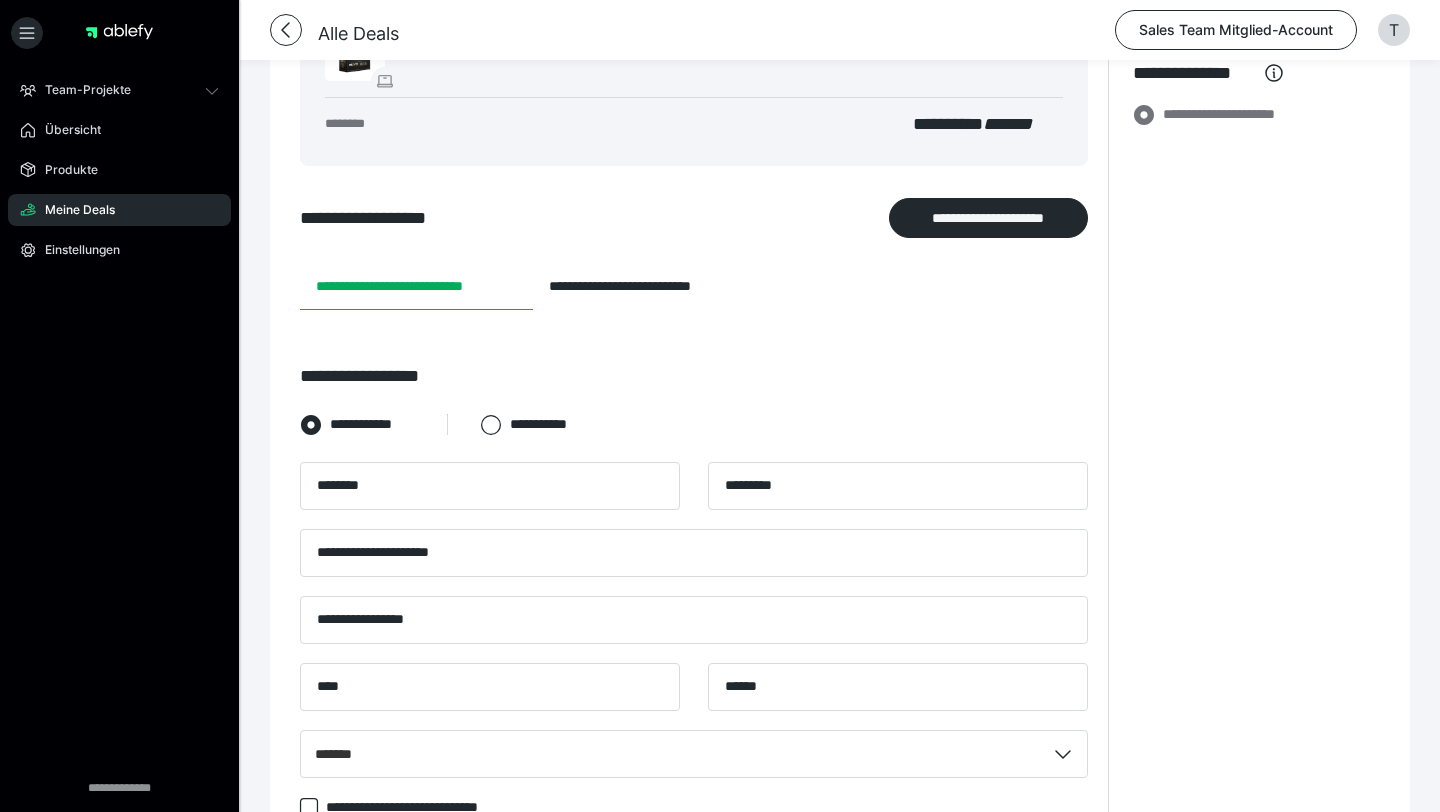 scroll, scrollTop: 0, scrollLeft: 0, axis: both 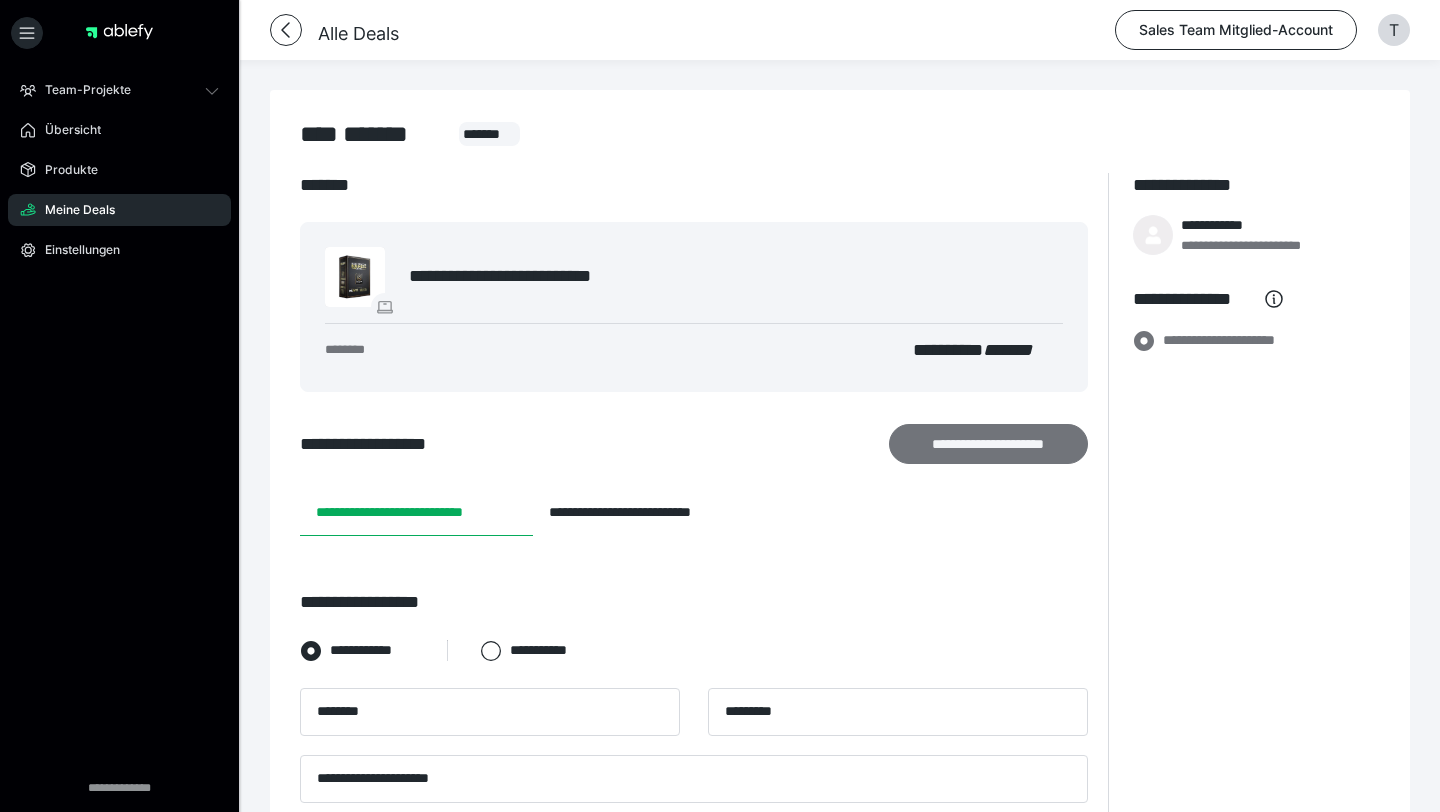 click on "**********" at bounding box center [989, 444] 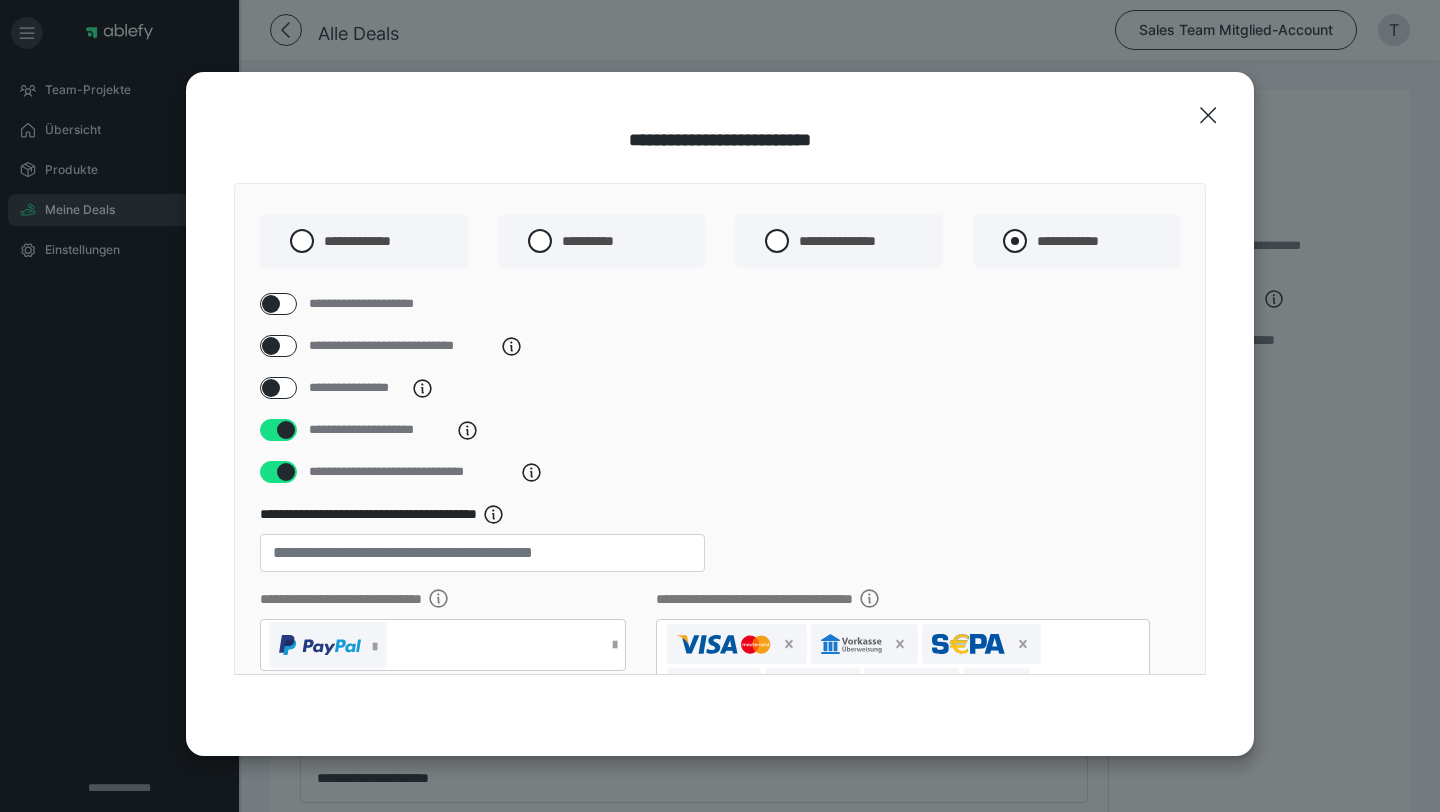 click on "**********" at bounding box center (1077, 241) 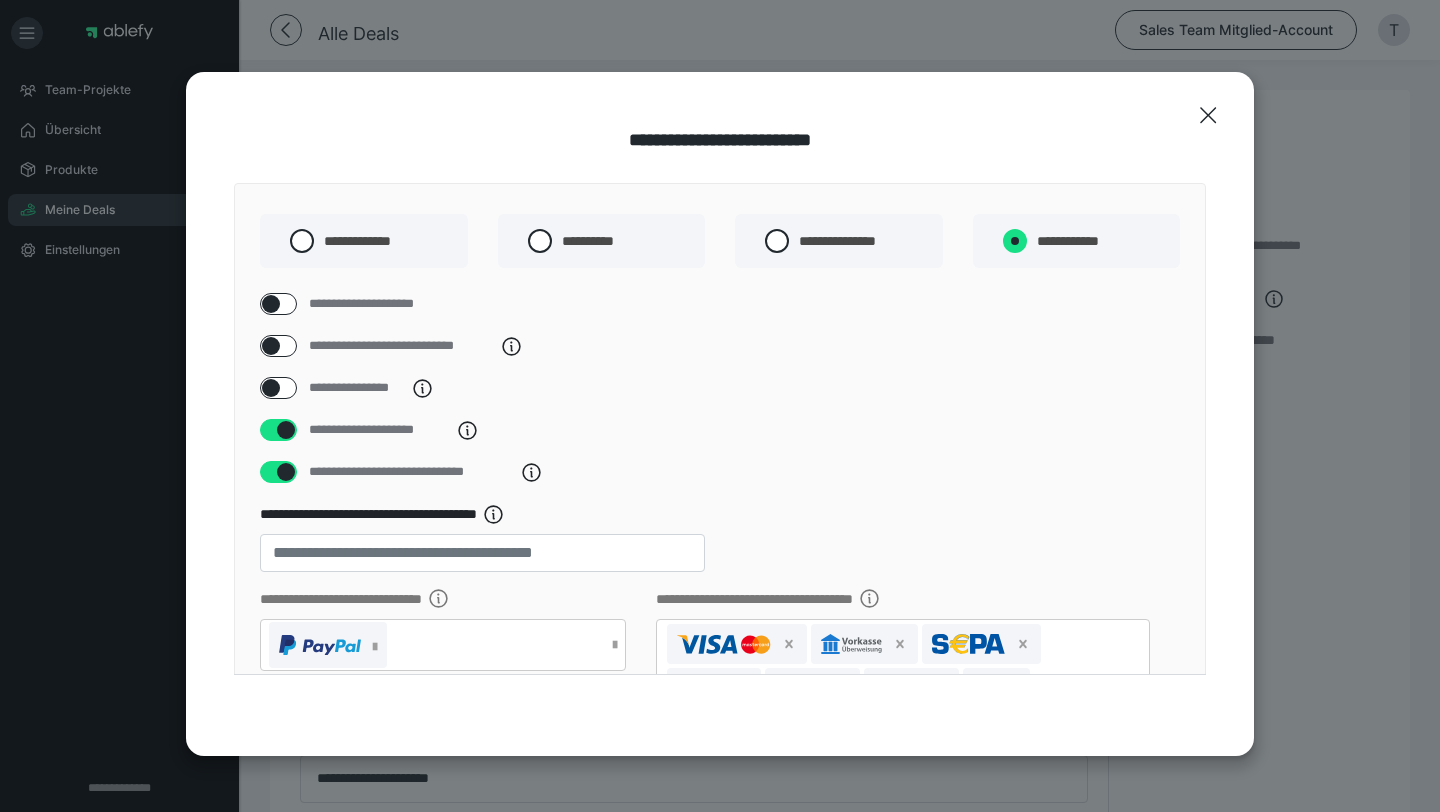 radio on "****" 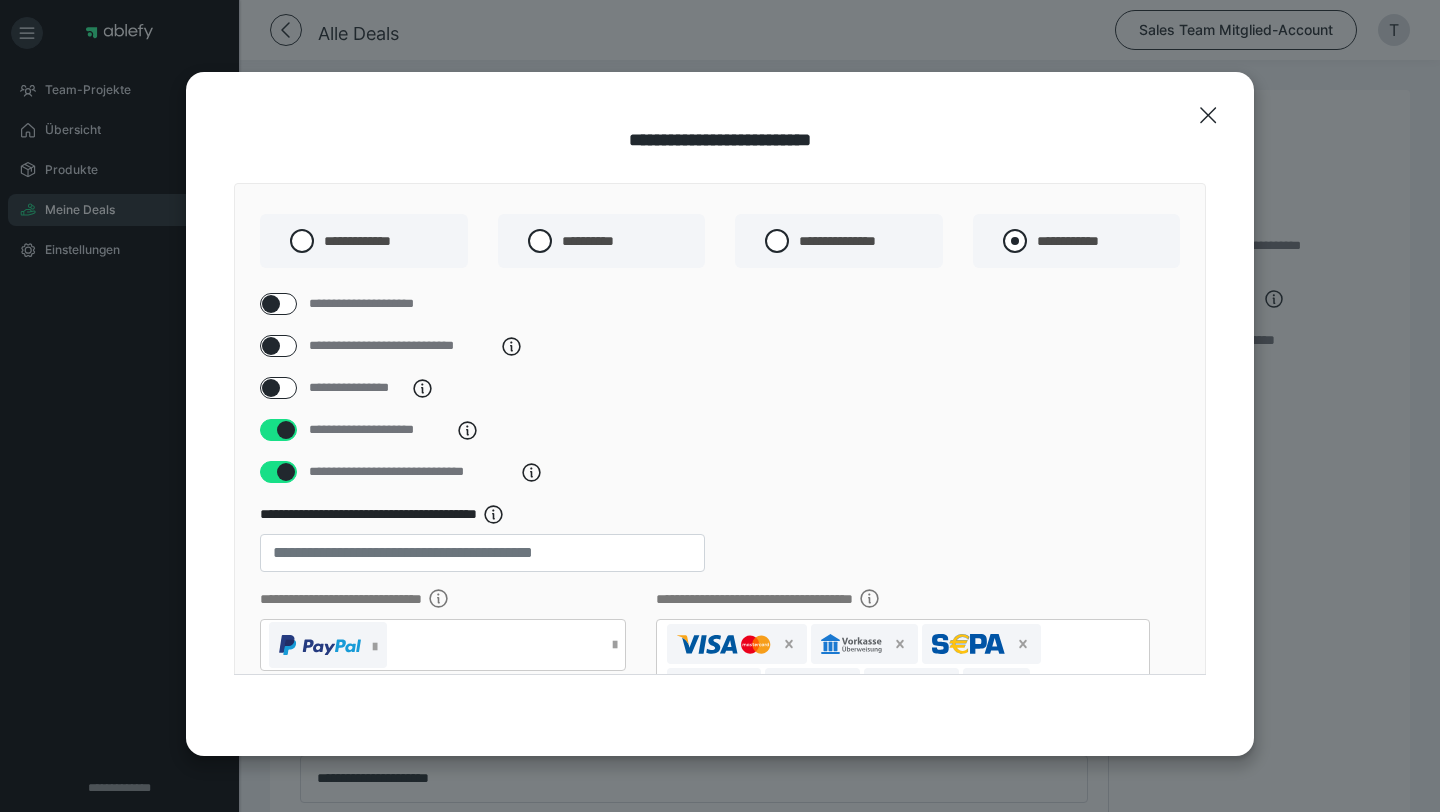 radio on "*****" 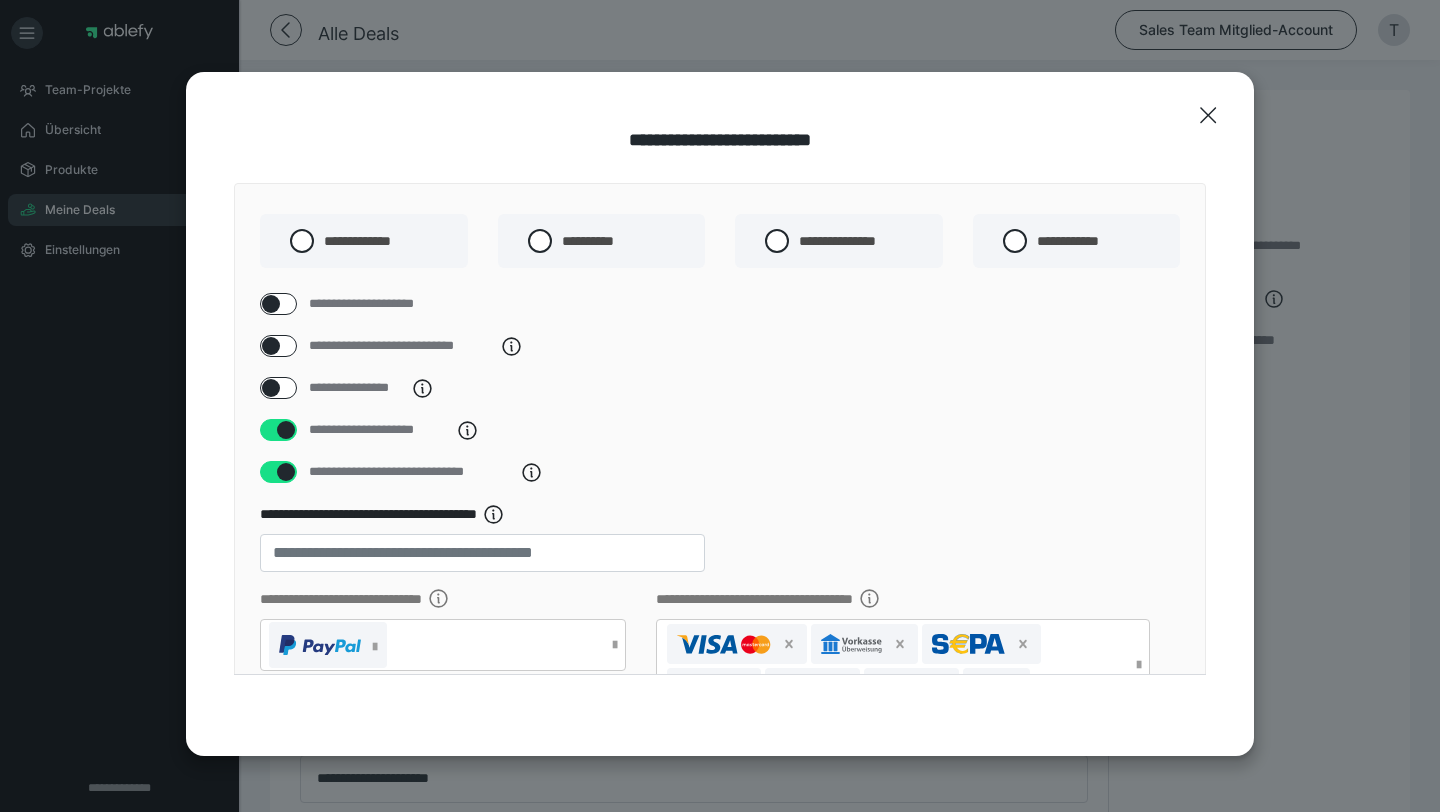 click at bounding box center (278, 388) 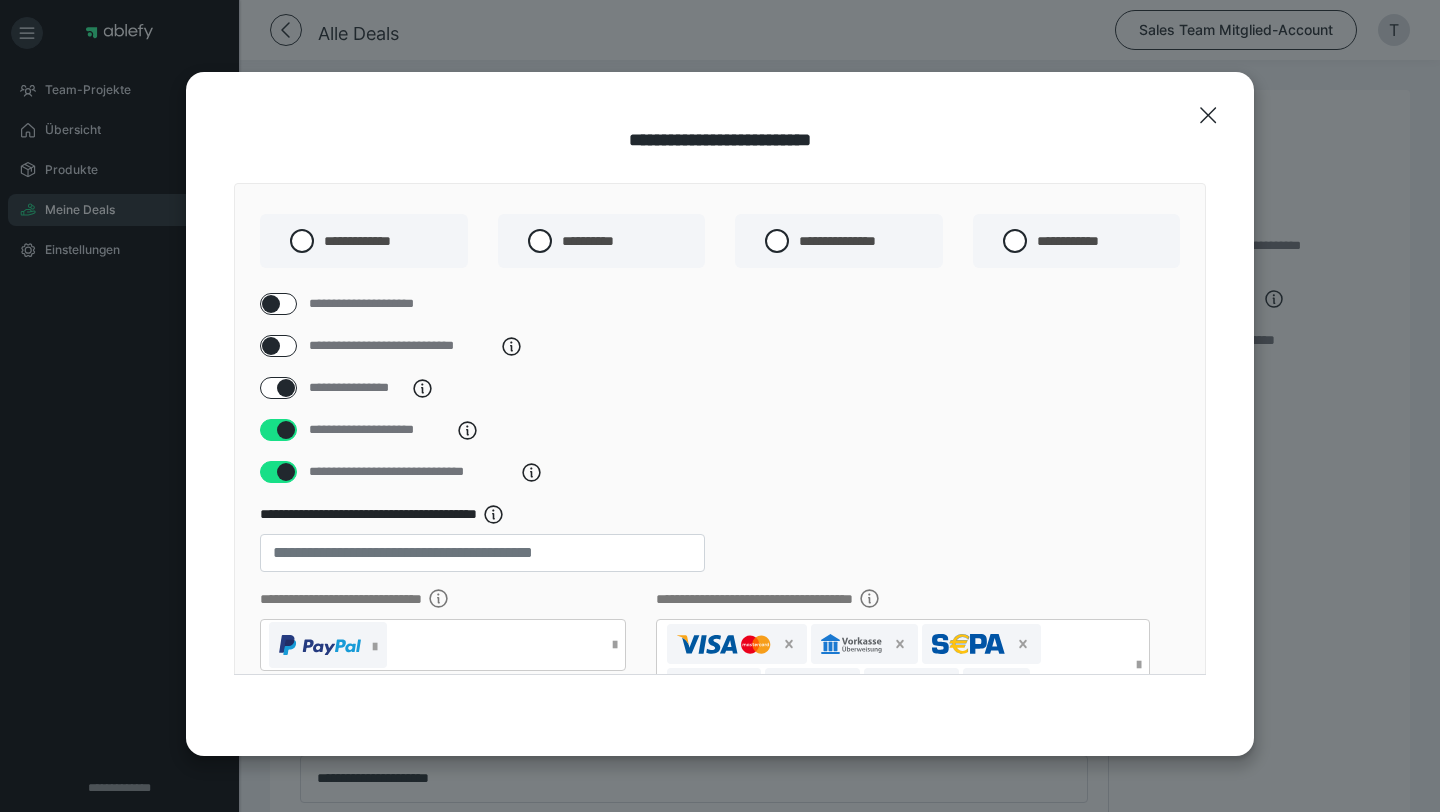 checkbox on "****" 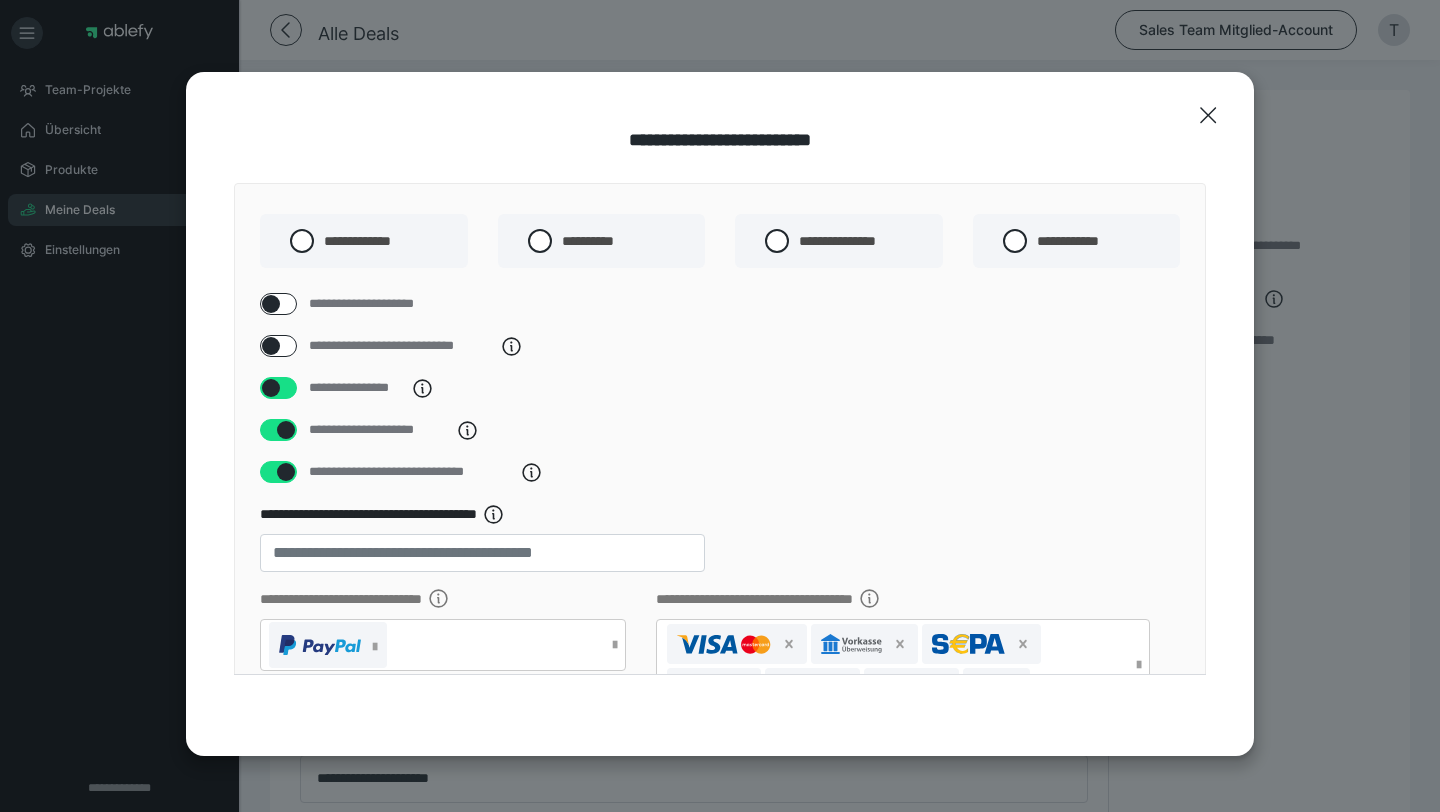 scroll, scrollTop: 343, scrollLeft: 0, axis: vertical 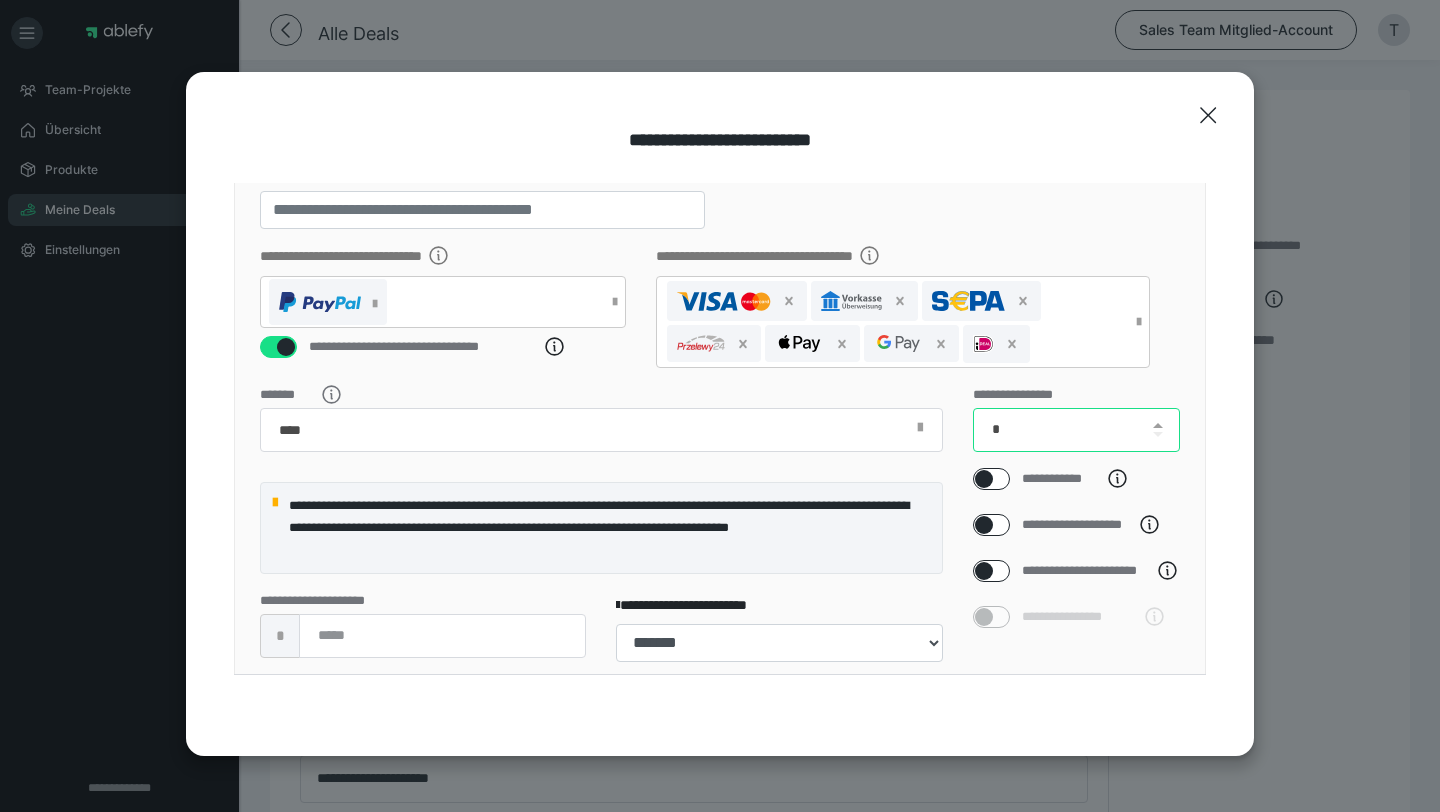 click on "*" at bounding box center (1077, 430) 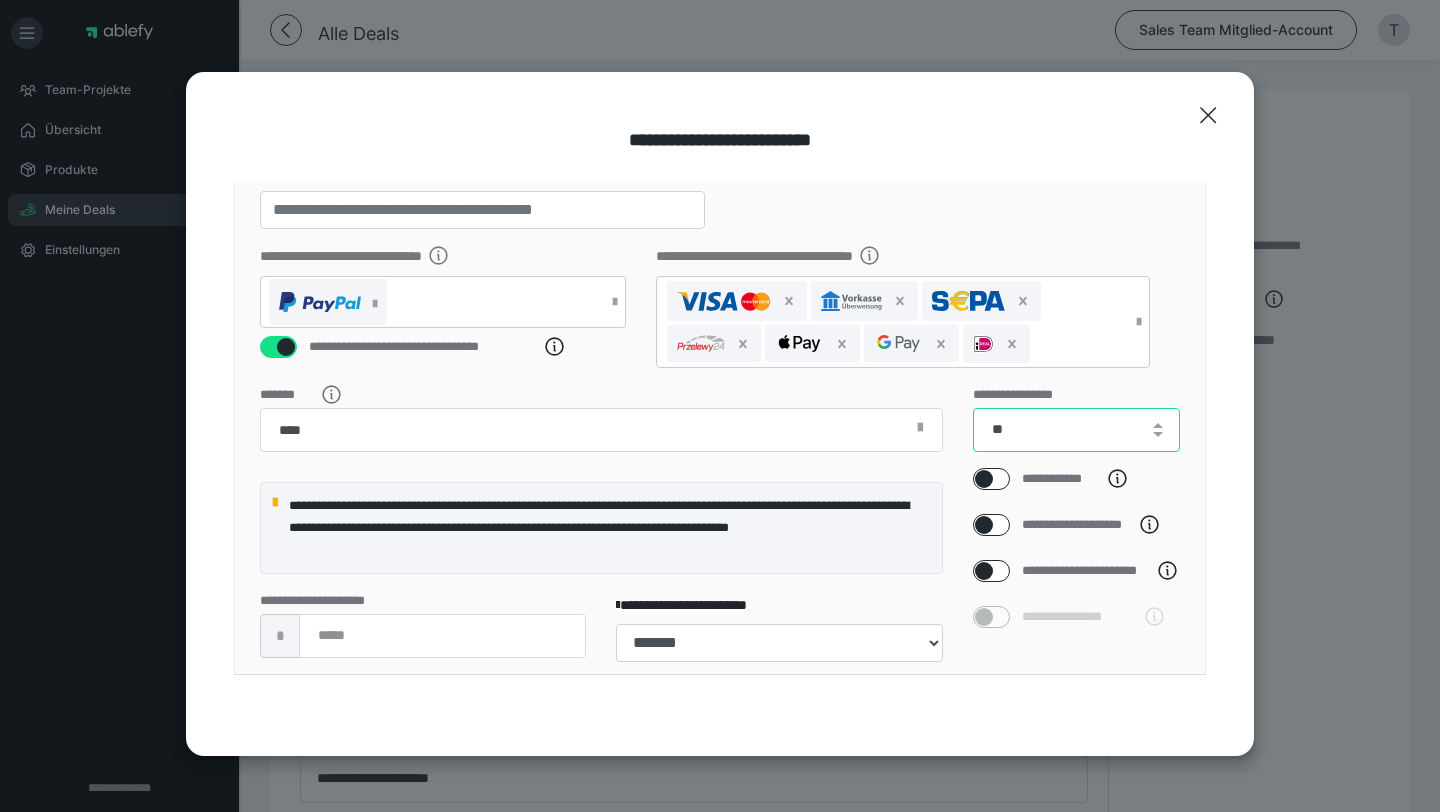 type on "**" 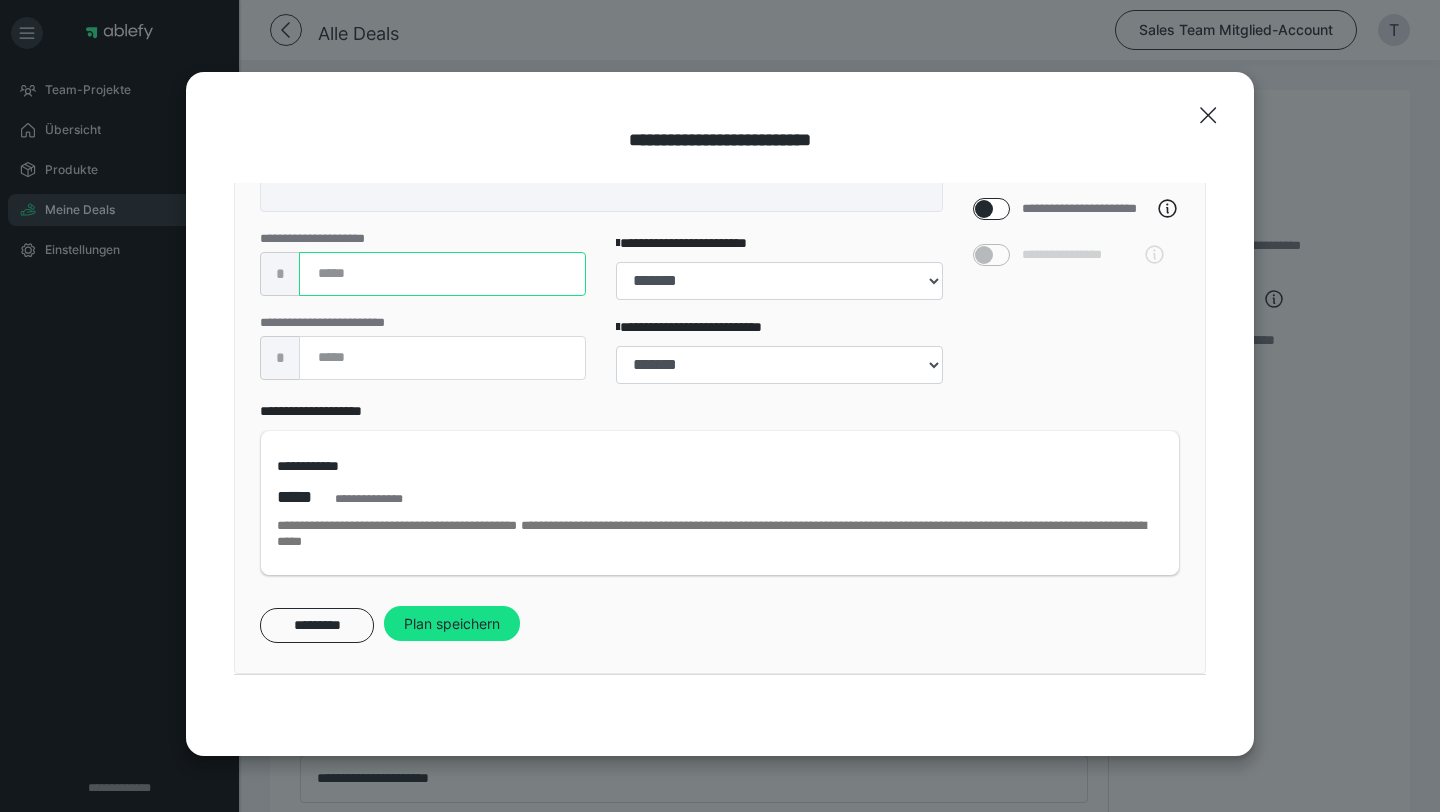 click at bounding box center [442, 274] 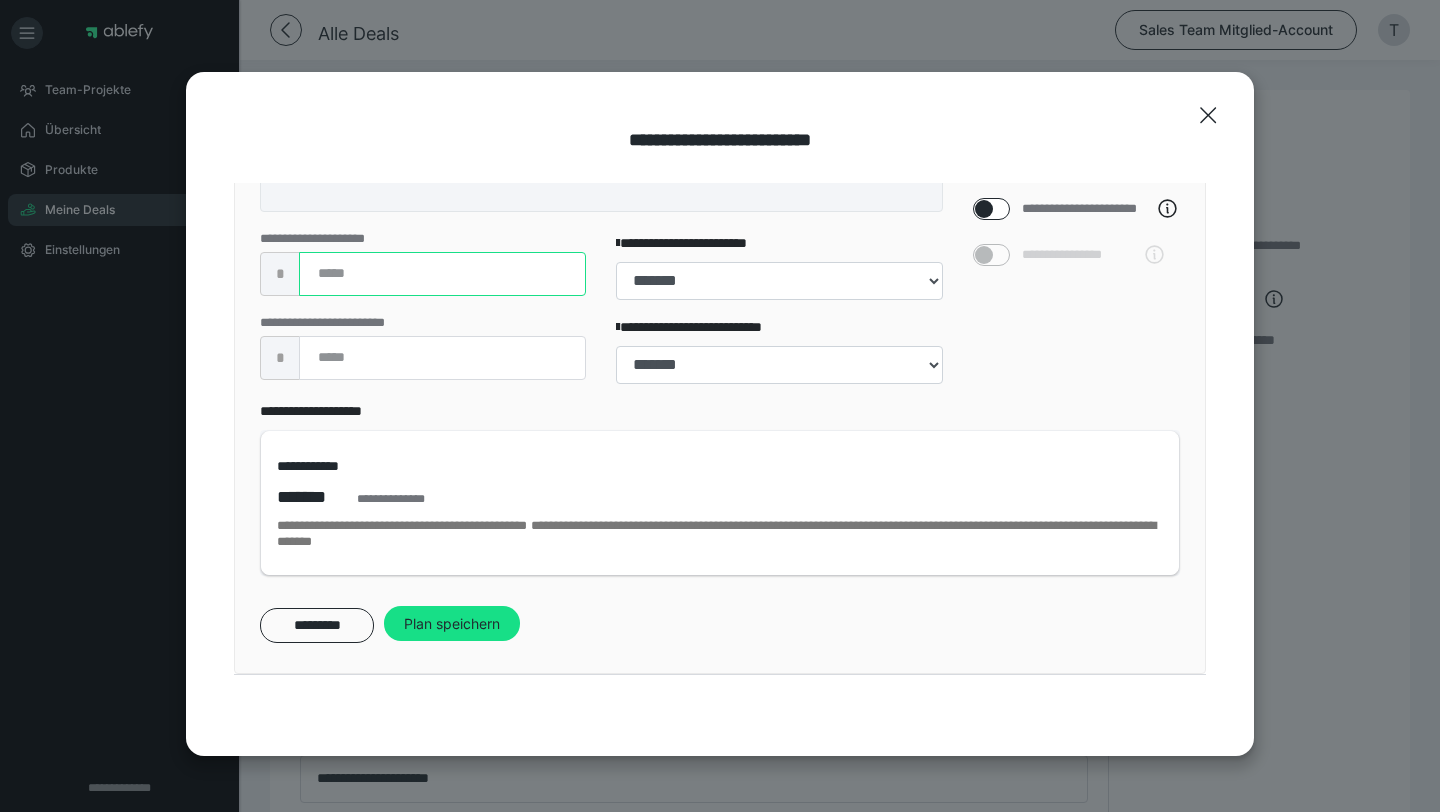 type on "******" 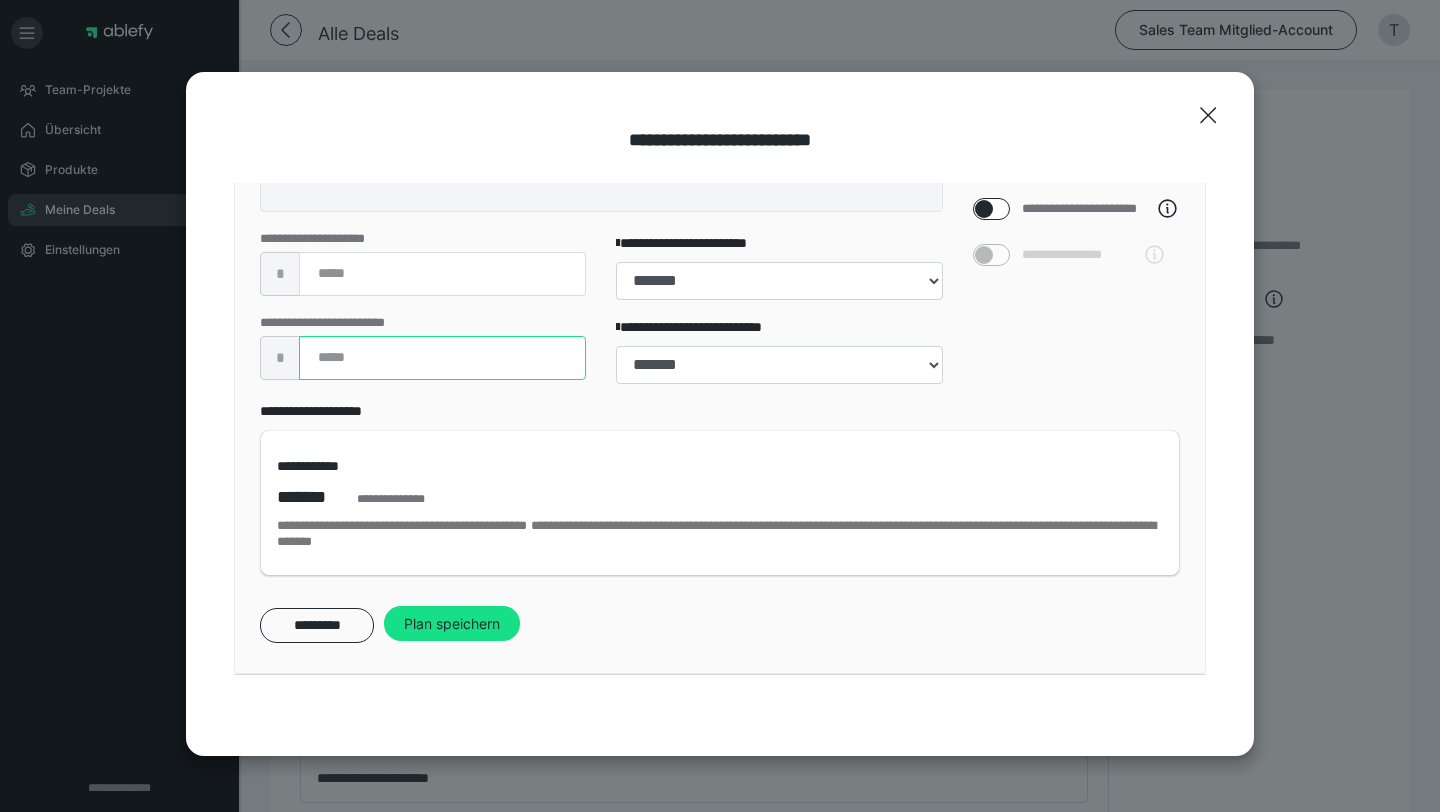 click at bounding box center [442, 358] 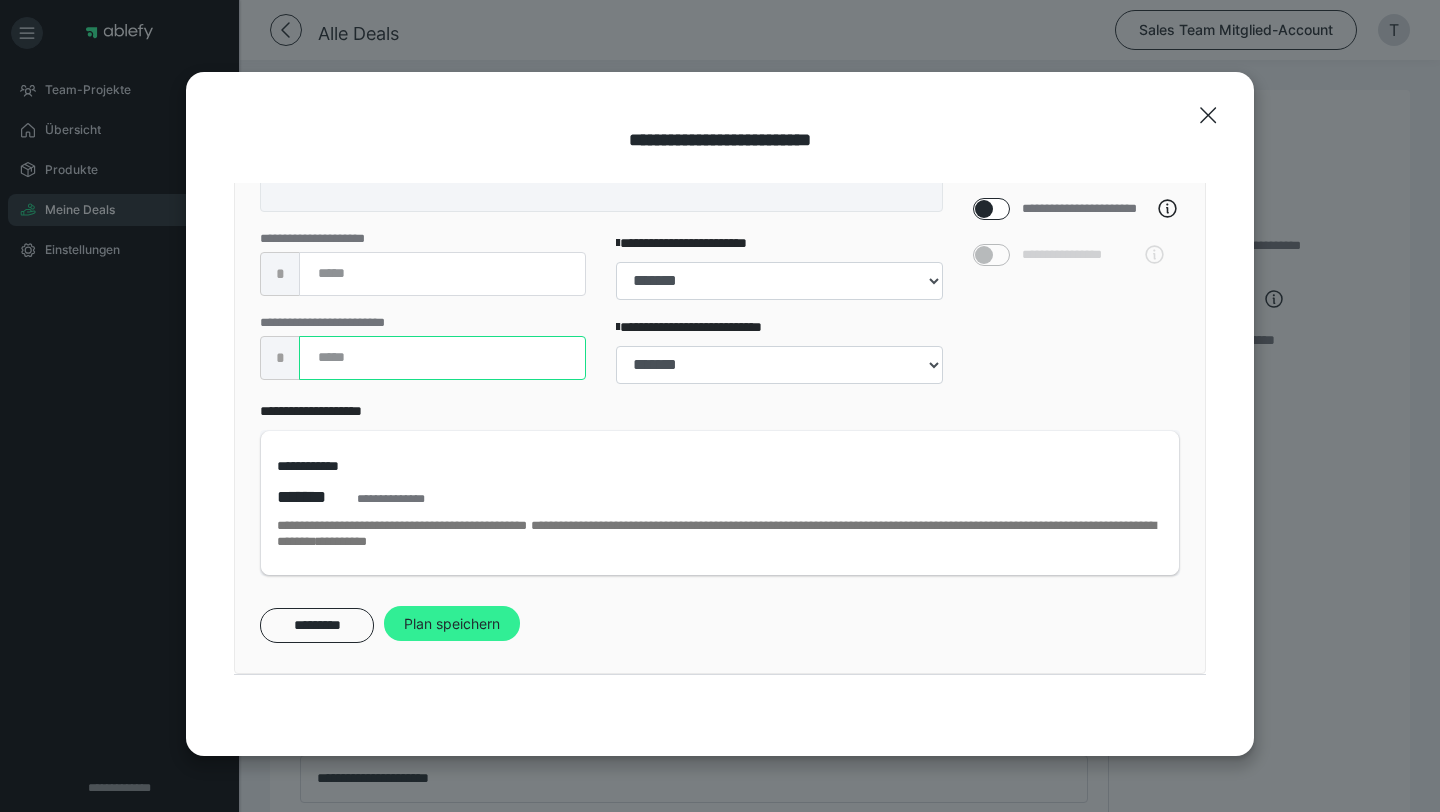 type on "******" 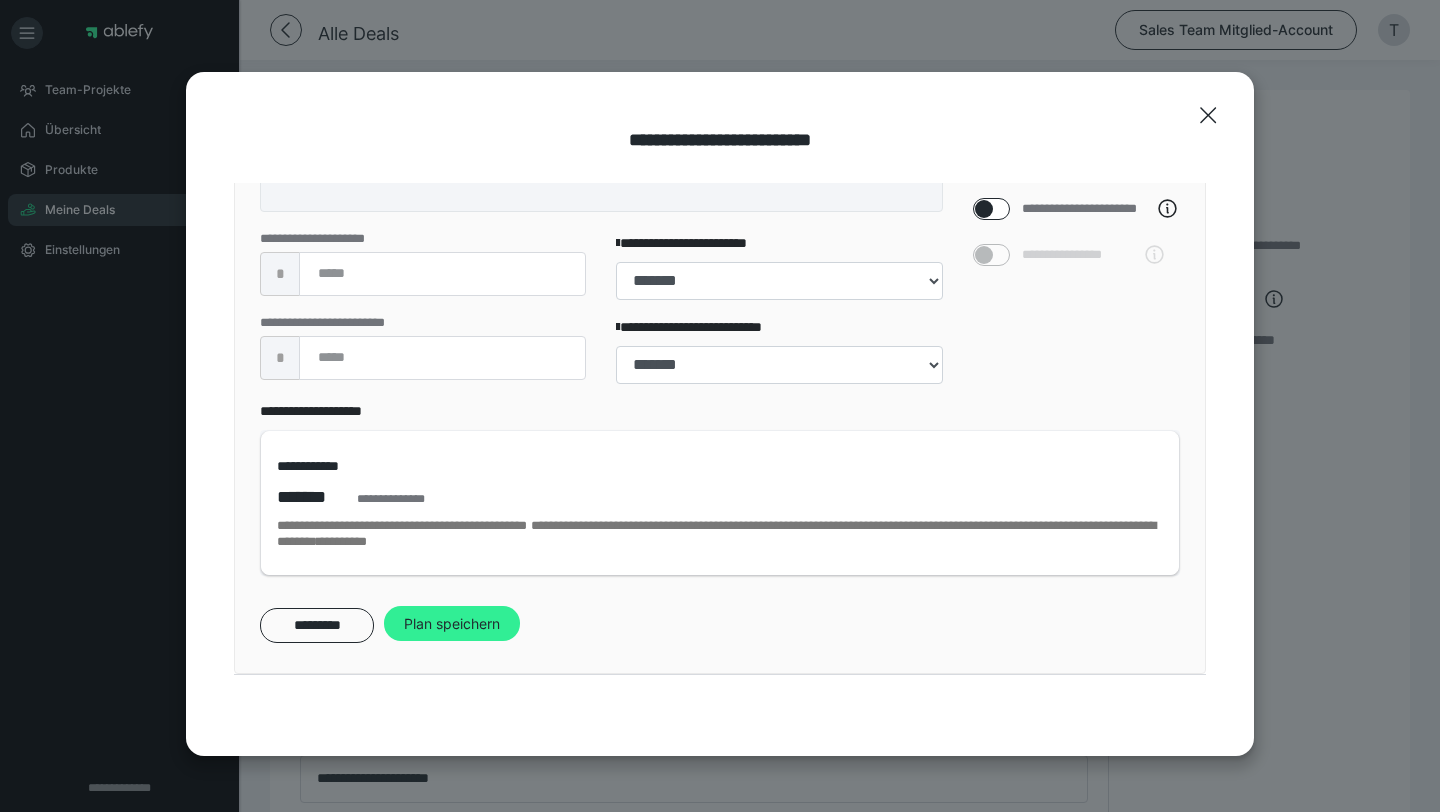 click on "Plan speichern" at bounding box center (452, 624) 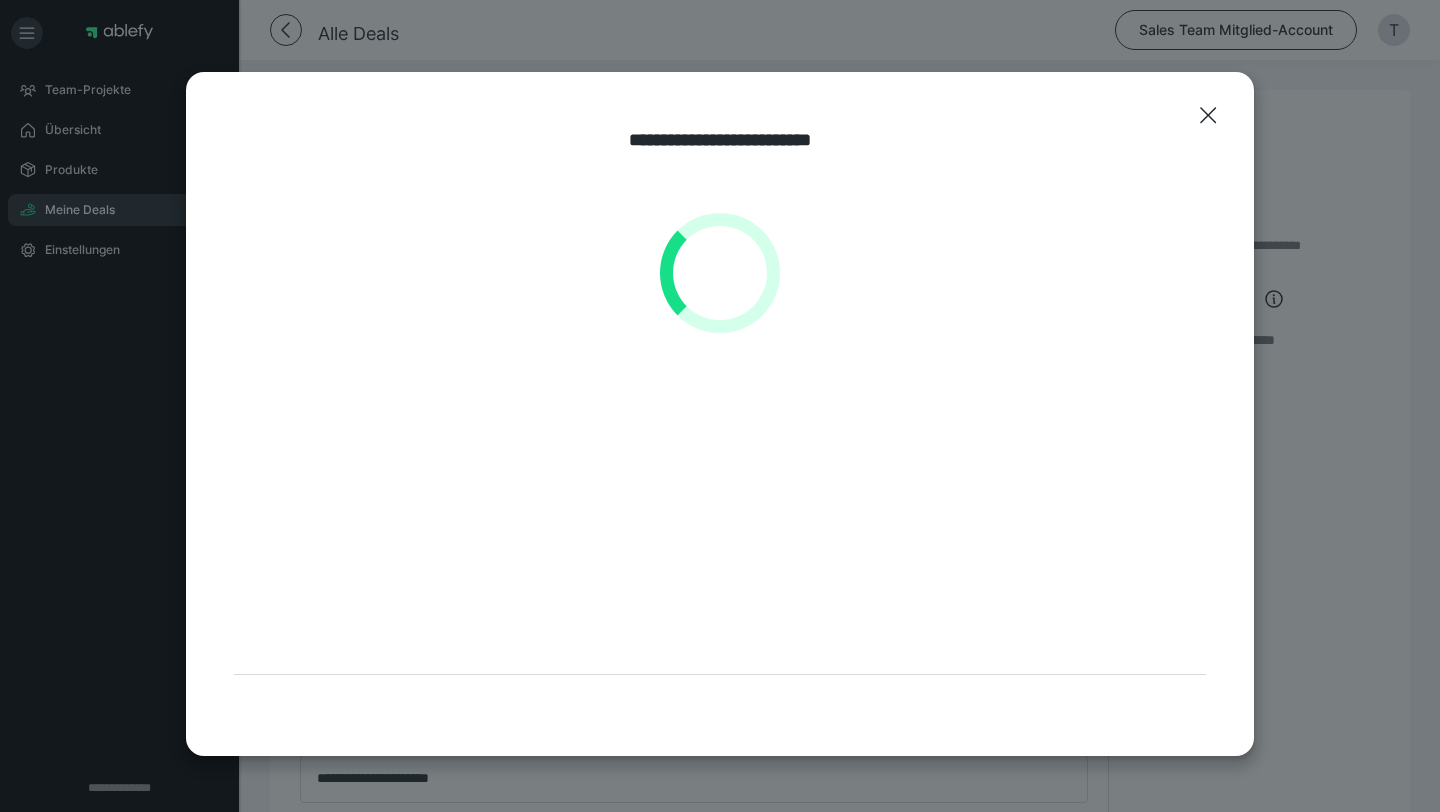 scroll, scrollTop: 0, scrollLeft: 0, axis: both 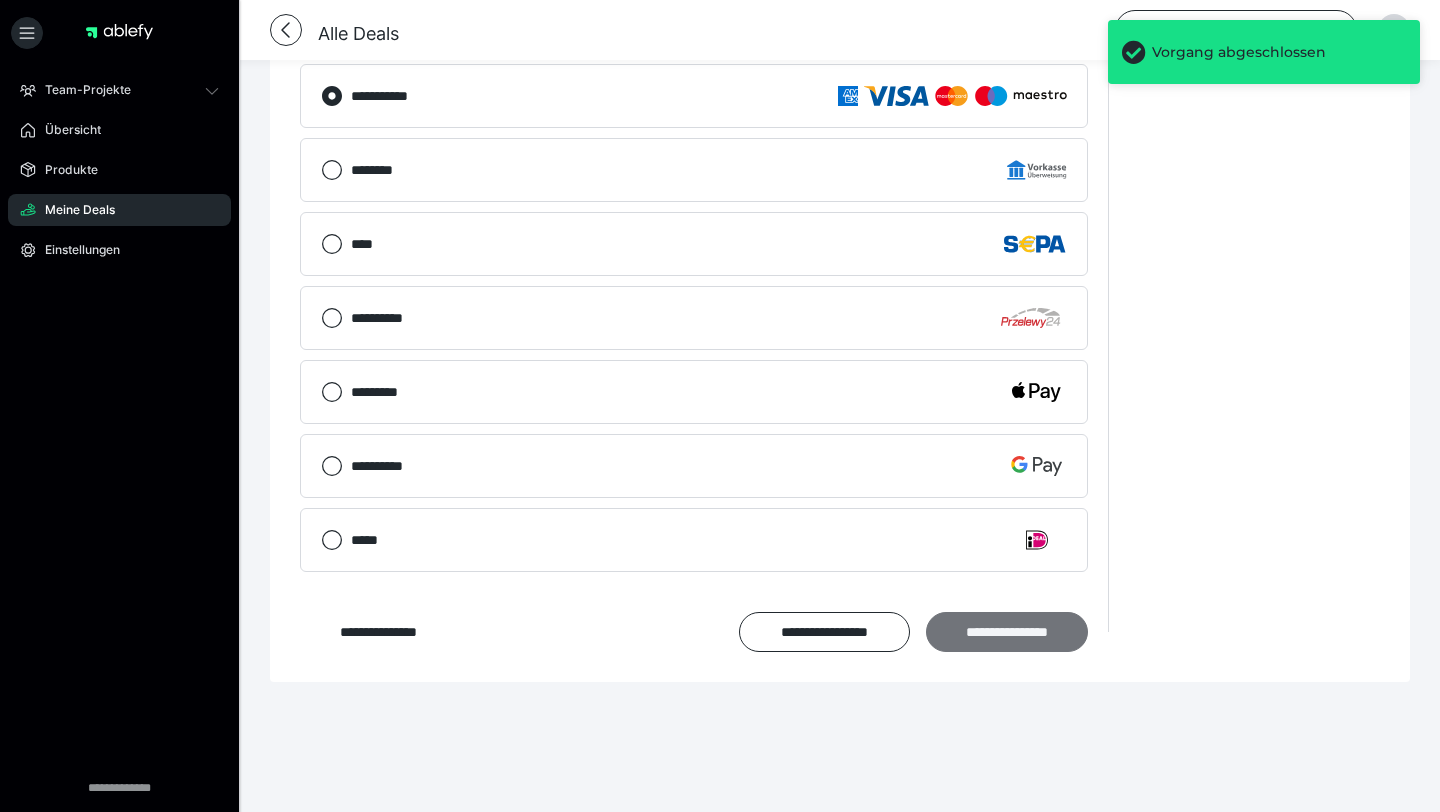 click on "**********" at bounding box center (1007, 632) 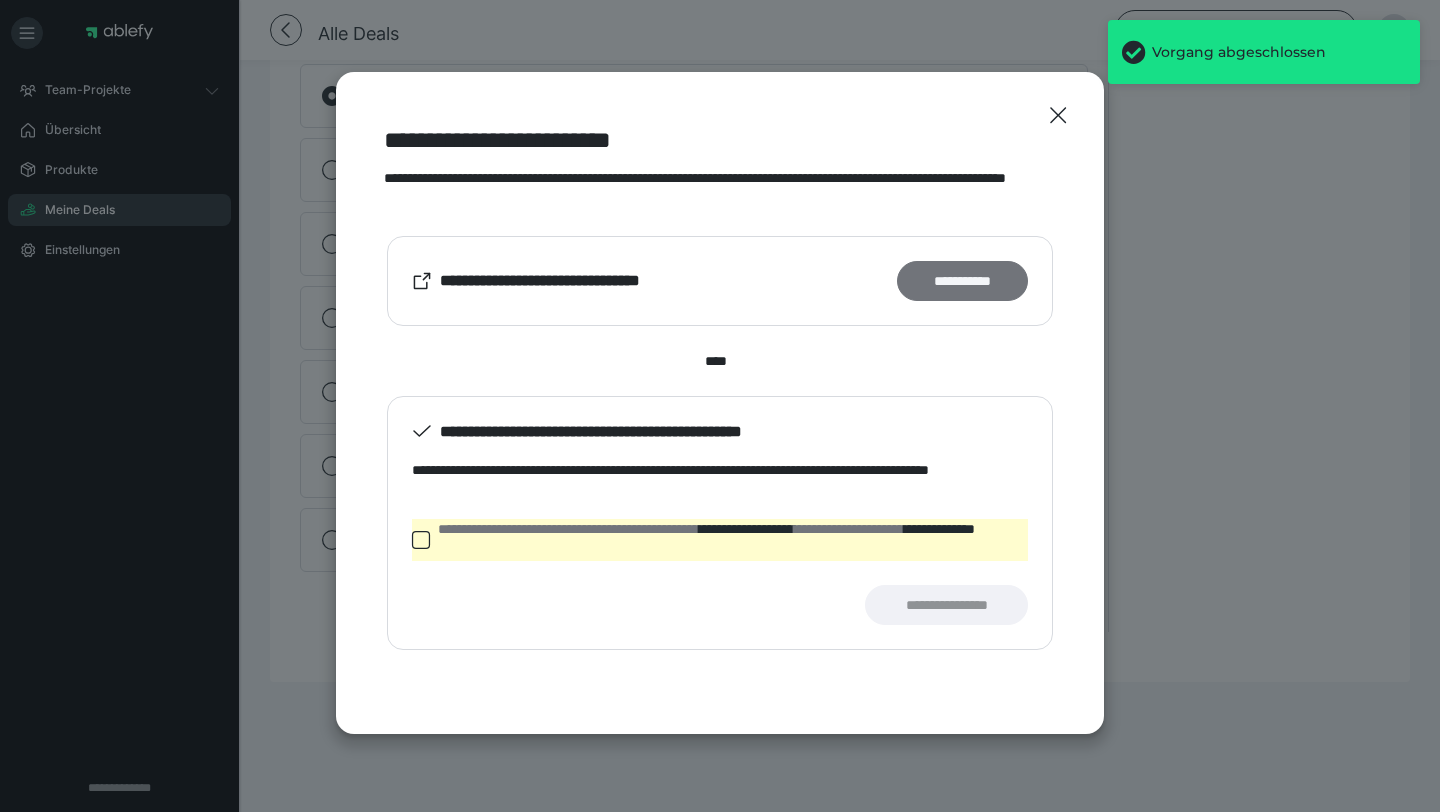 click on "**********" at bounding box center (962, 281) 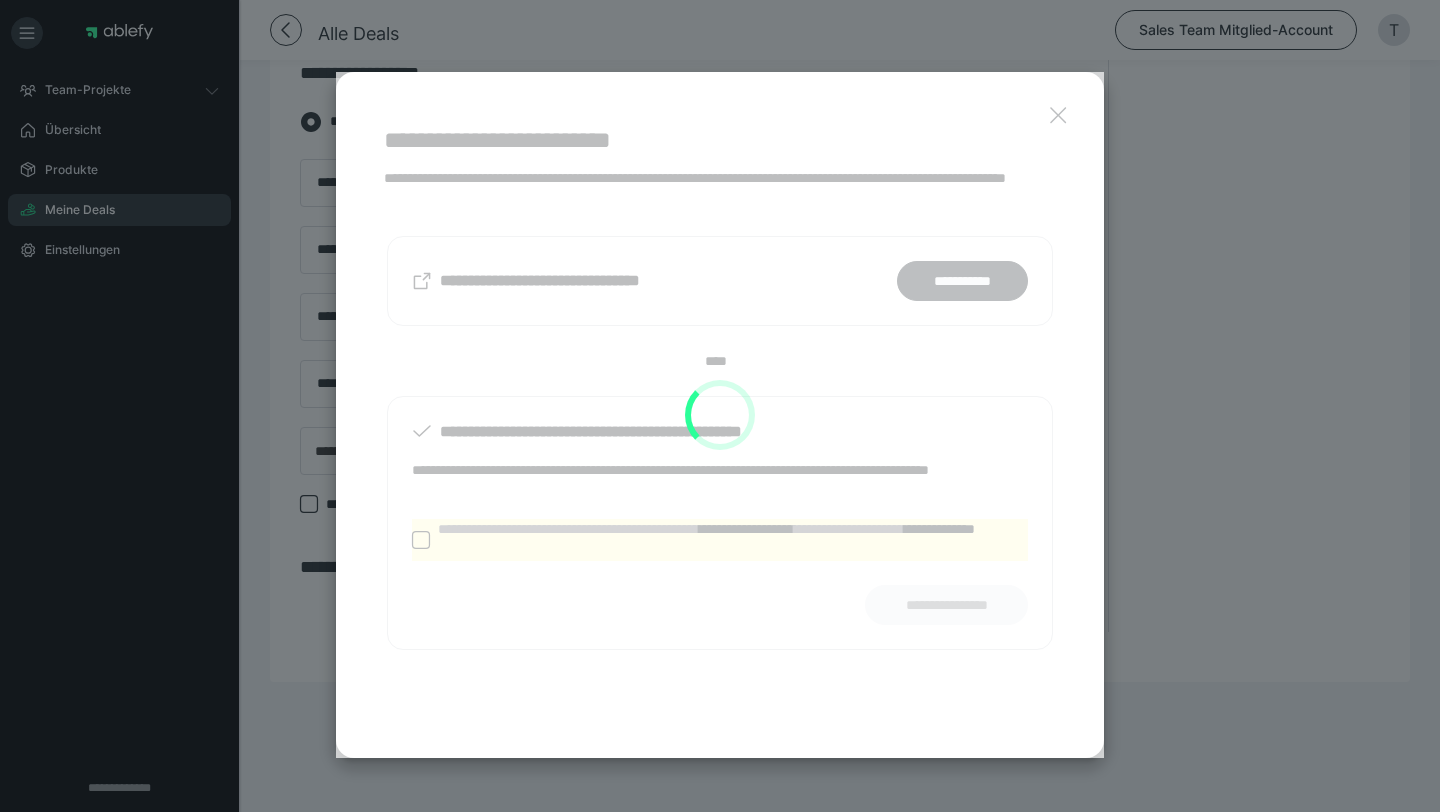 scroll, scrollTop: 896, scrollLeft: 0, axis: vertical 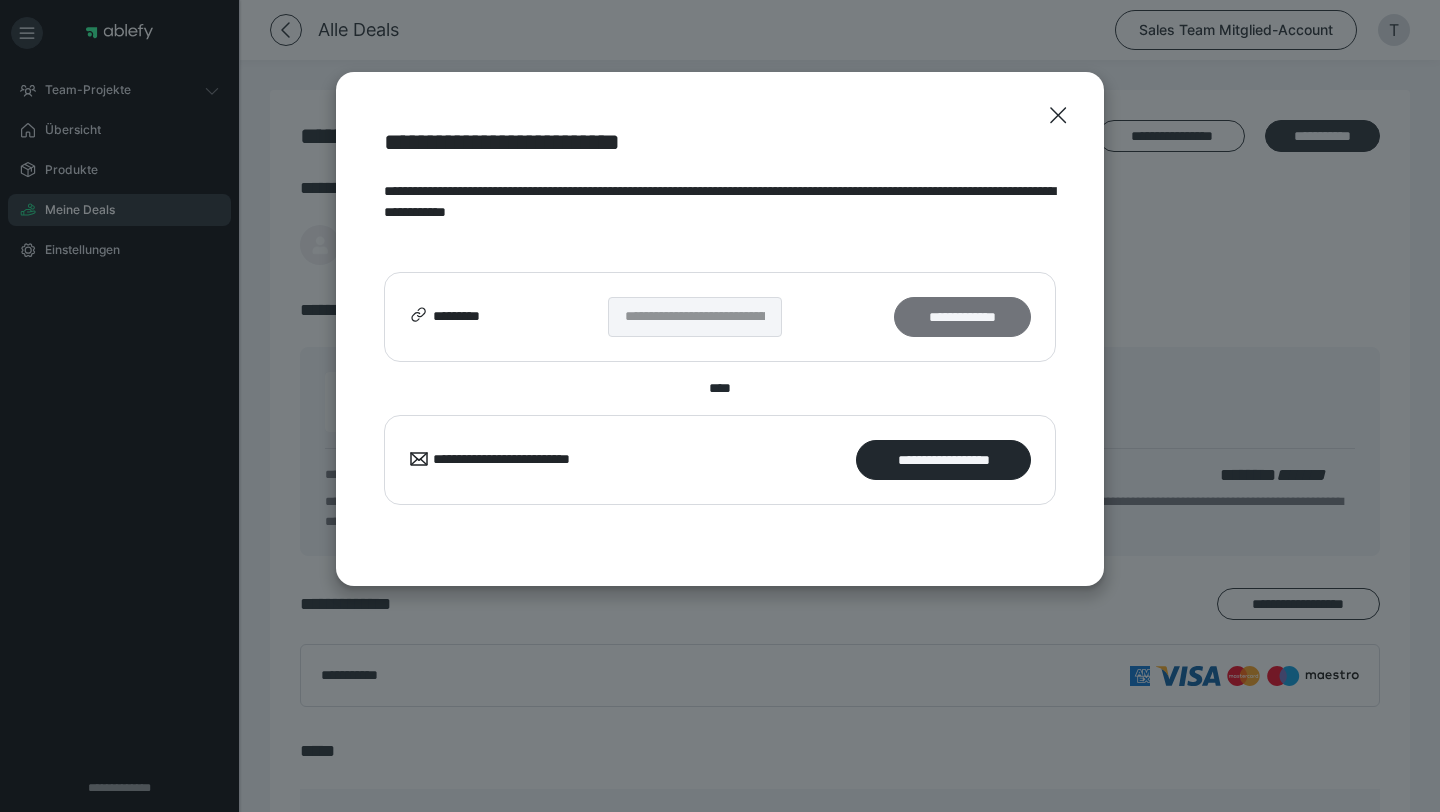 click on "**********" at bounding box center (962, 317) 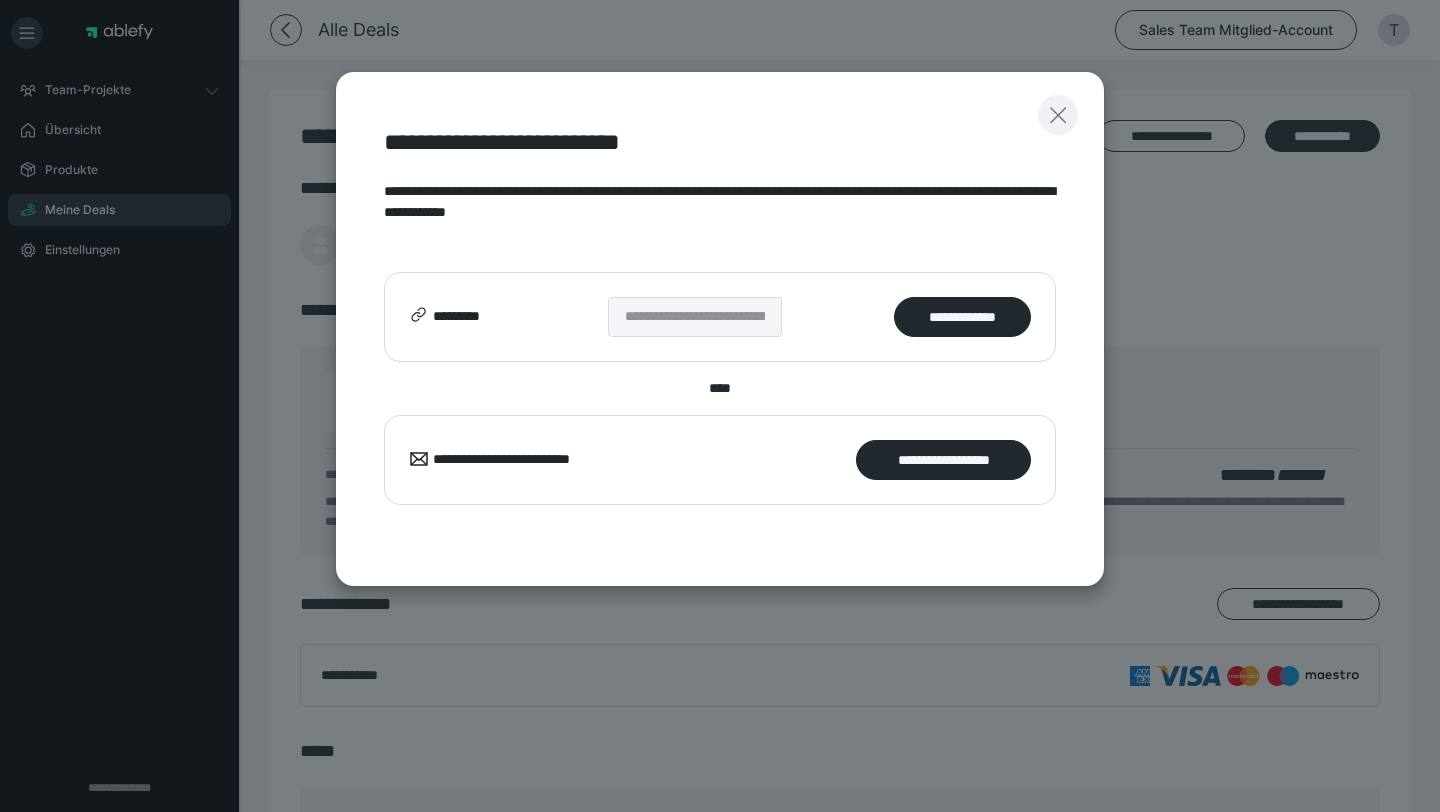 drag, startPoint x: 670, startPoint y: 69, endPoint x: 1060, endPoint y: 102, distance: 391.39368 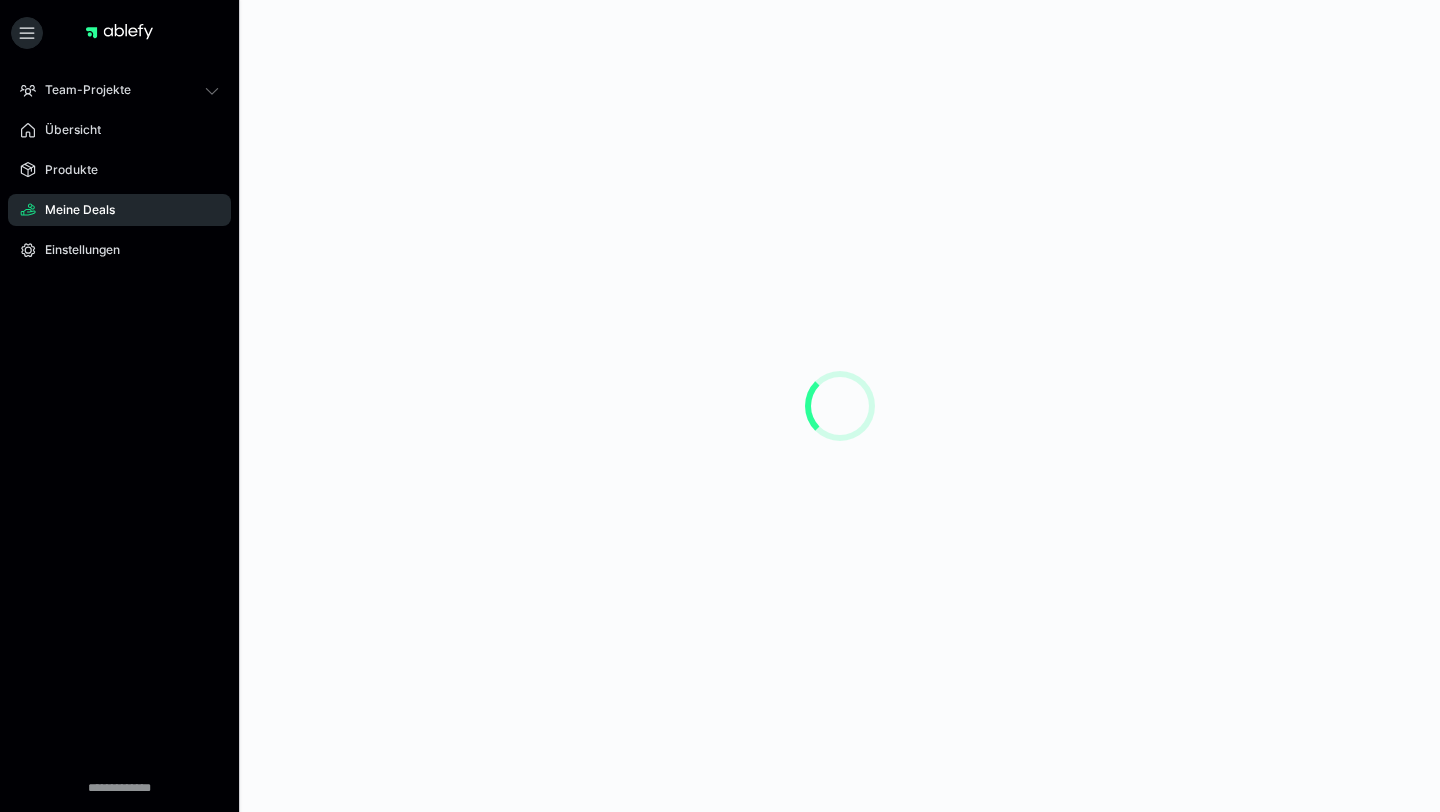 scroll, scrollTop: 0, scrollLeft: 0, axis: both 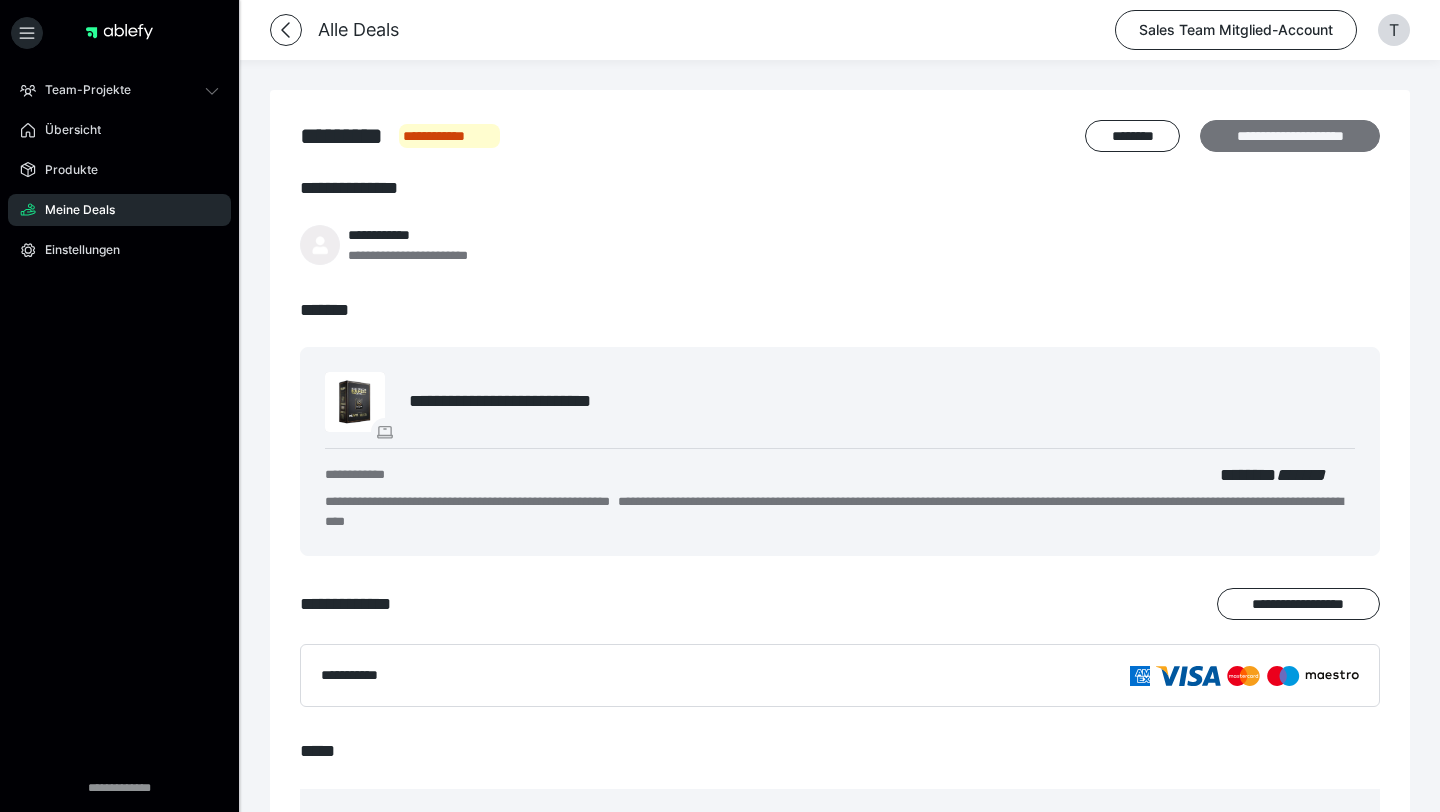 click on "**********" at bounding box center (1290, 136) 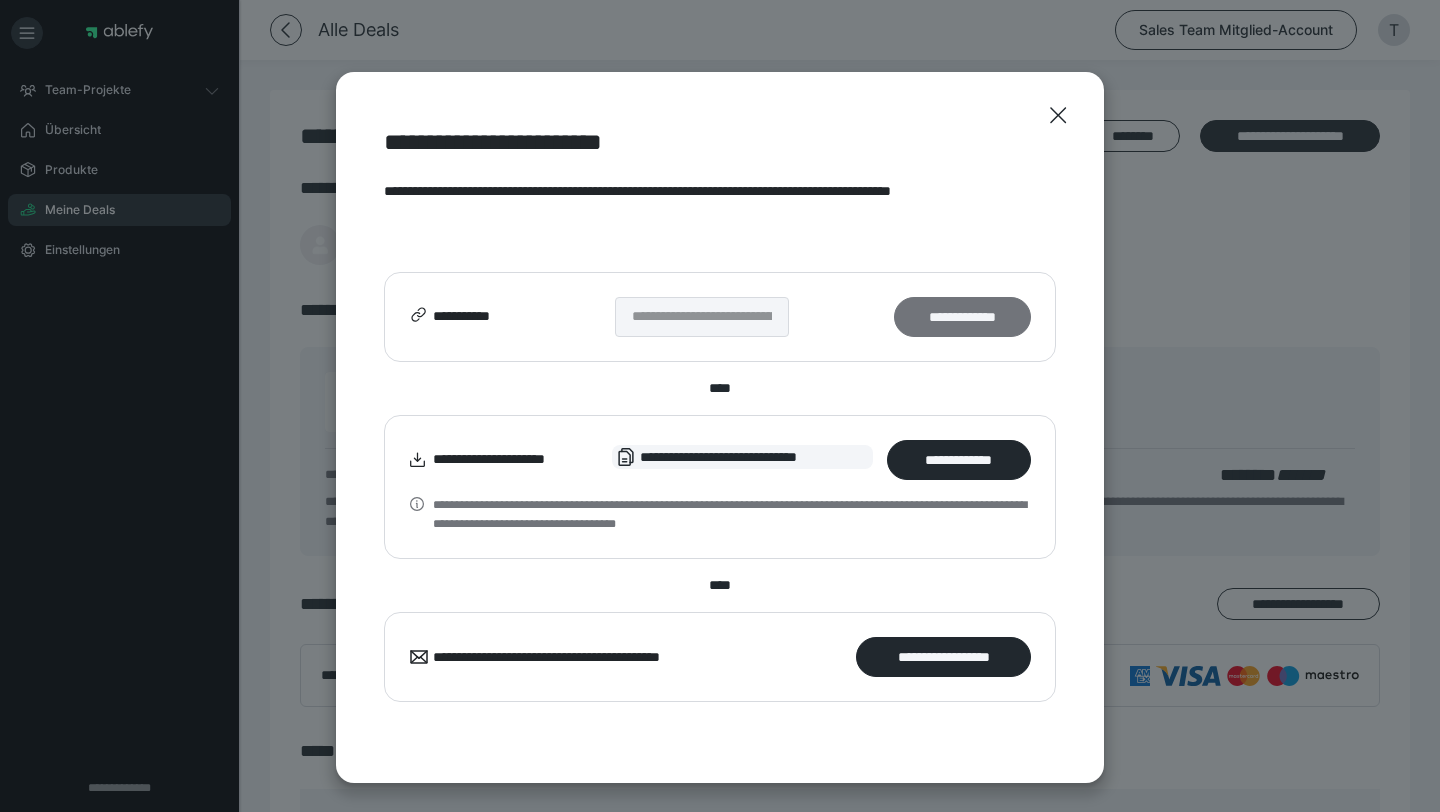 click on "**********" at bounding box center (962, 317) 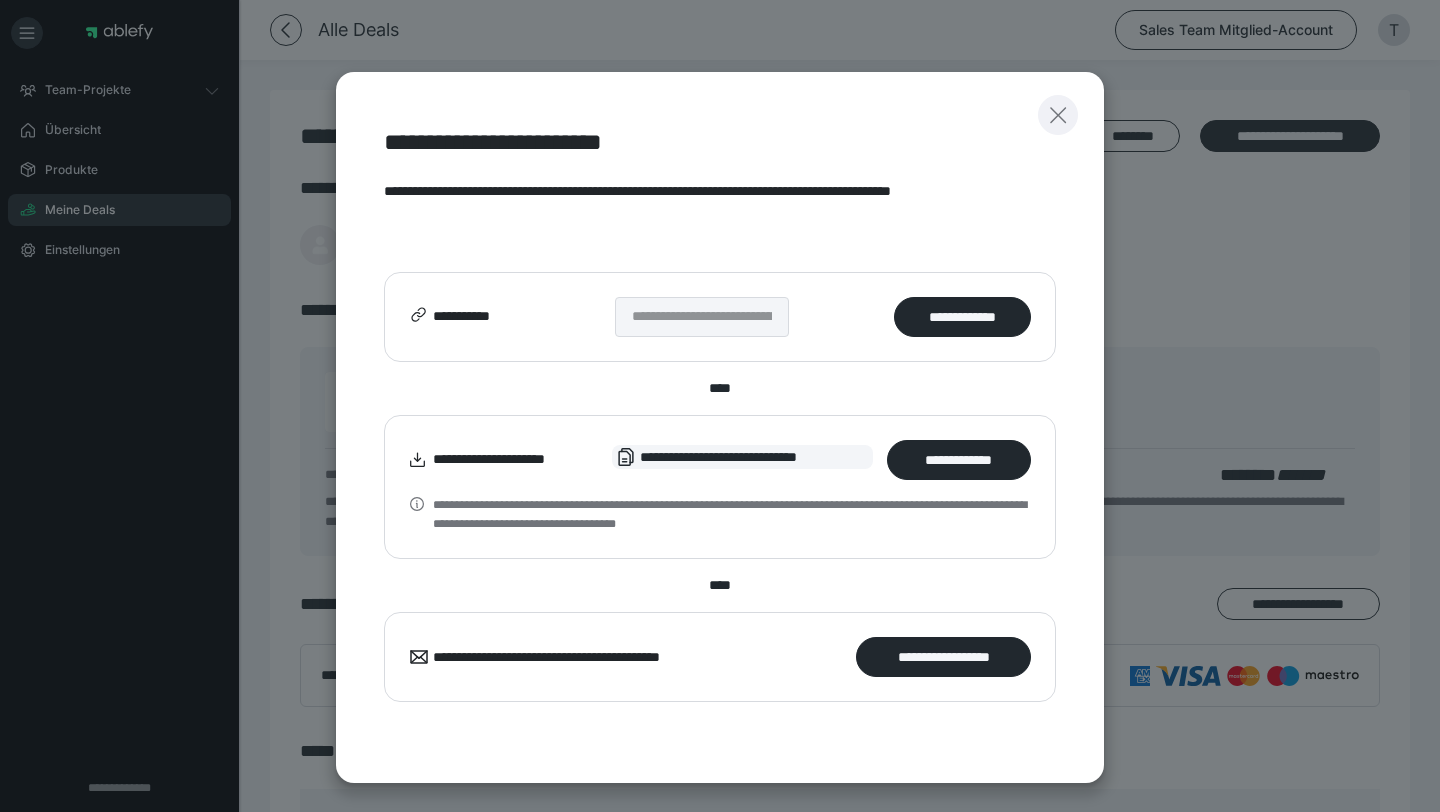 click at bounding box center [1058, 115] 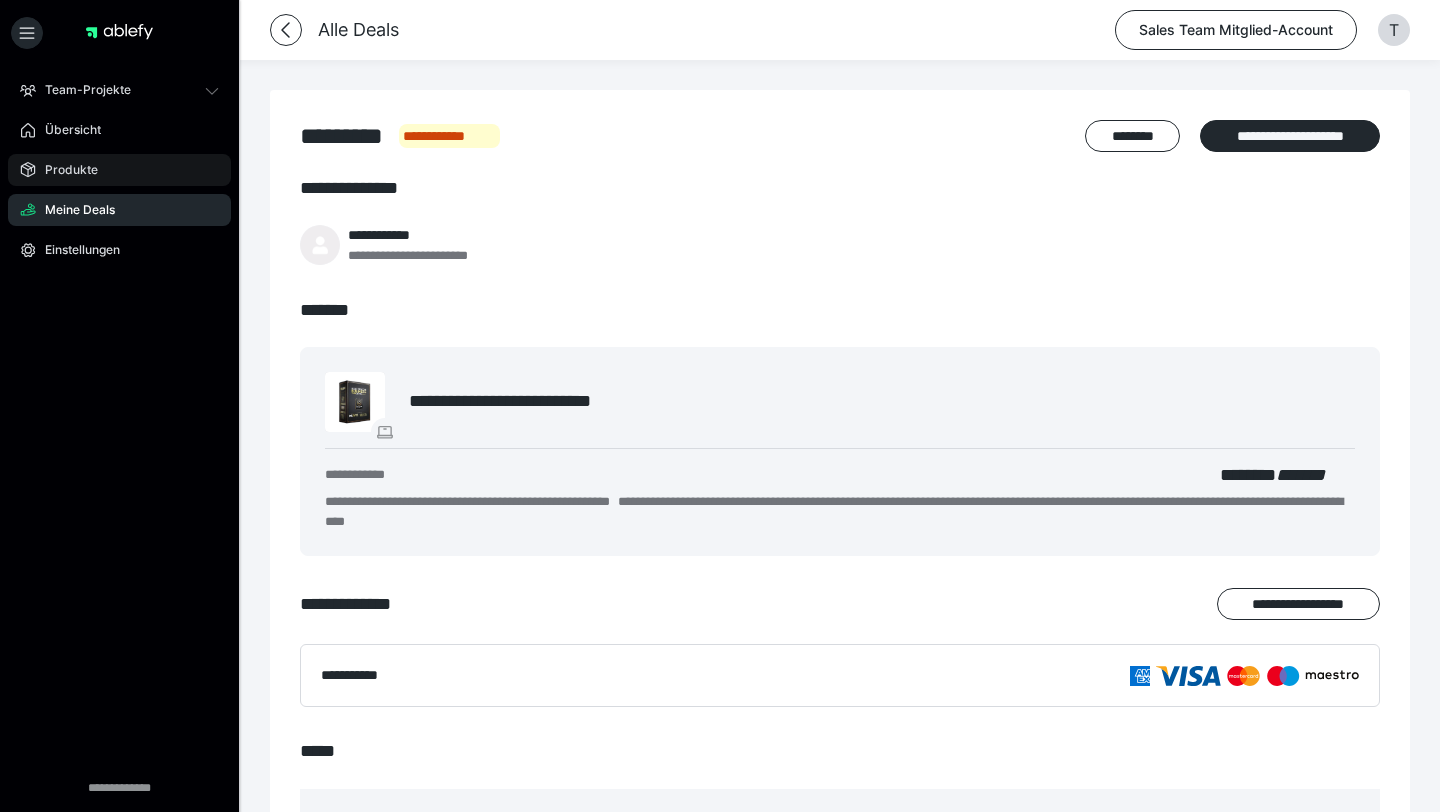 click on "Produkte" at bounding box center (64, 170) 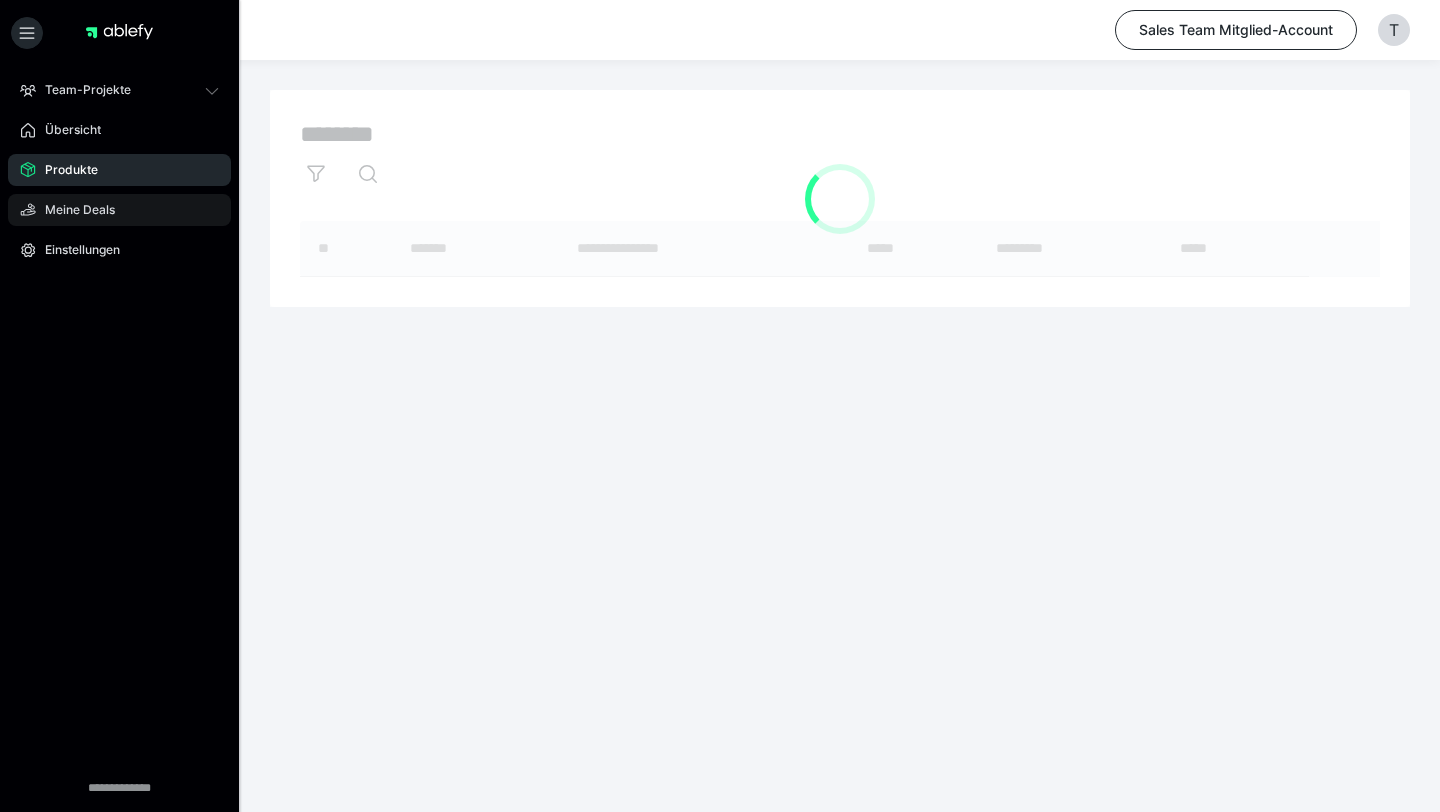 click on "Meine Deals" at bounding box center [73, 210] 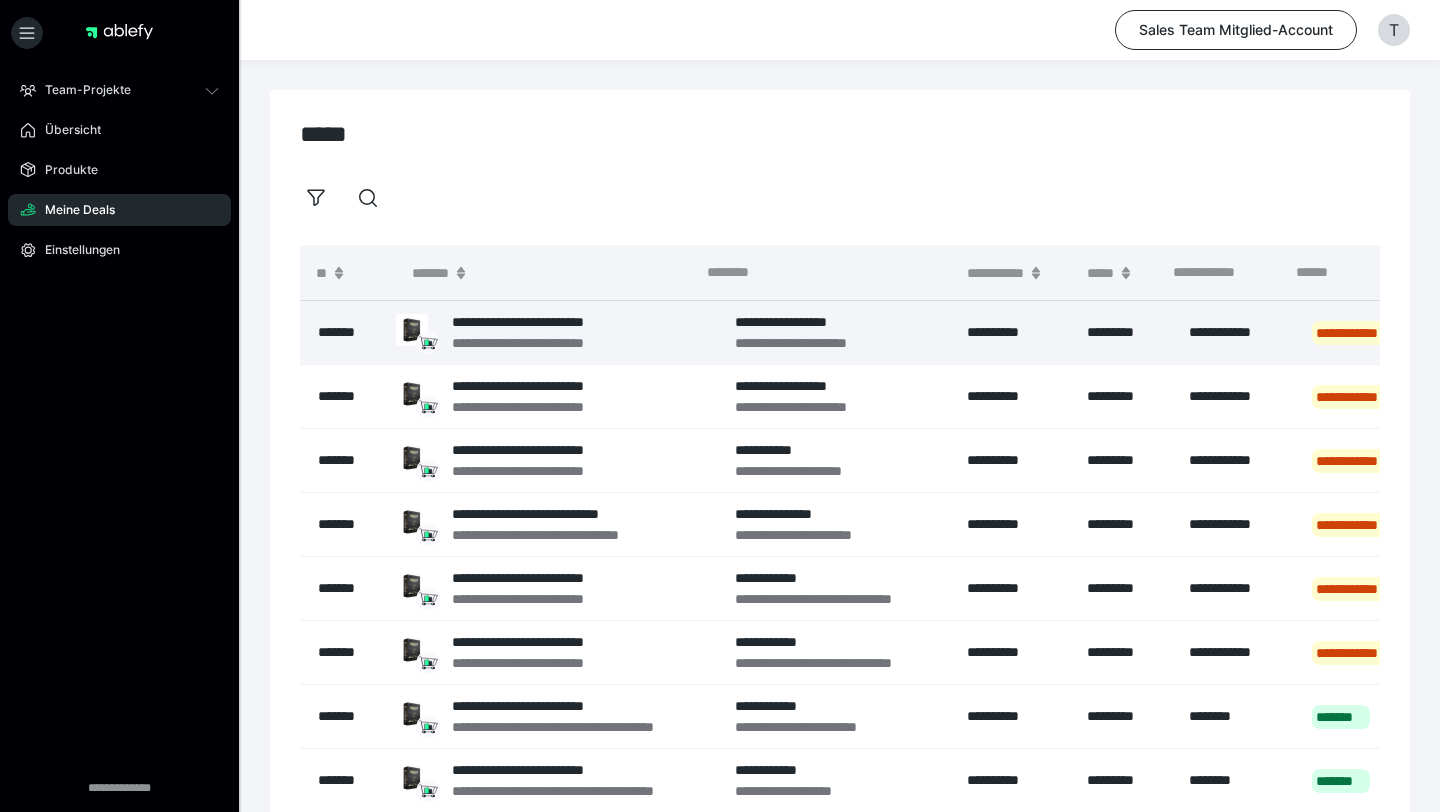 scroll, scrollTop: 0, scrollLeft: 121, axis: horizontal 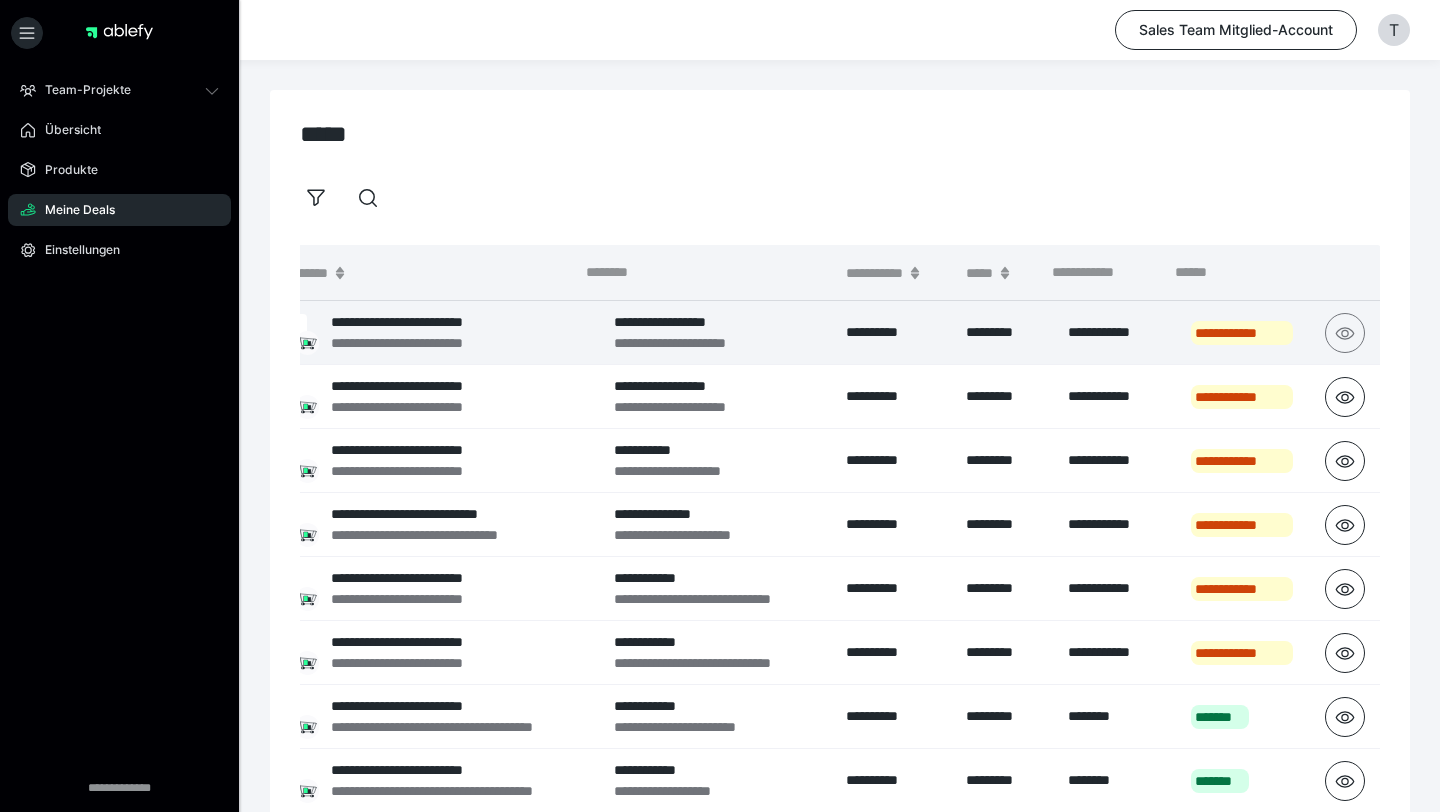 click 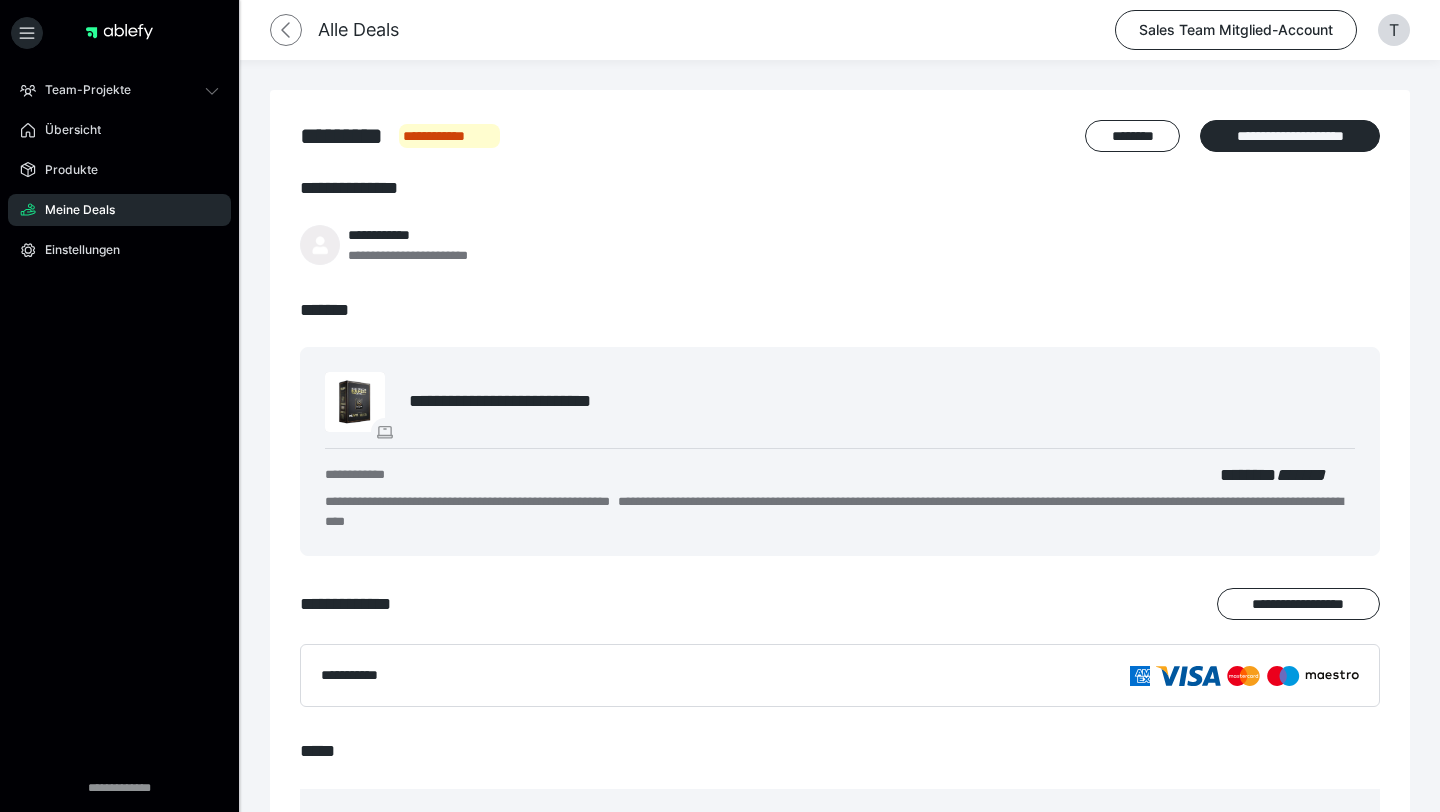 click 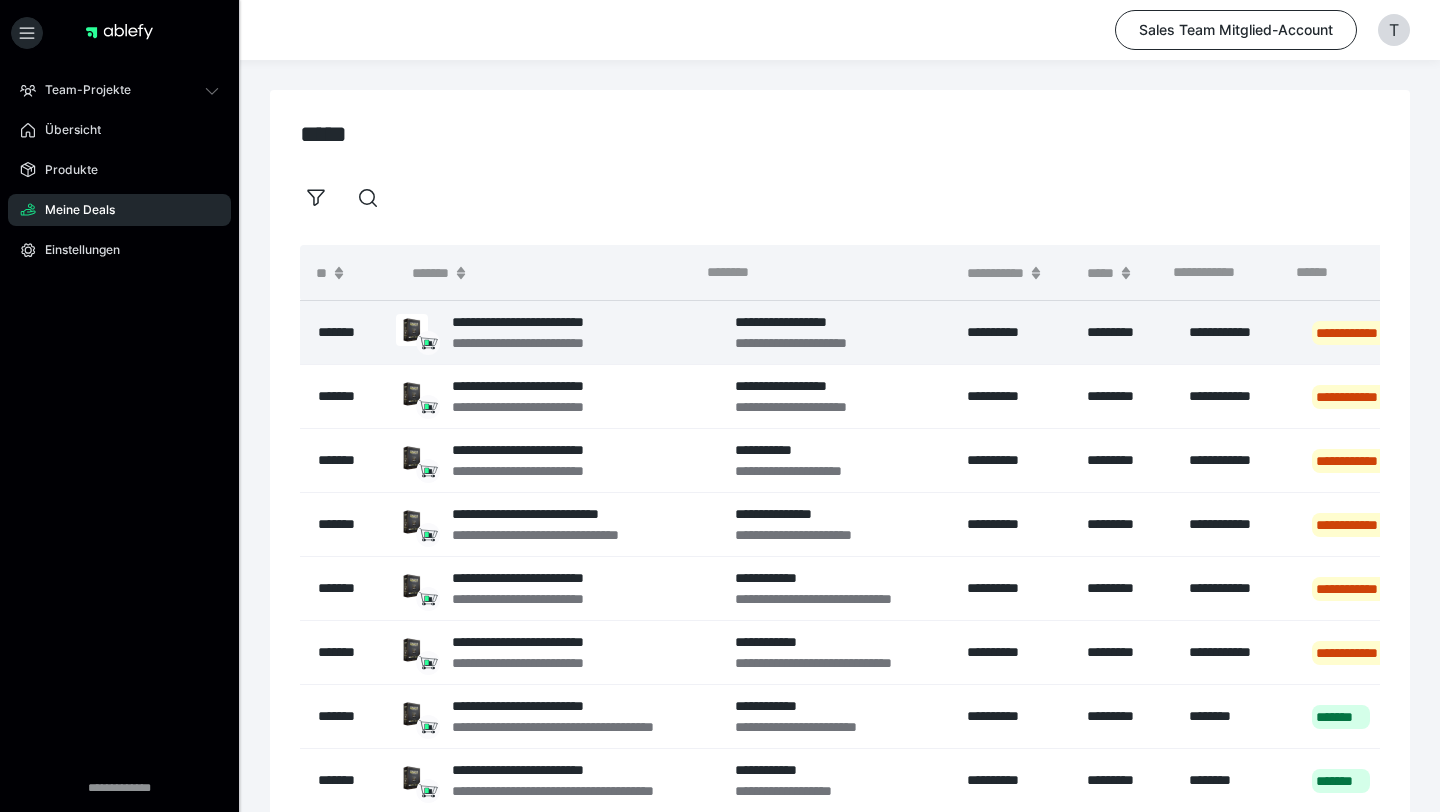 scroll, scrollTop: 0, scrollLeft: 121, axis: horizontal 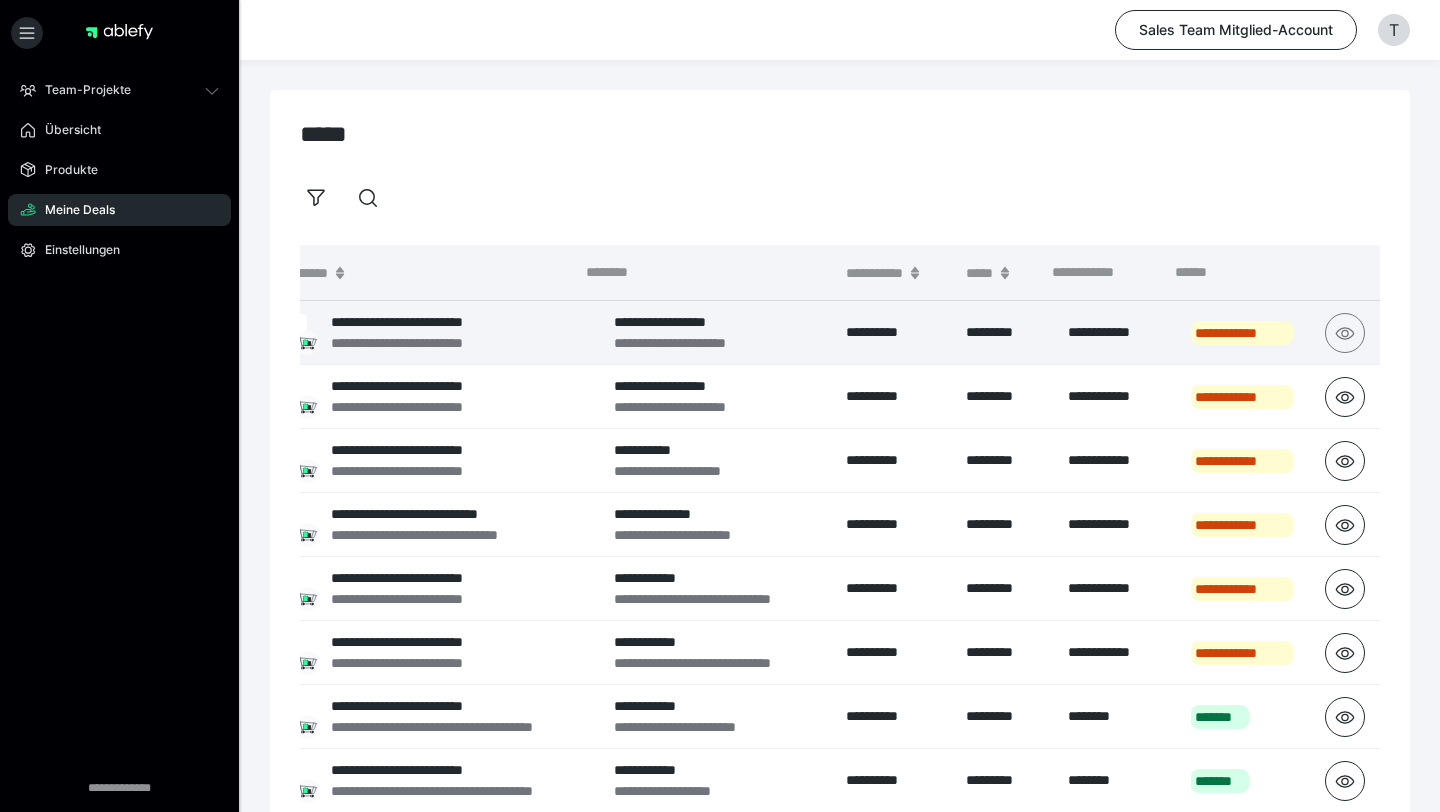 click 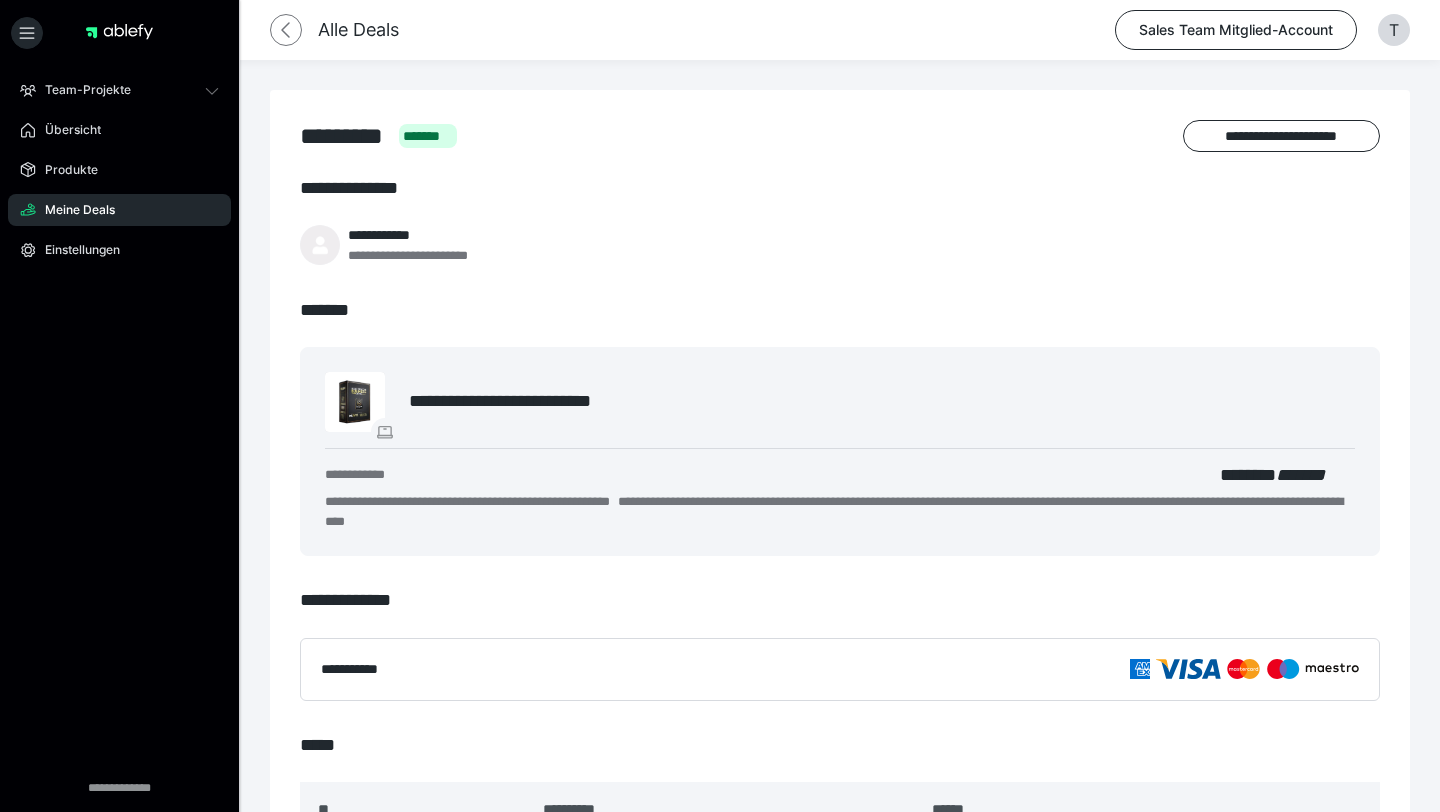 click 